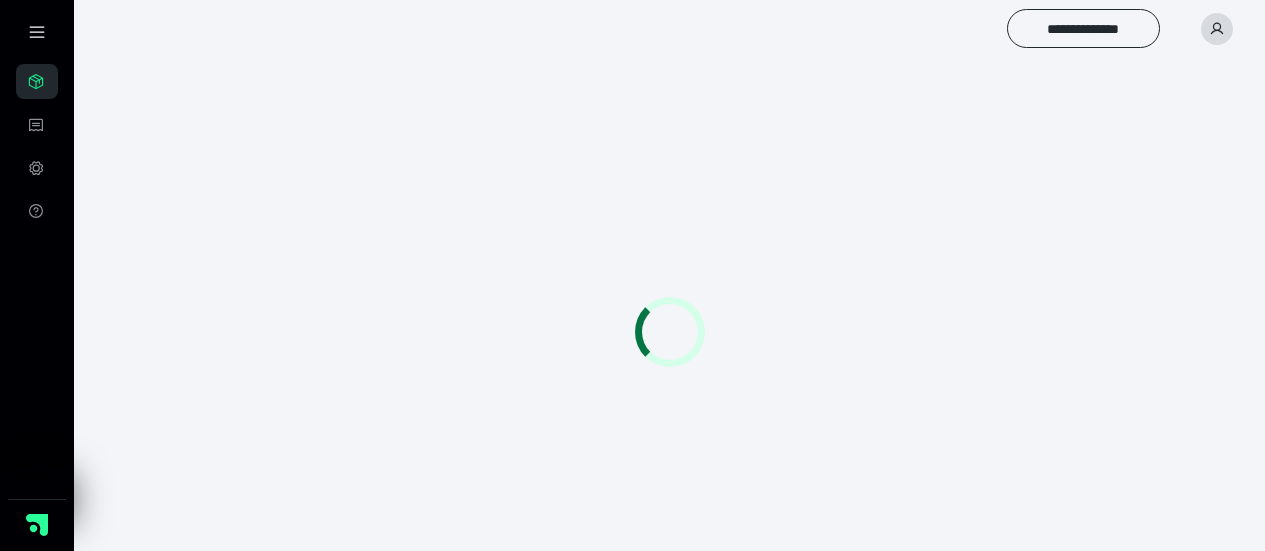scroll, scrollTop: 0, scrollLeft: 0, axis: both 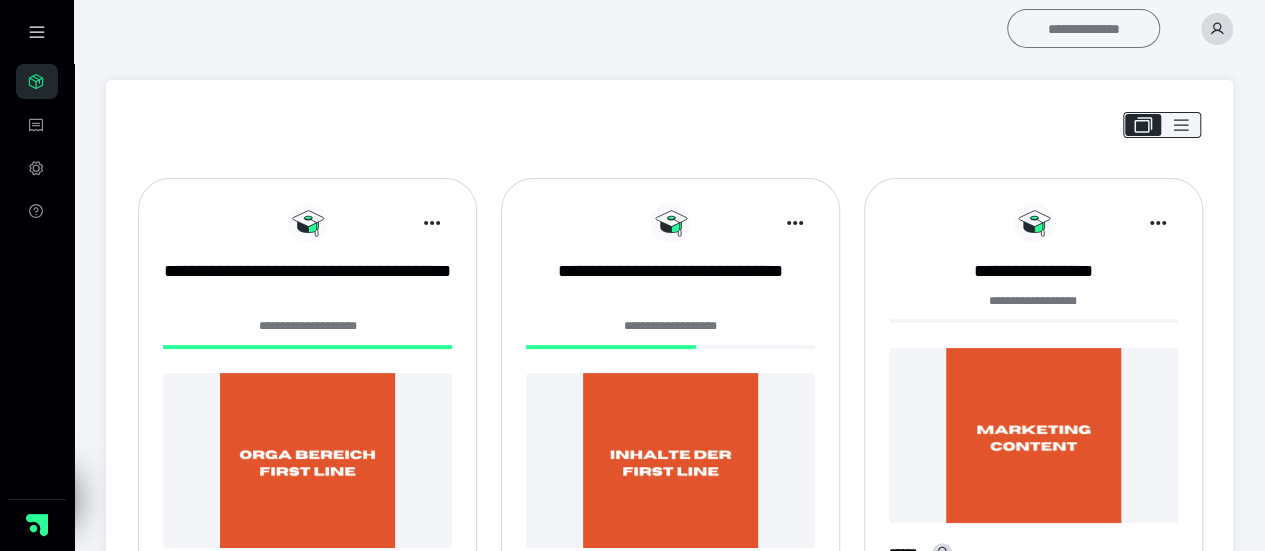 click on "**********" at bounding box center [1083, 28] 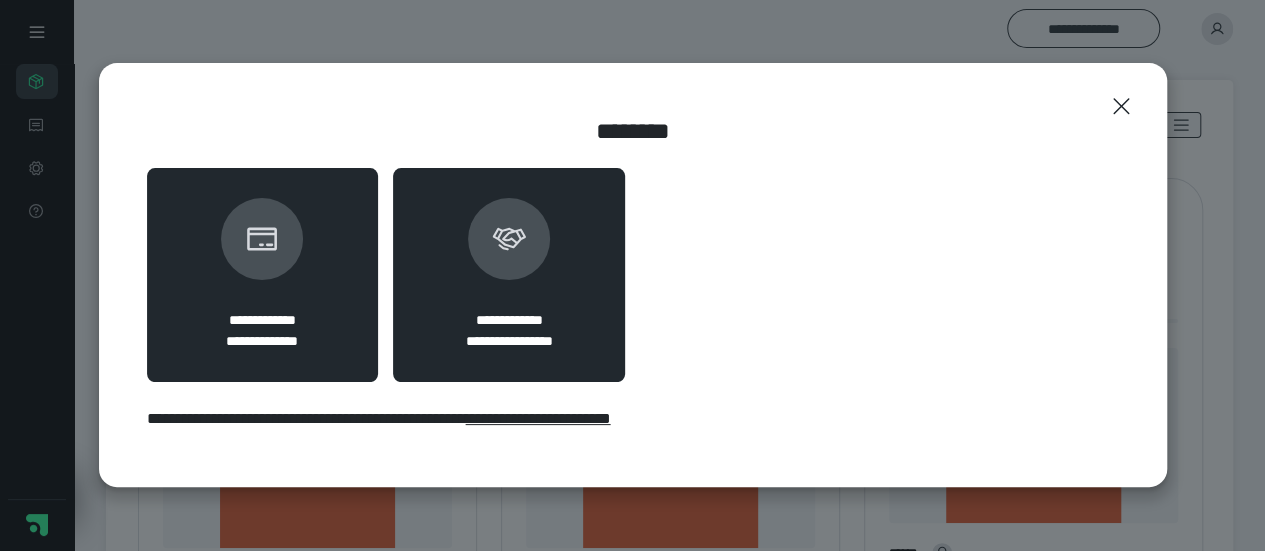 click at bounding box center (509, 239) 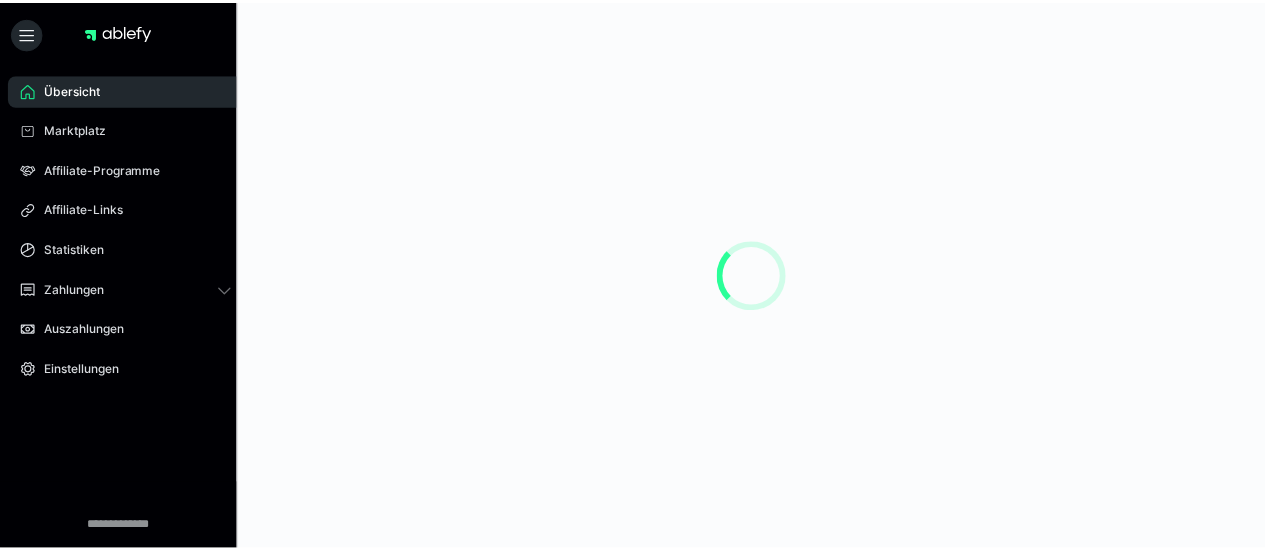 scroll, scrollTop: 0, scrollLeft: 0, axis: both 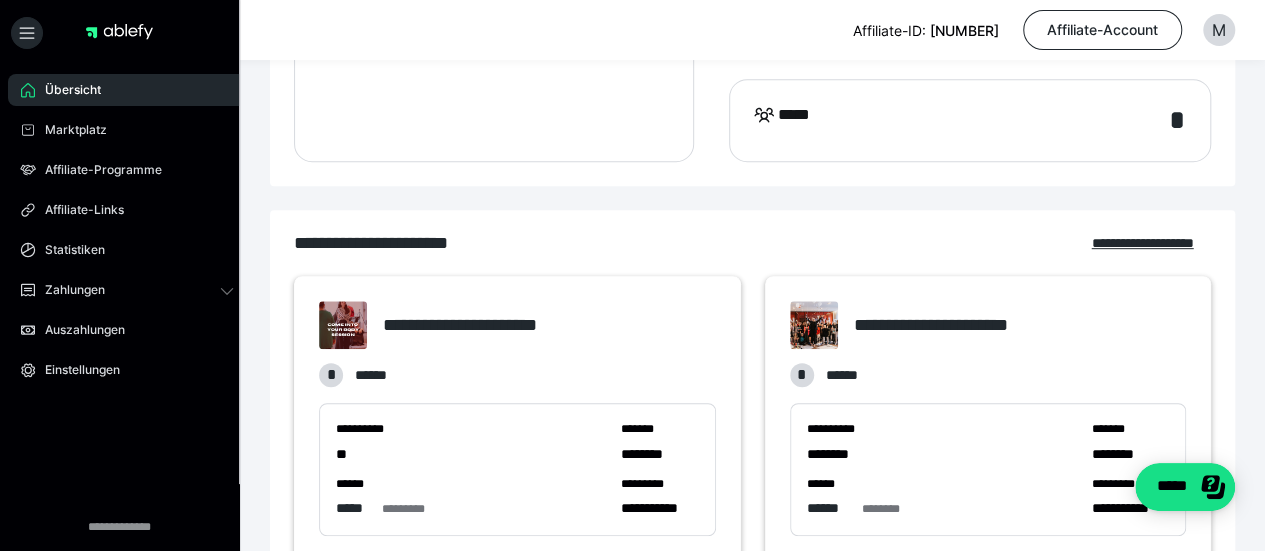 click on "*" at bounding box center [1177, 121] 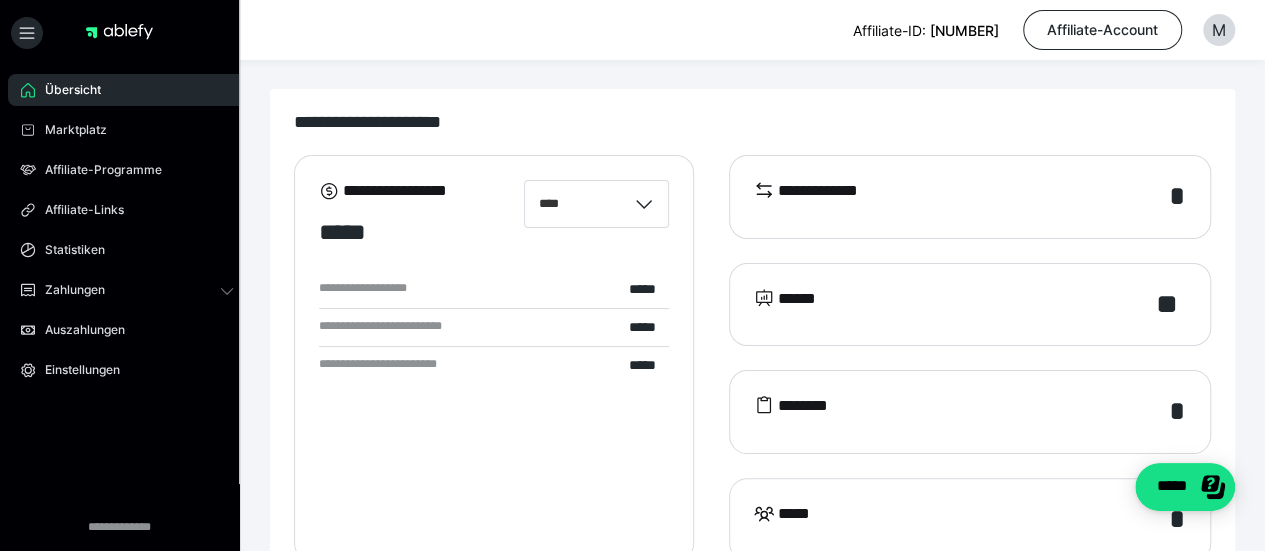 scroll, scrollTop: 0, scrollLeft: 0, axis: both 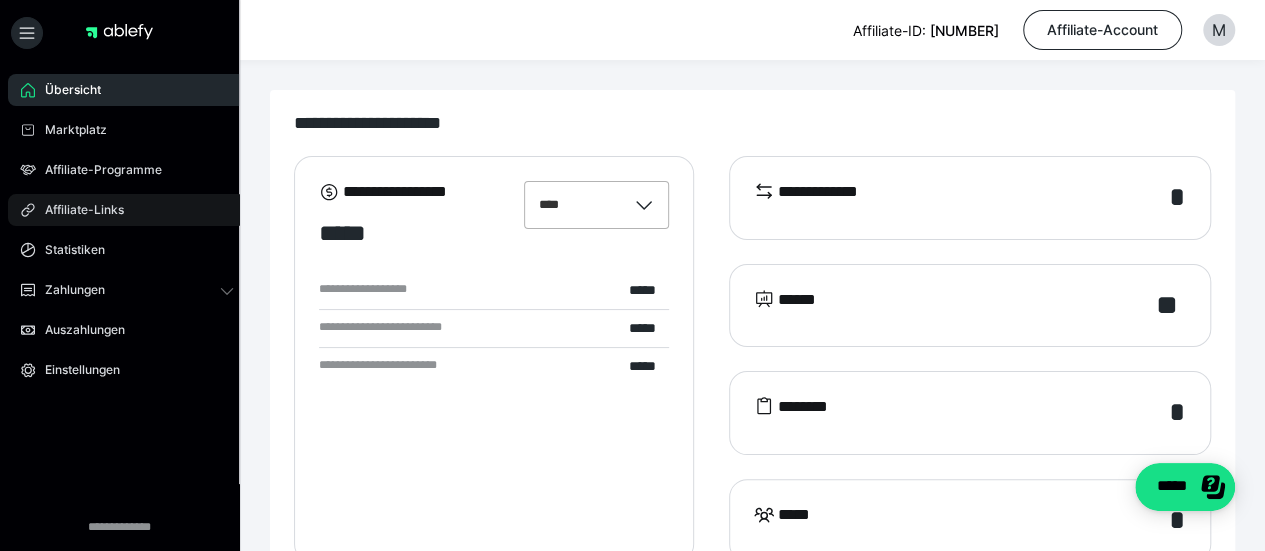 click on "Affiliate-Links" at bounding box center (77, 210) 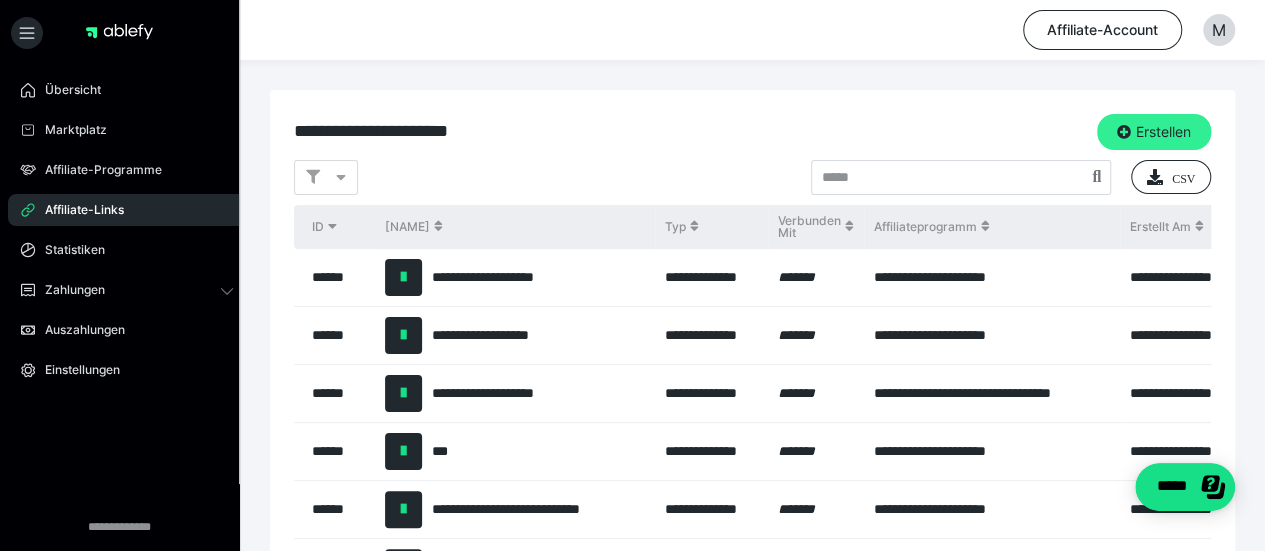click on "Erstellen" at bounding box center [1154, 132] 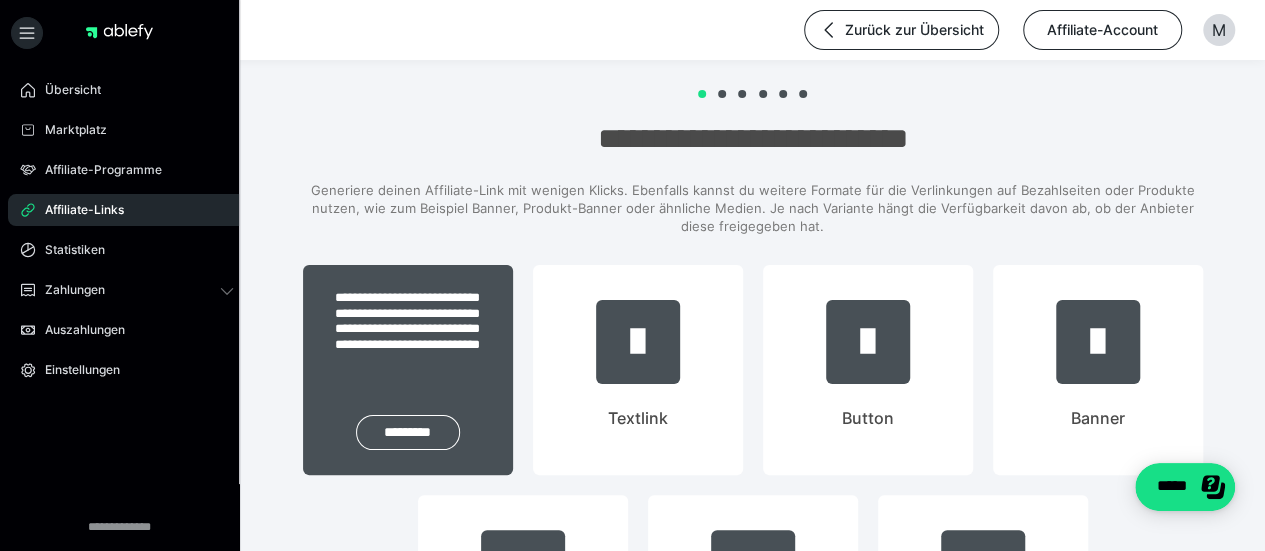 click on "**********" at bounding box center [408, 329] 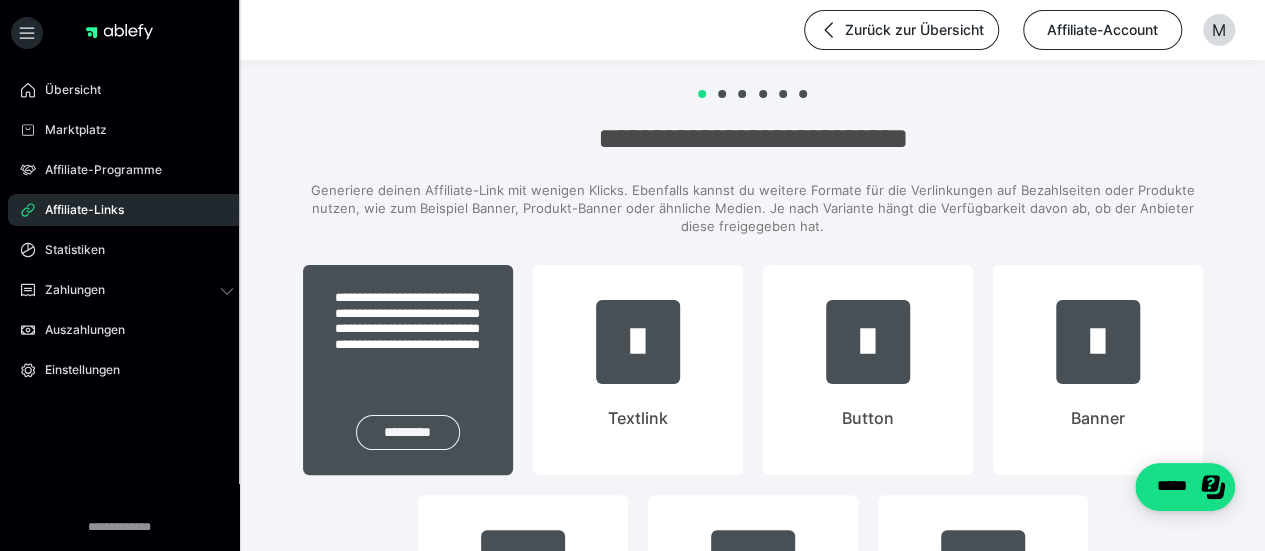 click on "*********" at bounding box center [408, 432] 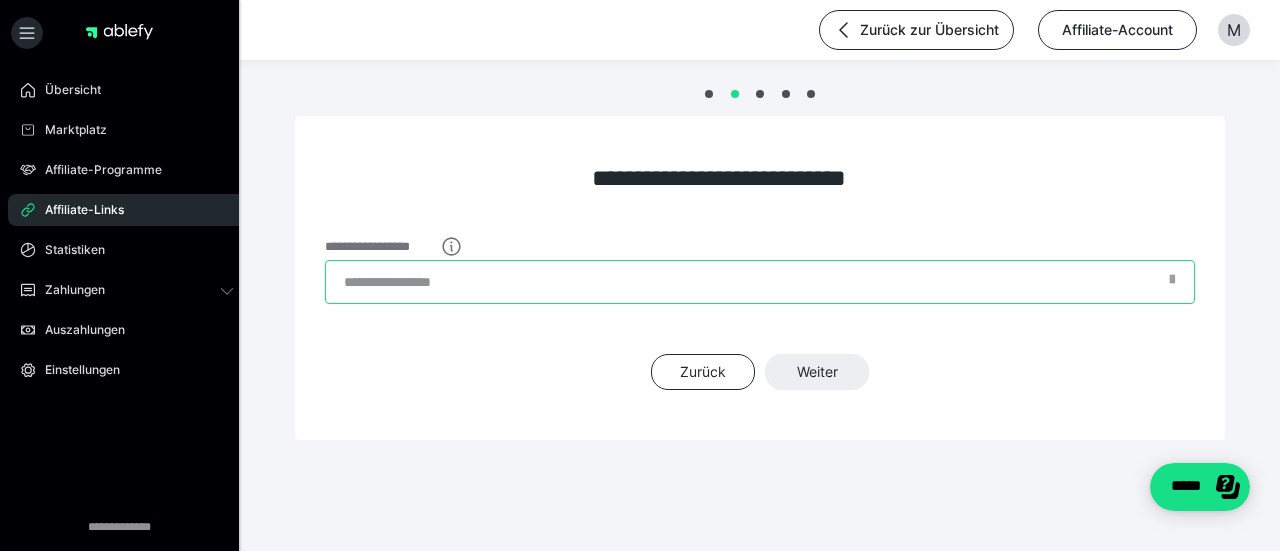 click on "**********" at bounding box center (760, 282) 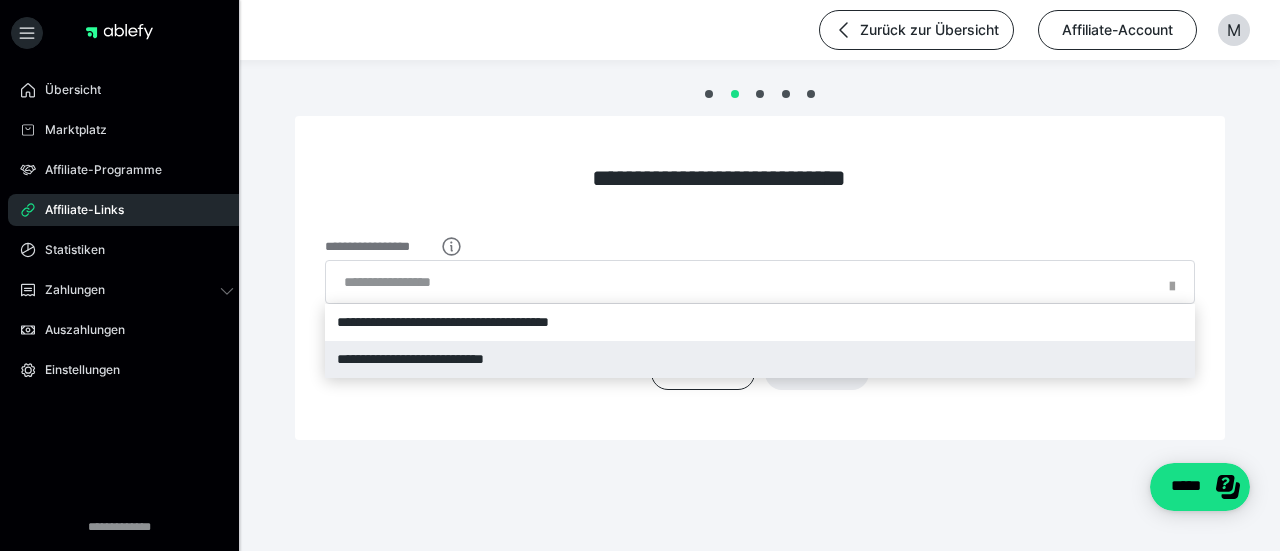 click on "**********" at bounding box center (760, 359) 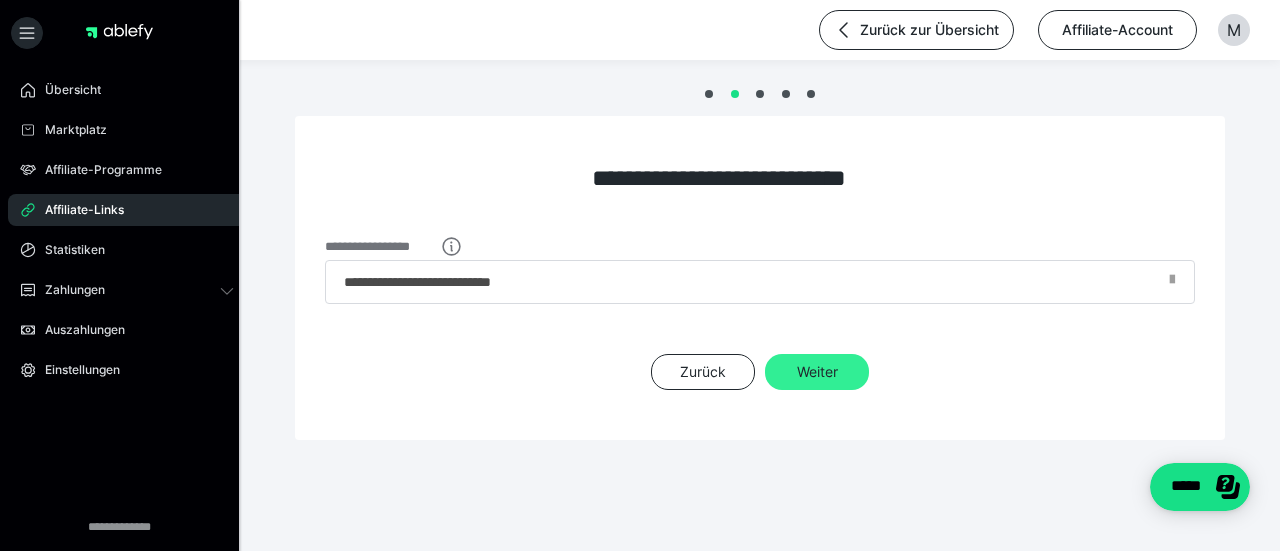 click on "Weiter" at bounding box center [817, 372] 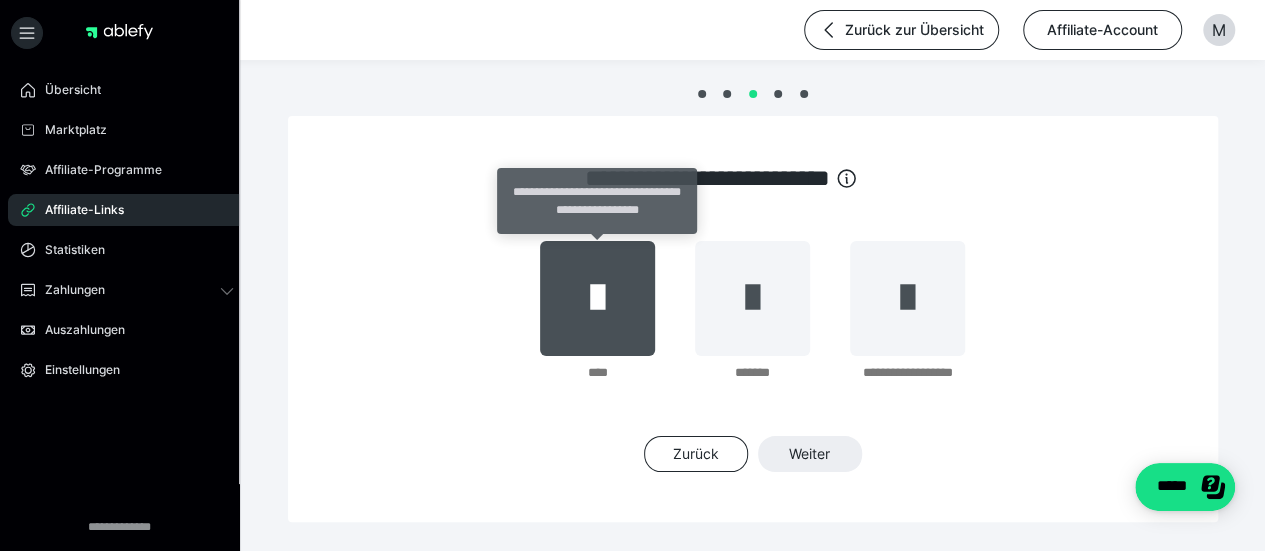 click at bounding box center [597, 298] 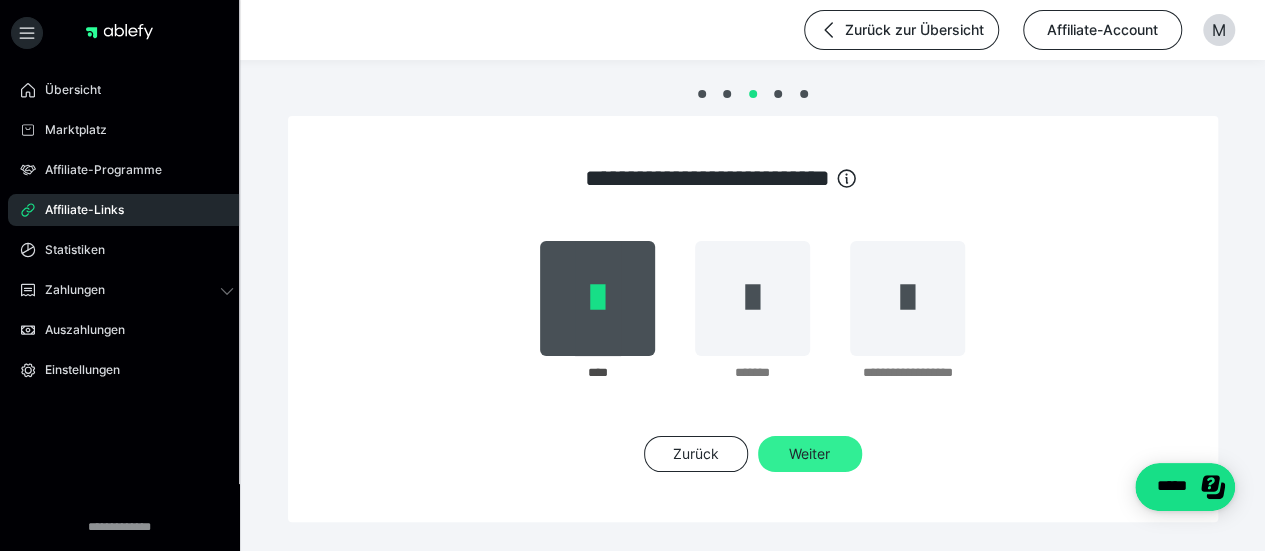click on "Weiter" at bounding box center [810, 454] 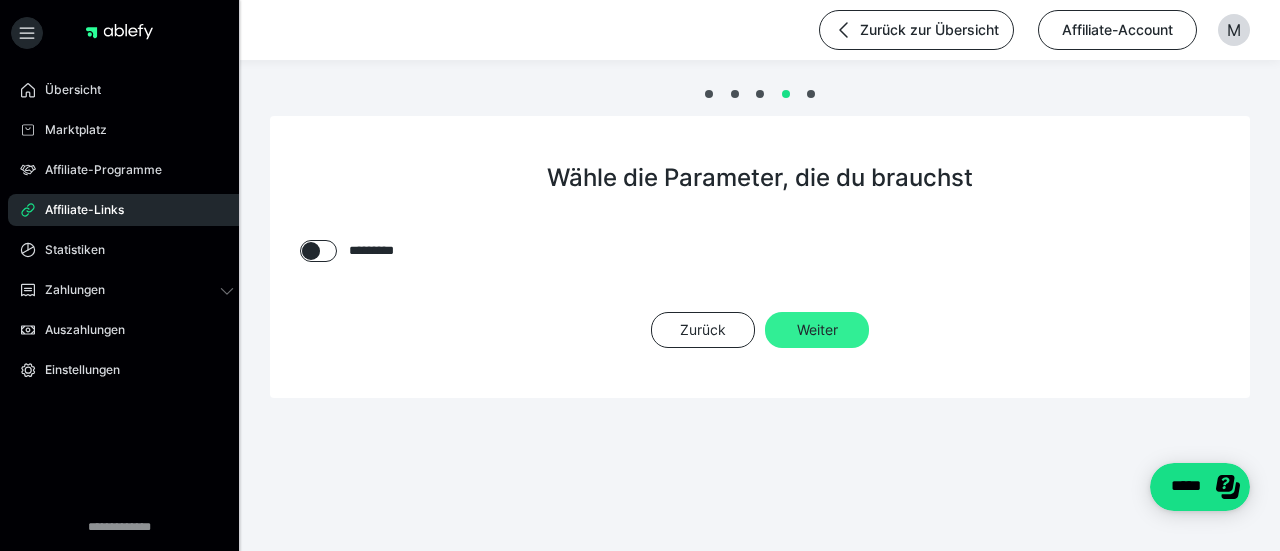 click on "Weiter" at bounding box center [817, 330] 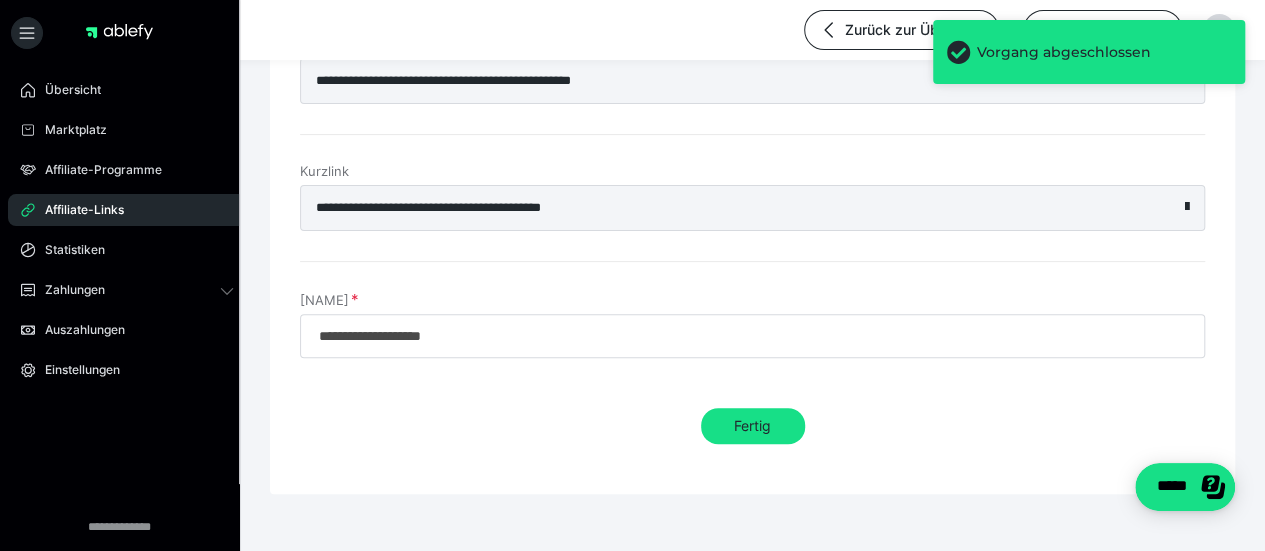 scroll, scrollTop: 204, scrollLeft: 0, axis: vertical 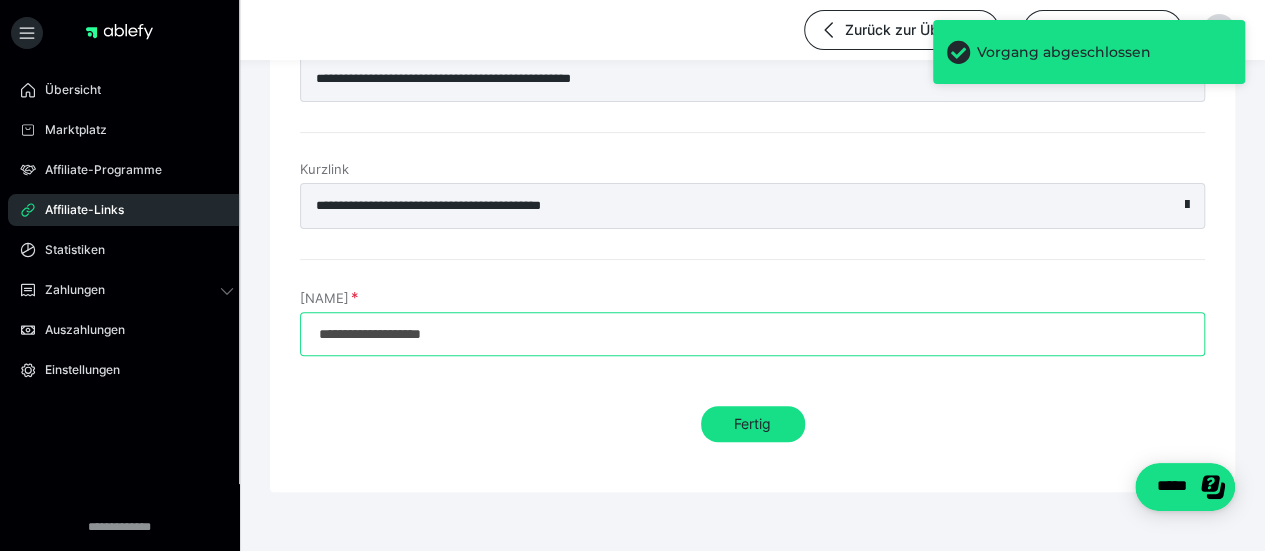 click on "**********" at bounding box center (752, 334) 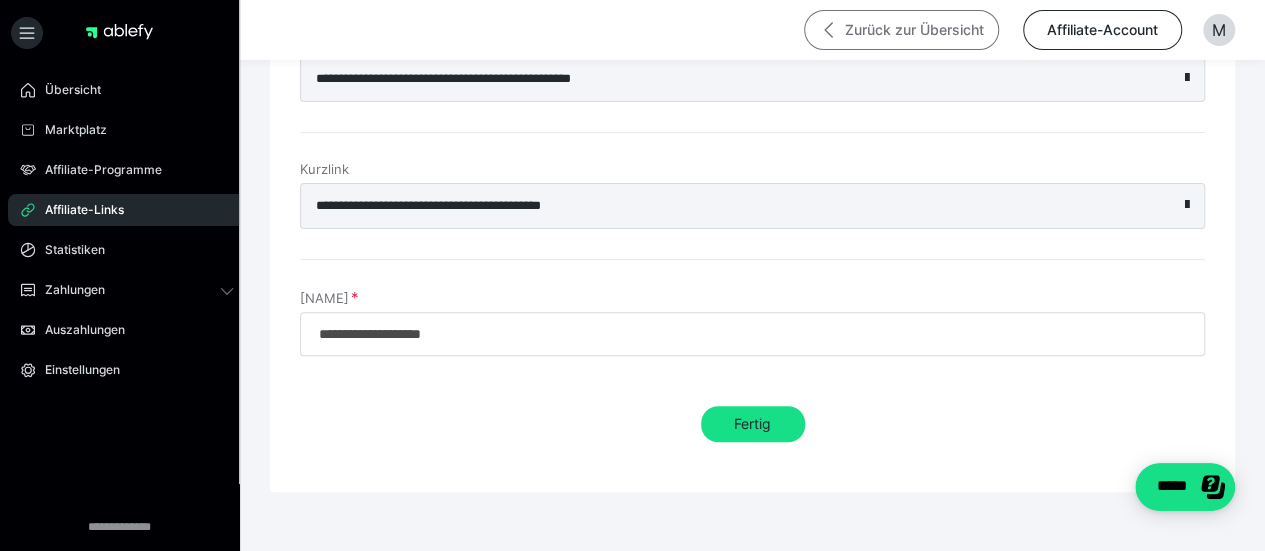 click on "Zurück zur Übersicht" at bounding box center [901, 30] 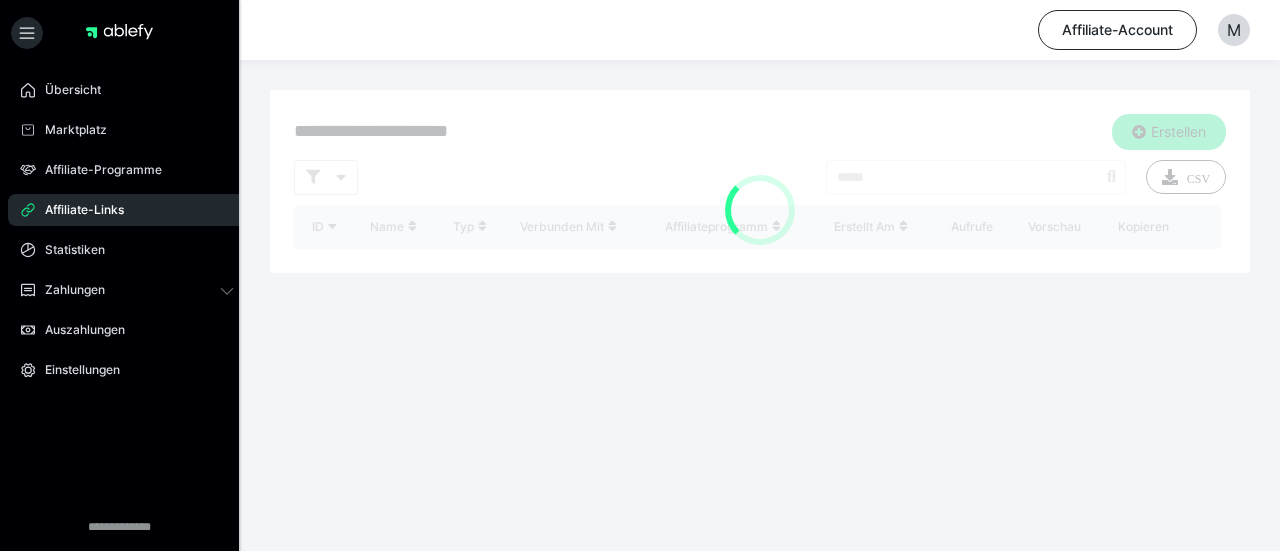 scroll, scrollTop: 0, scrollLeft: 0, axis: both 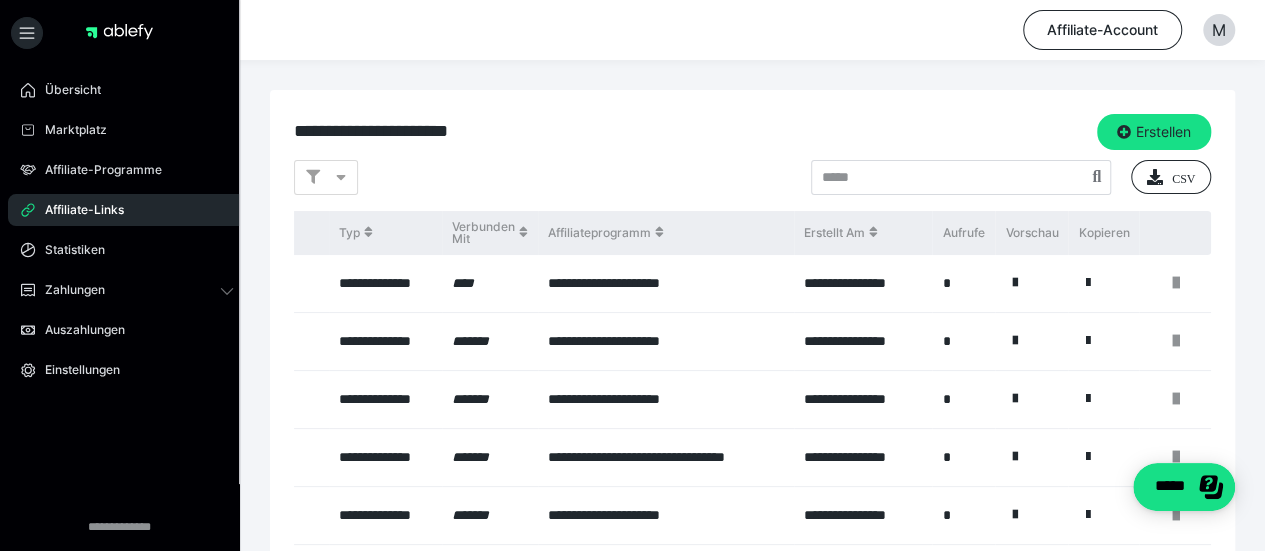 click on "**********" at bounding box center (752, 132) 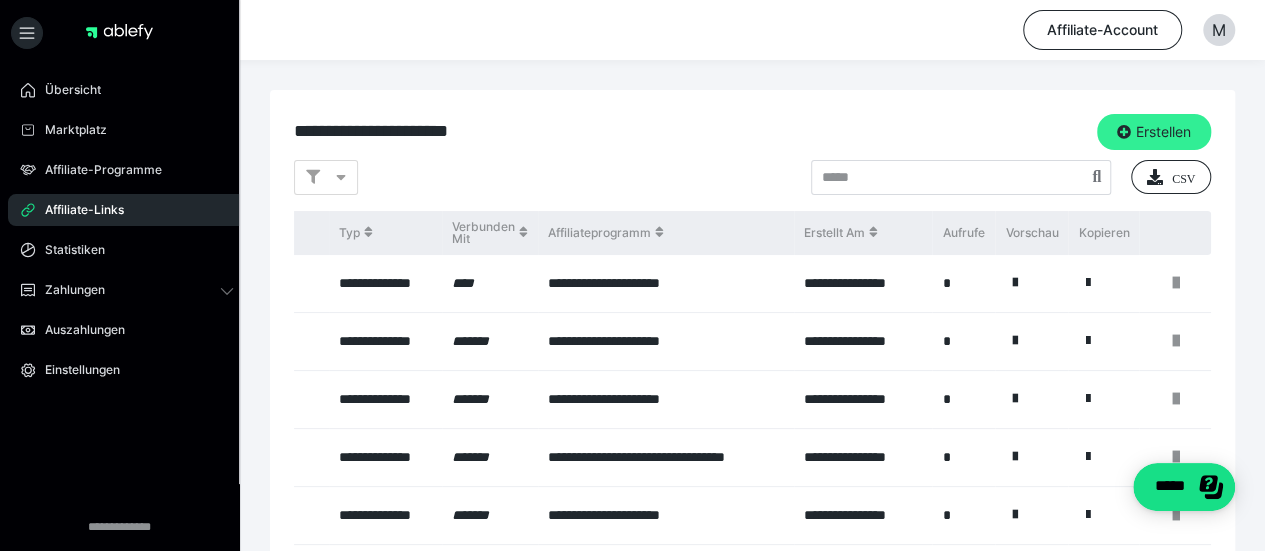 click at bounding box center [1124, 132] 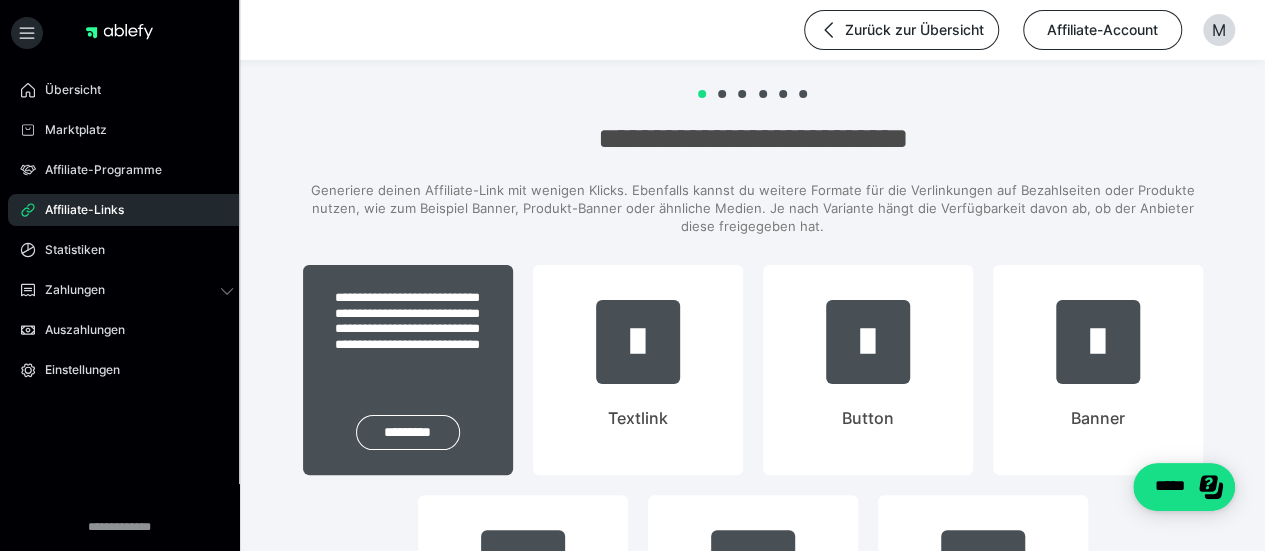 click on "**********" at bounding box center [408, 370] 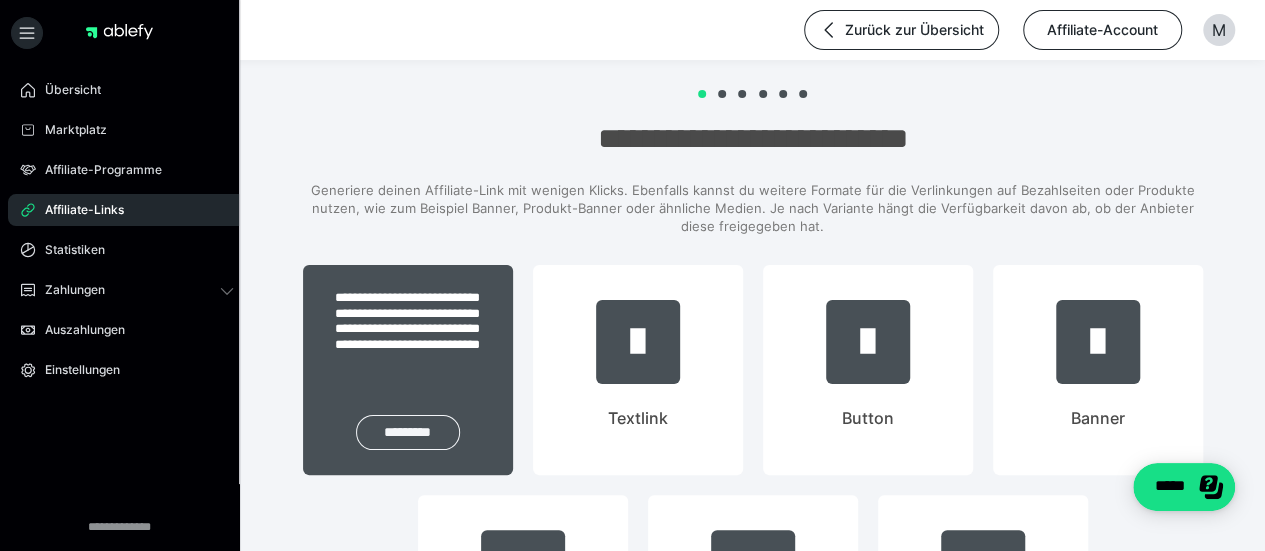 click on "*********" at bounding box center (408, 432) 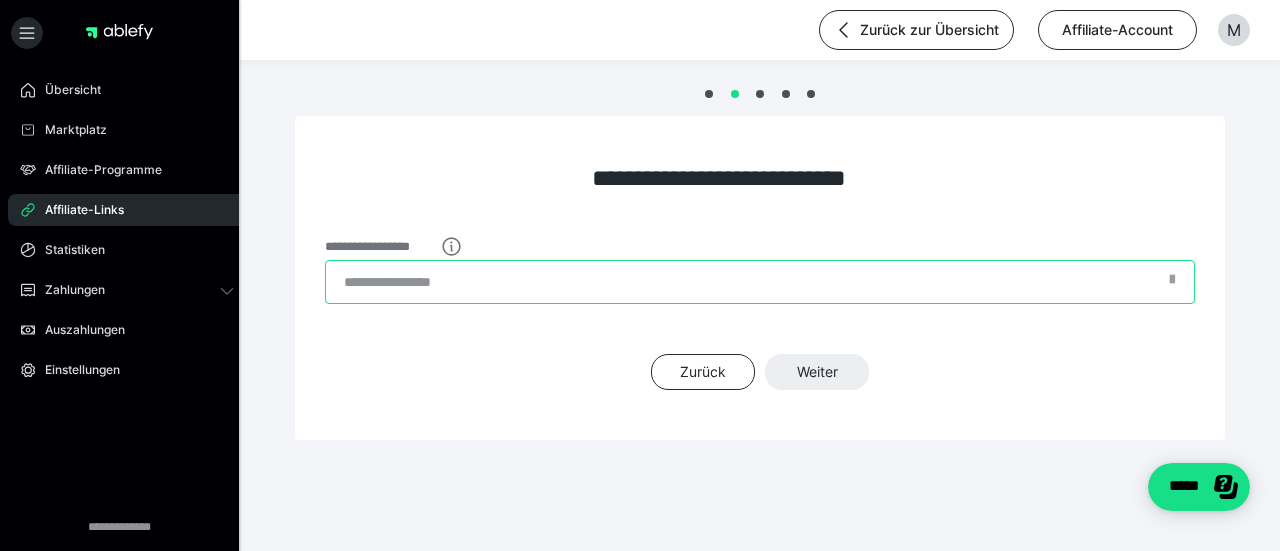 click on "**********" at bounding box center [760, 282] 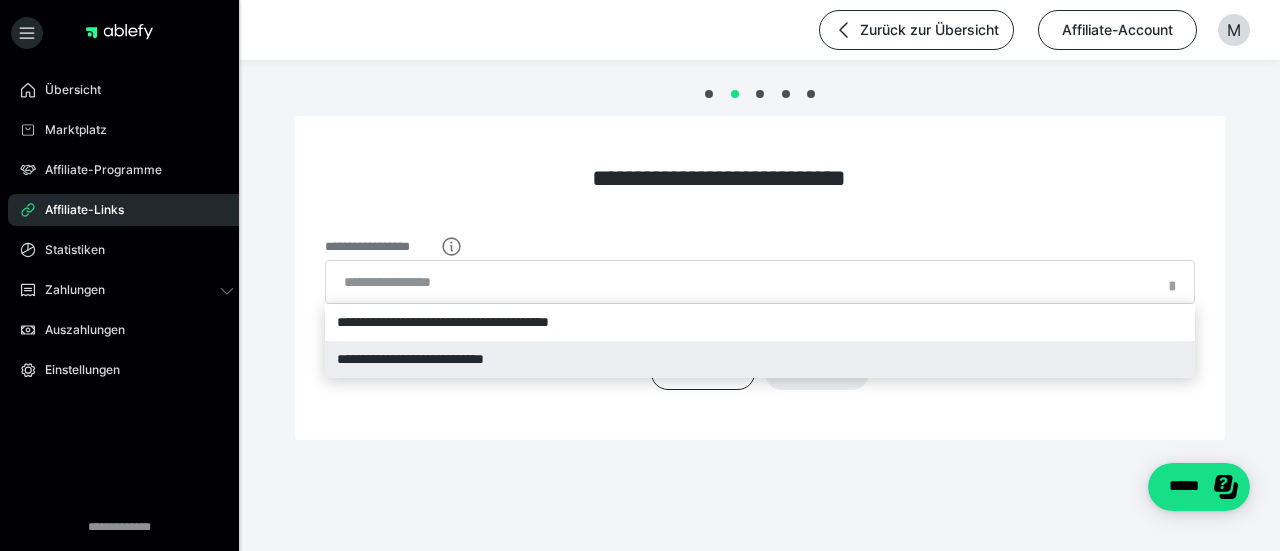 click on "**********" at bounding box center [760, 359] 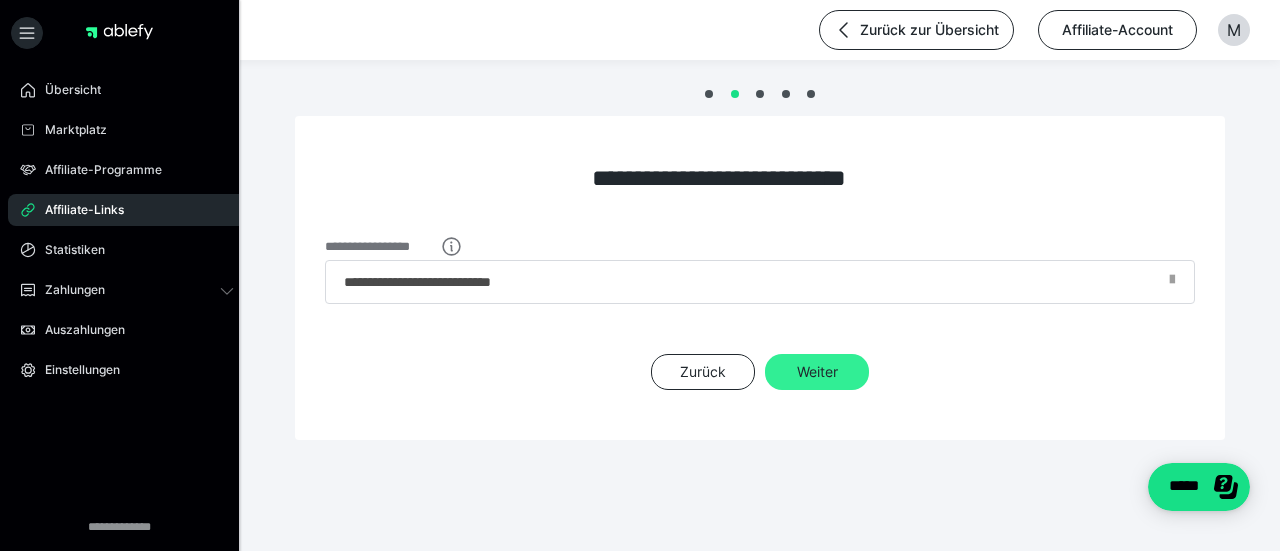 click on "Weiter" at bounding box center [817, 372] 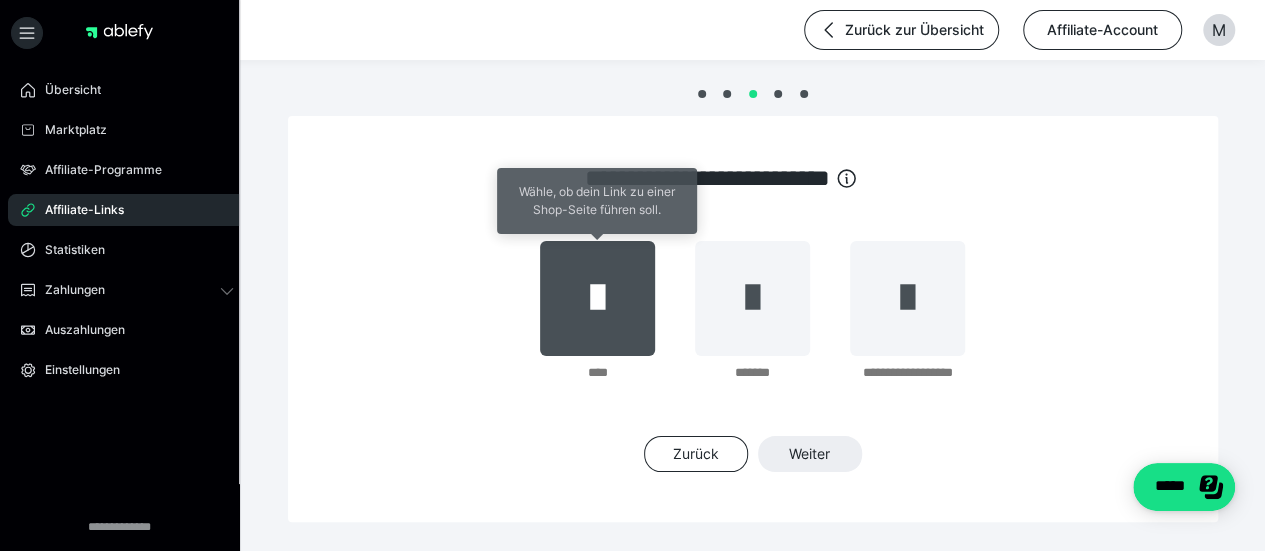click at bounding box center [597, 298] 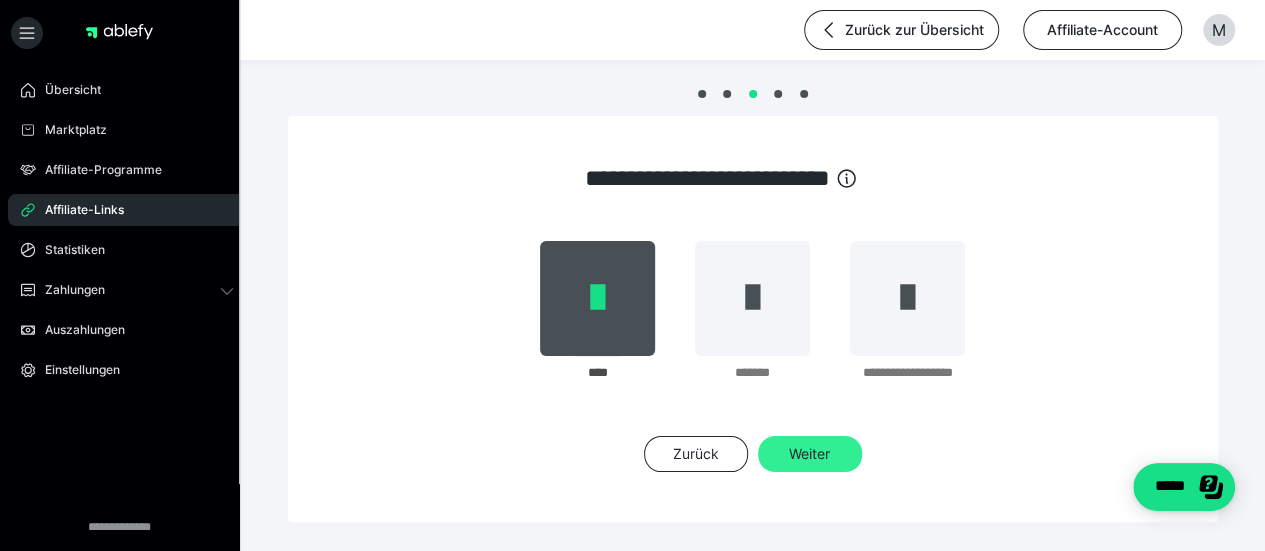 click on "Weiter" at bounding box center [810, 454] 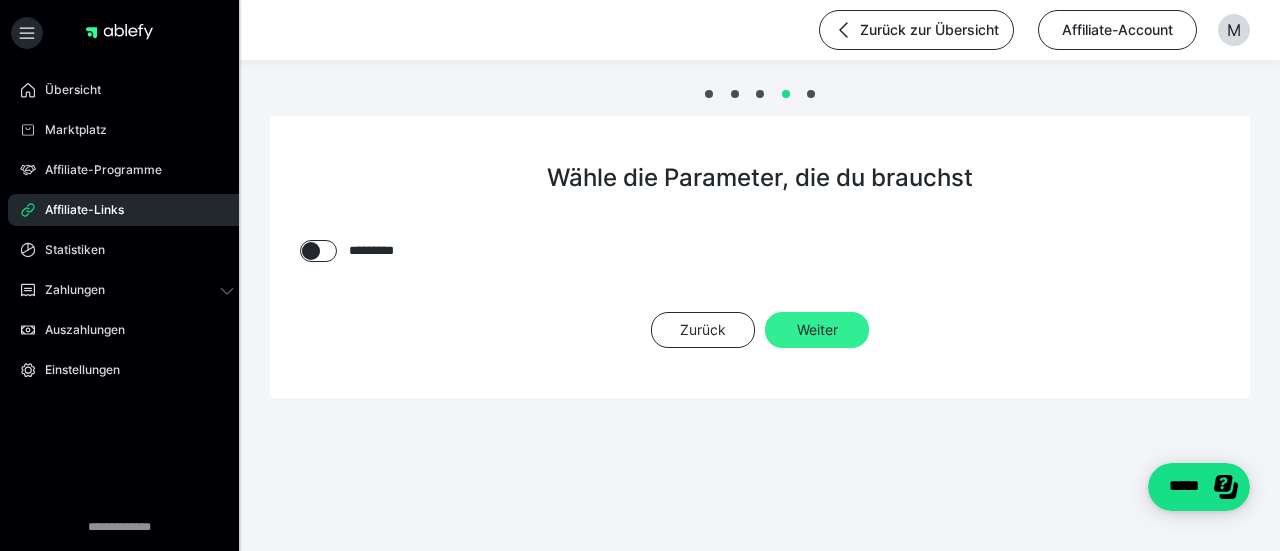 click on "Weiter" at bounding box center (817, 330) 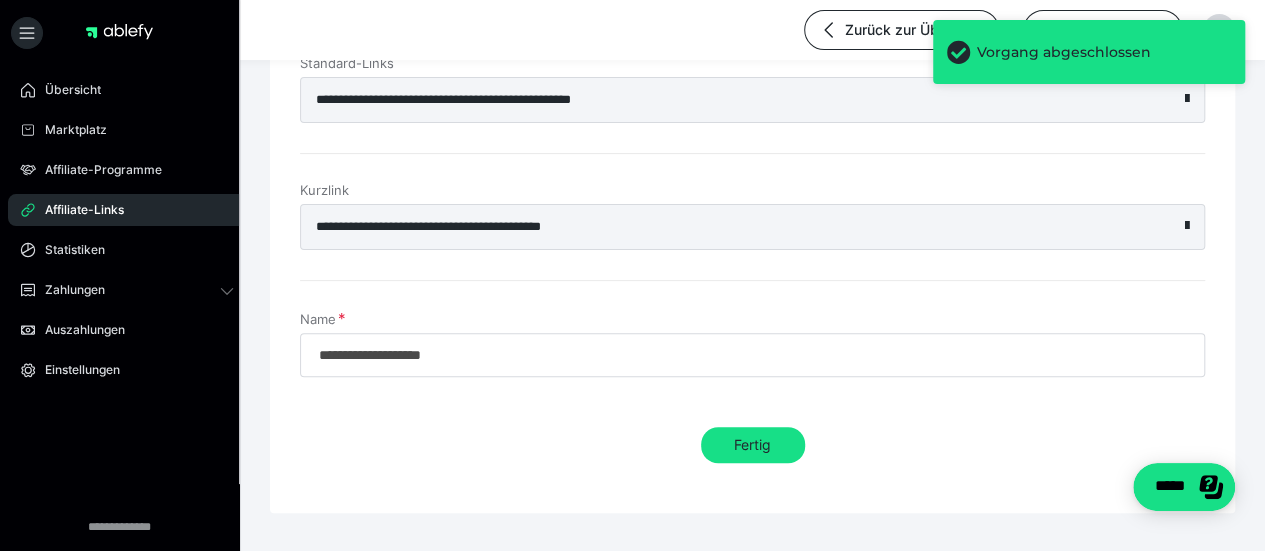 scroll, scrollTop: 193, scrollLeft: 0, axis: vertical 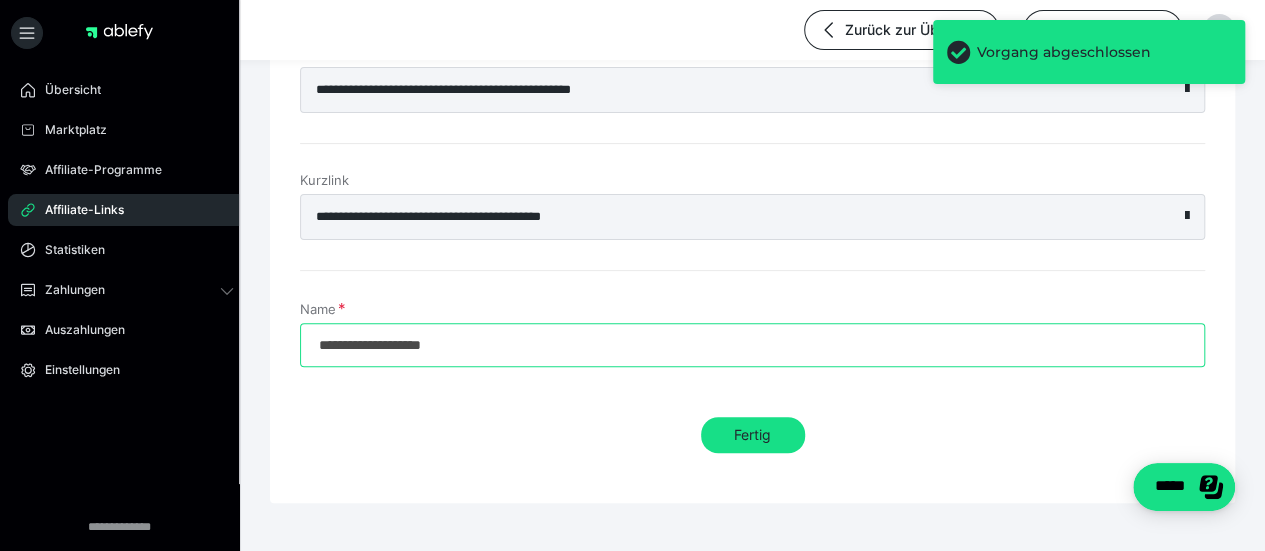 click on "**********" at bounding box center (752, 345) 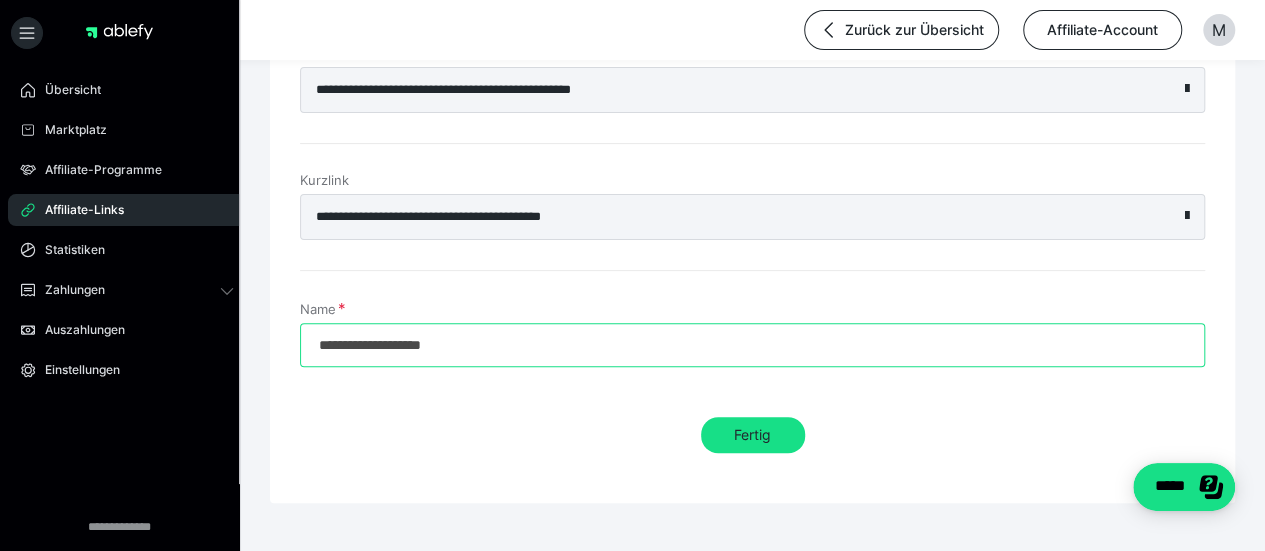 click on "**********" at bounding box center [752, 345] 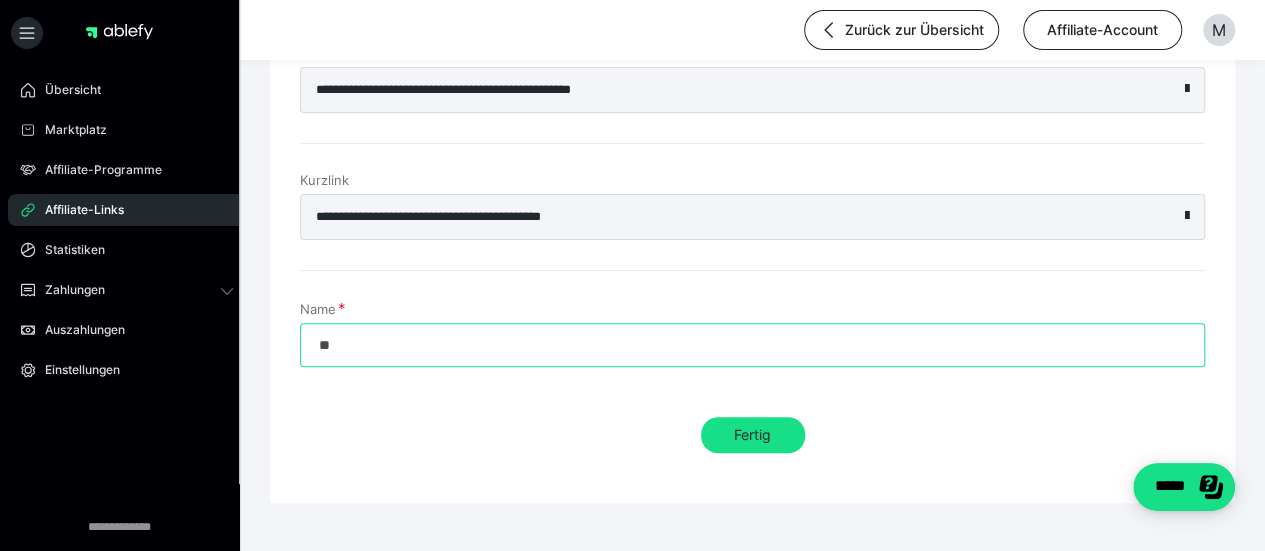 type on "*" 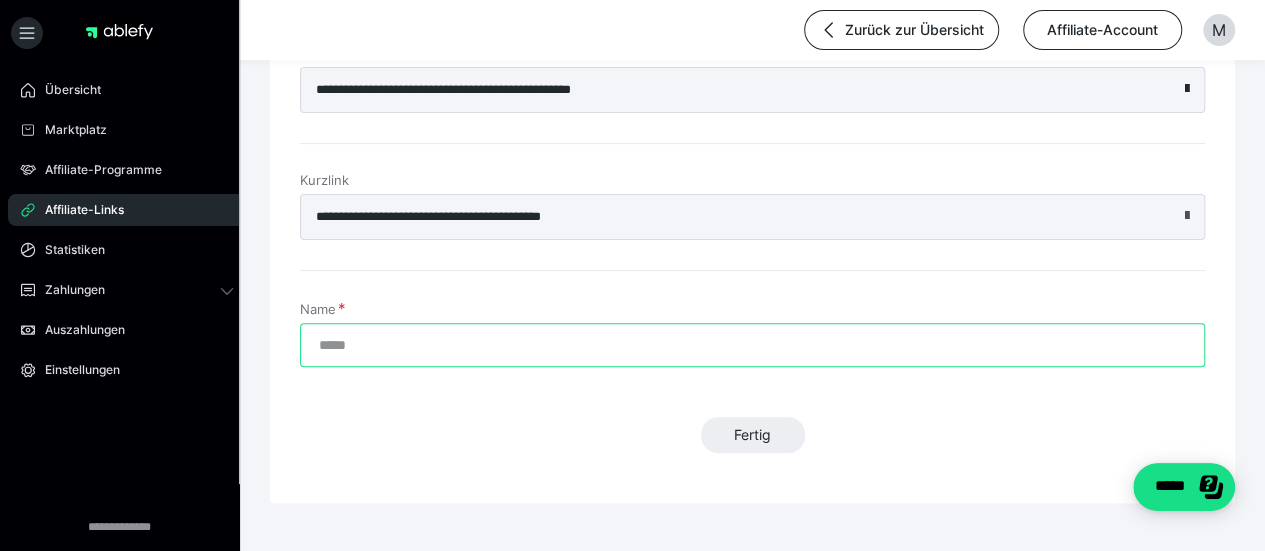 type 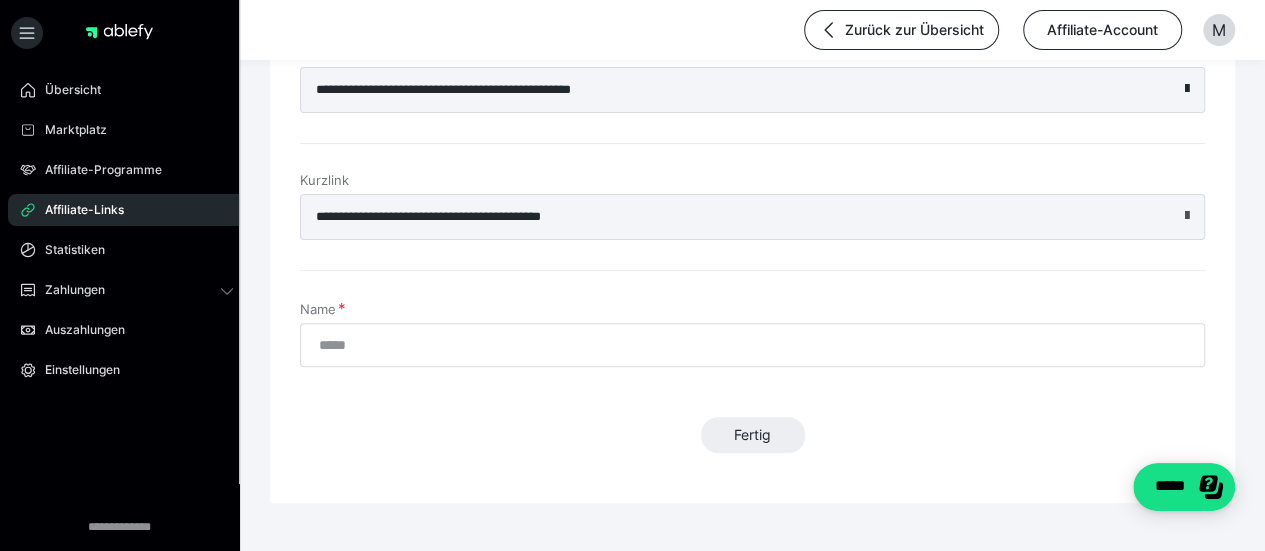 click at bounding box center [1187, 216] 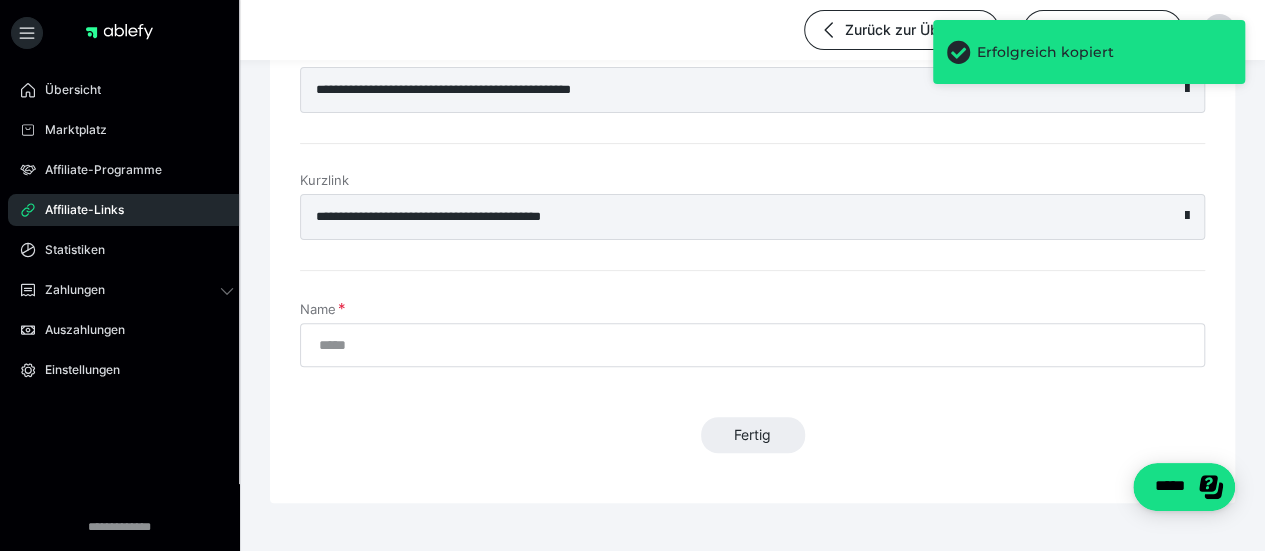 click on "**********" at bounding box center (707, 217) 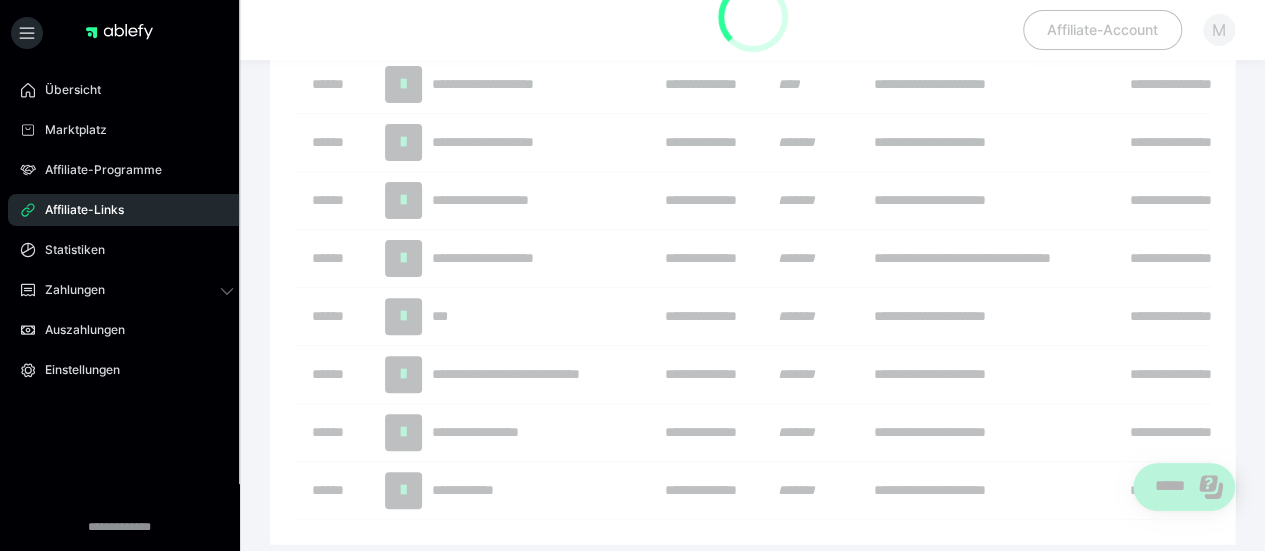 scroll, scrollTop: 0, scrollLeft: 0, axis: both 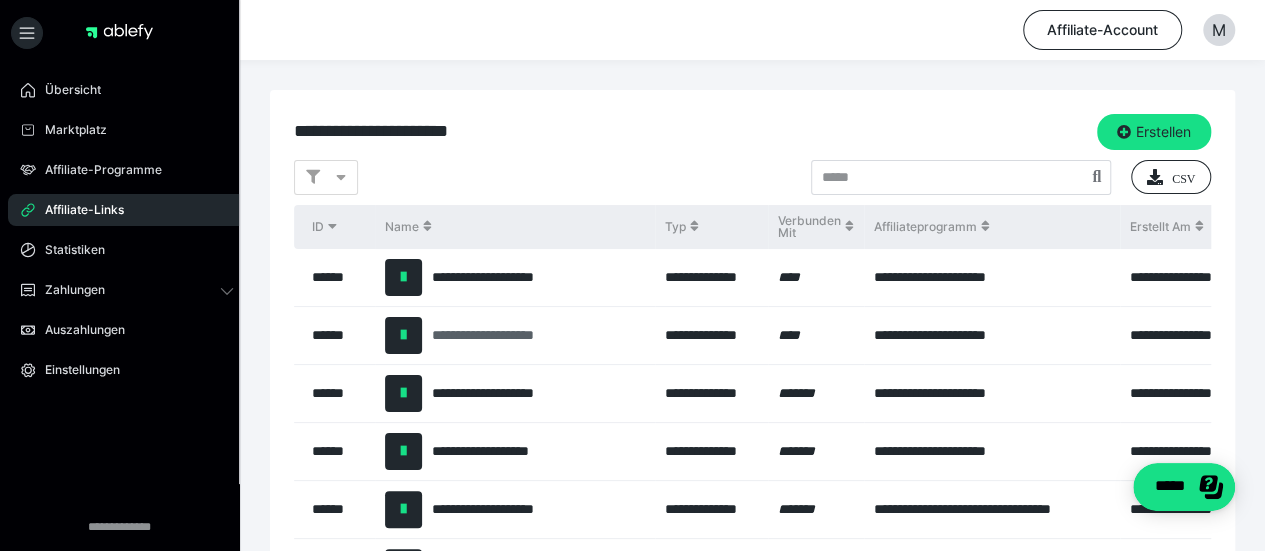 click on "**********" at bounding box center [511, 335] 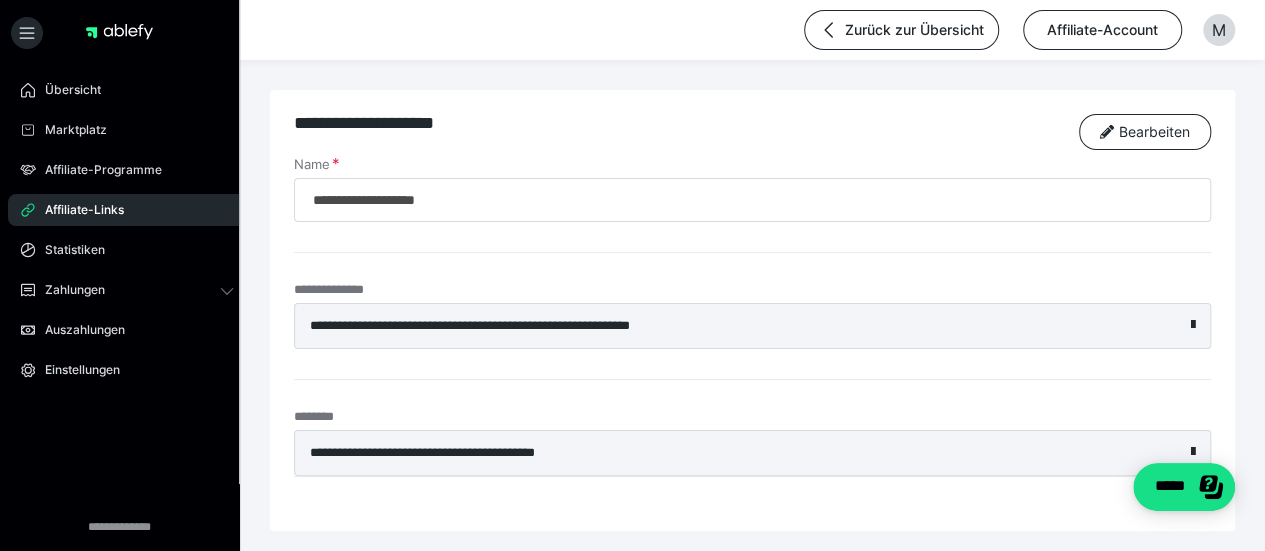 click on "**********" at bounding box center (707, 326) 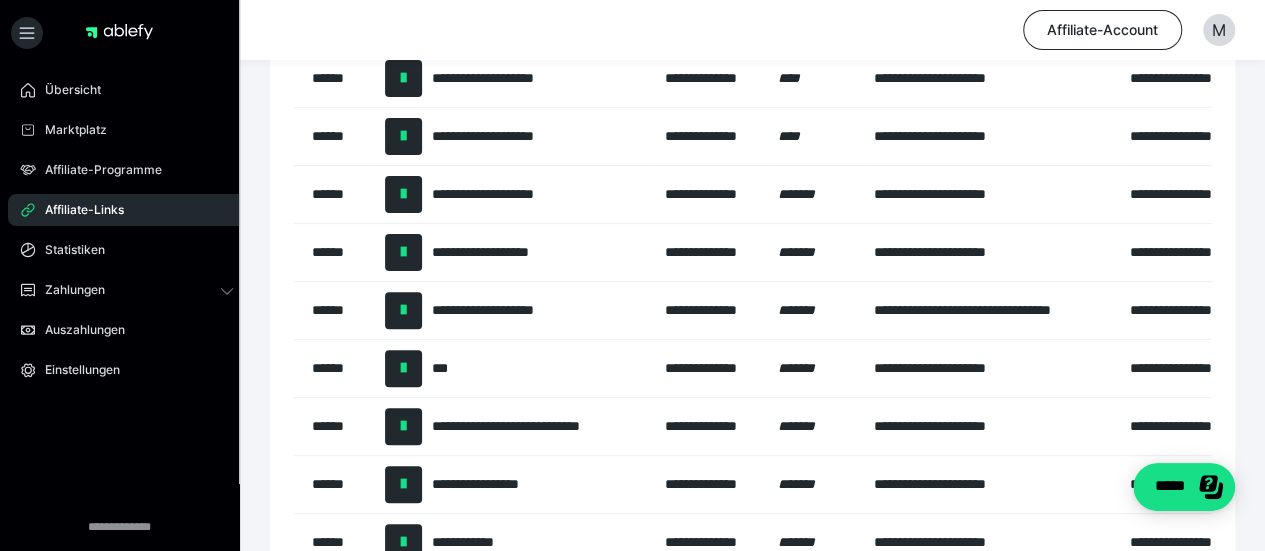 scroll, scrollTop: 202, scrollLeft: 0, axis: vertical 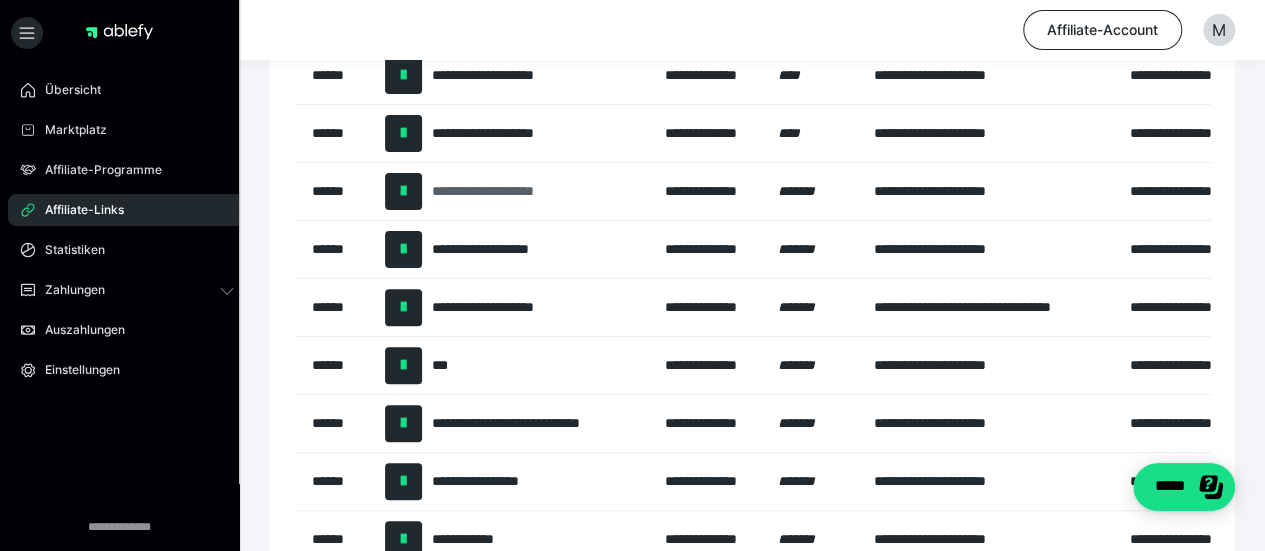 click on "**********" at bounding box center (511, 191) 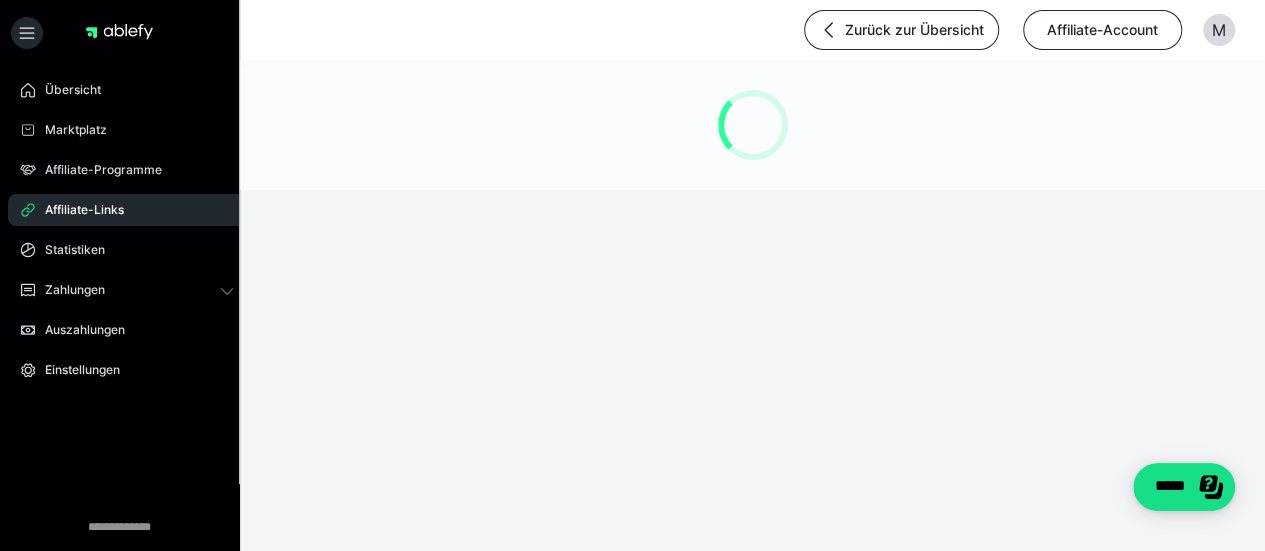scroll, scrollTop: 0, scrollLeft: 0, axis: both 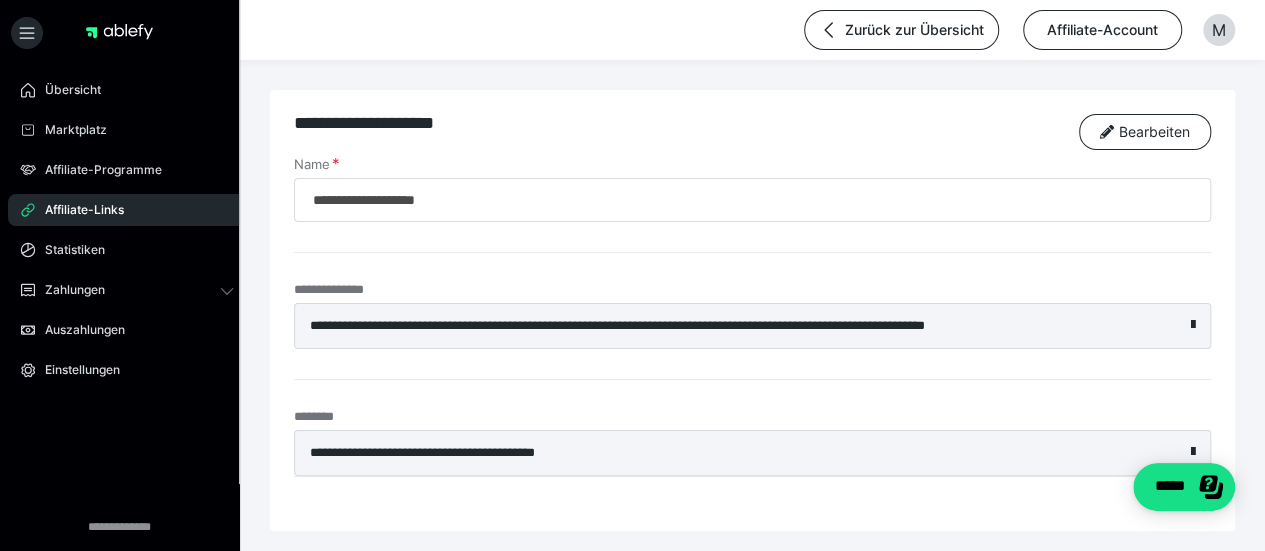 click on "**********" at bounding box center [707, 326] 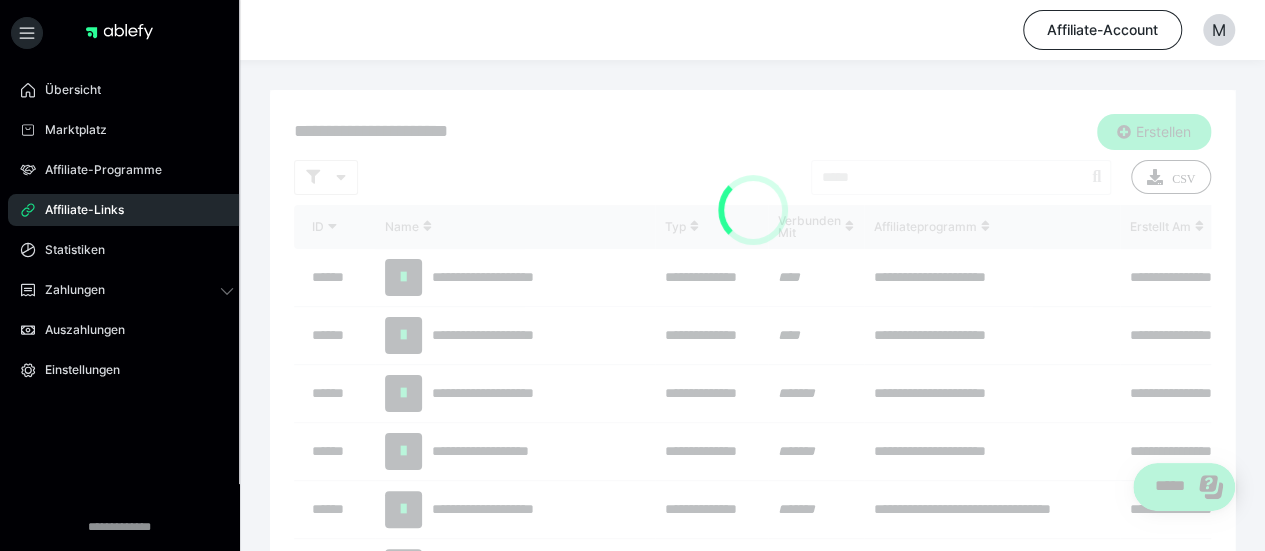 scroll, scrollTop: 202, scrollLeft: 0, axis: vertical 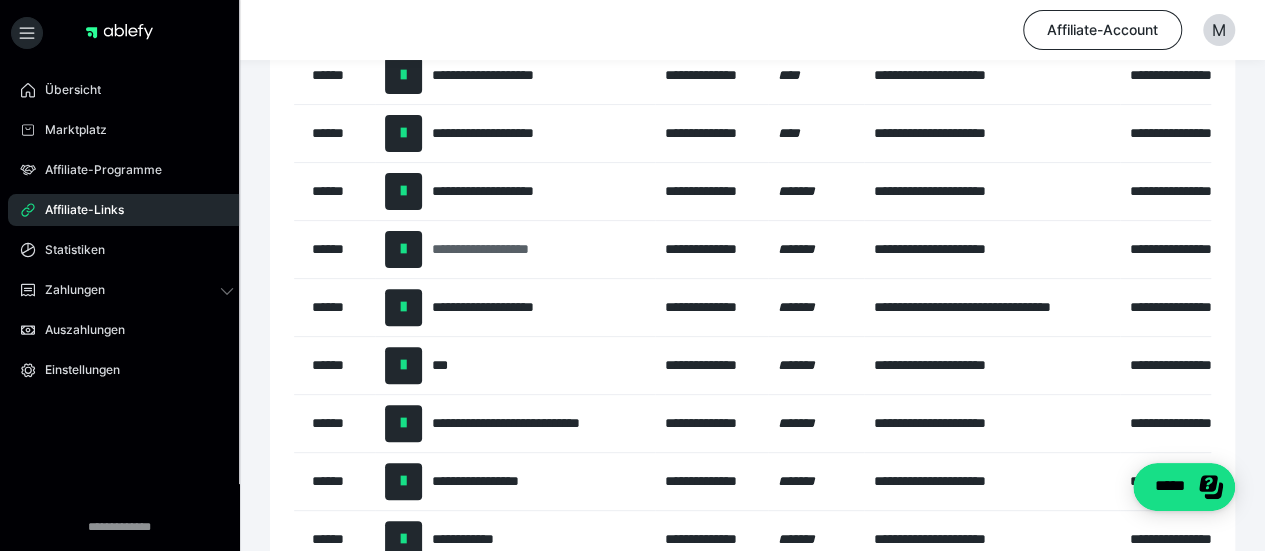 click on "**********" at bounding box center (502, 249) 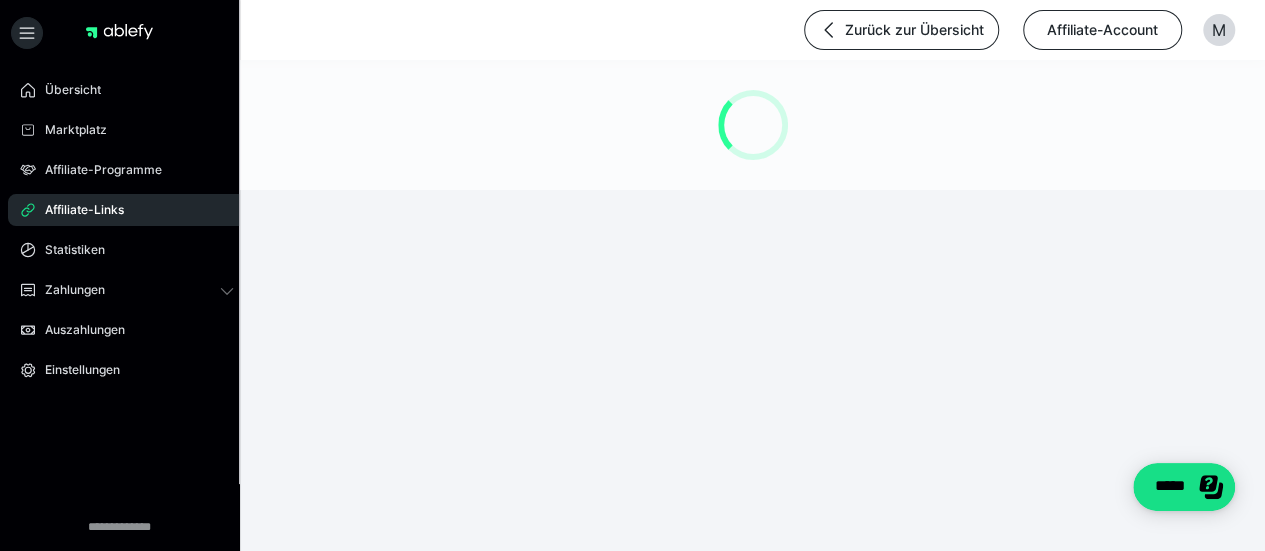 scroll, scrollTop: 0, scrollLeft: 0, axis: both 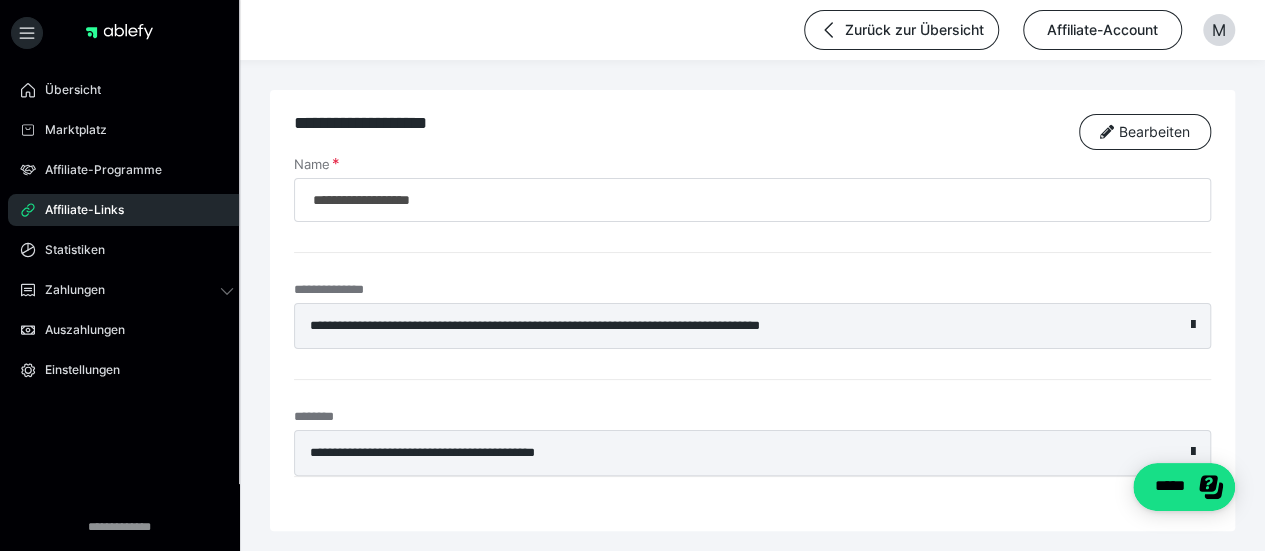 click on "**********" at bounding box center (707, 326) 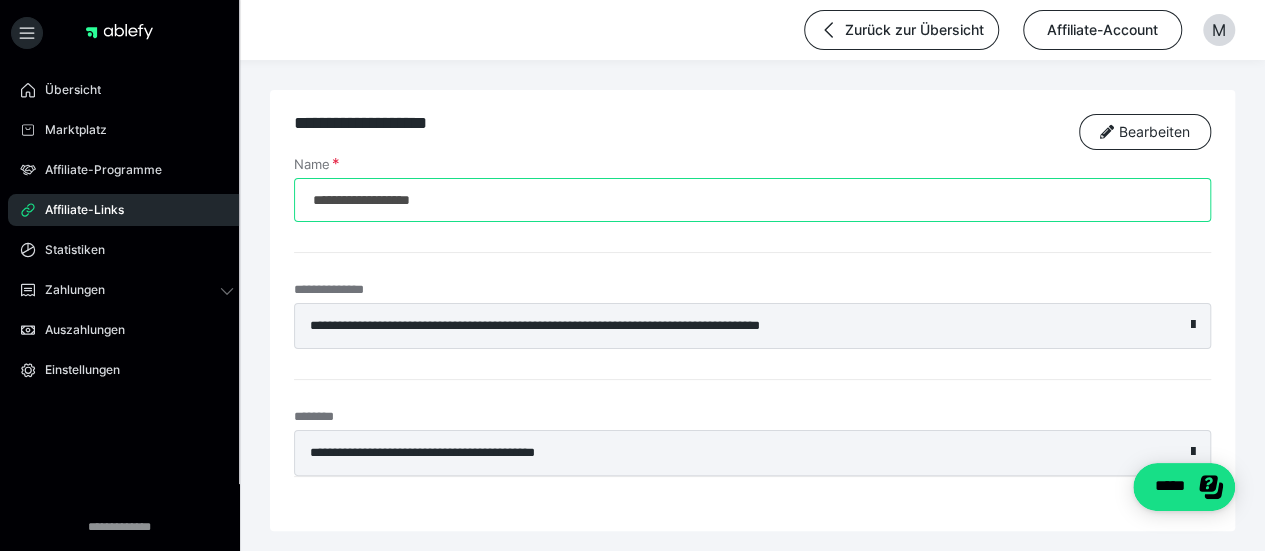 click on "**********" at bounding box center (752, 200) 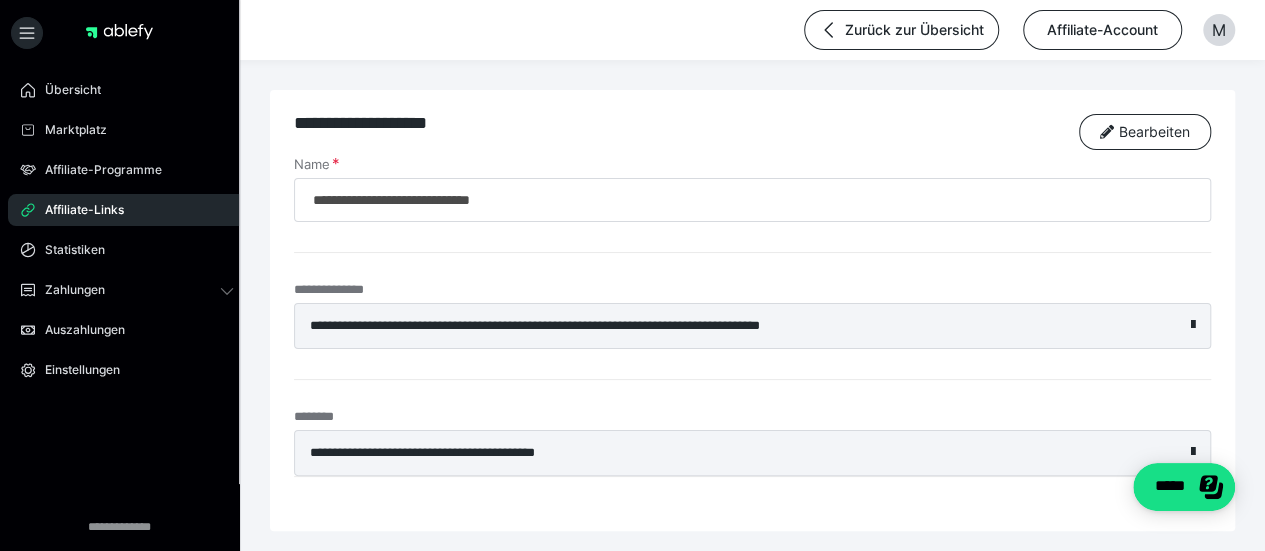 click on "**********" at bounding box center [707, 326] 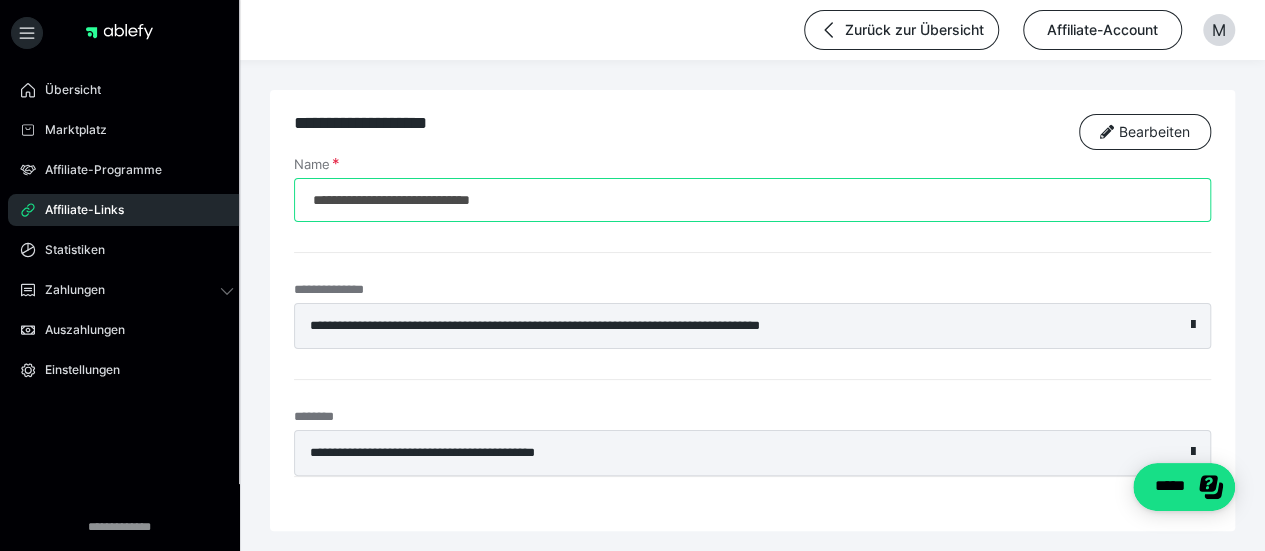 click on "**********" at bounding box center (752, 200) 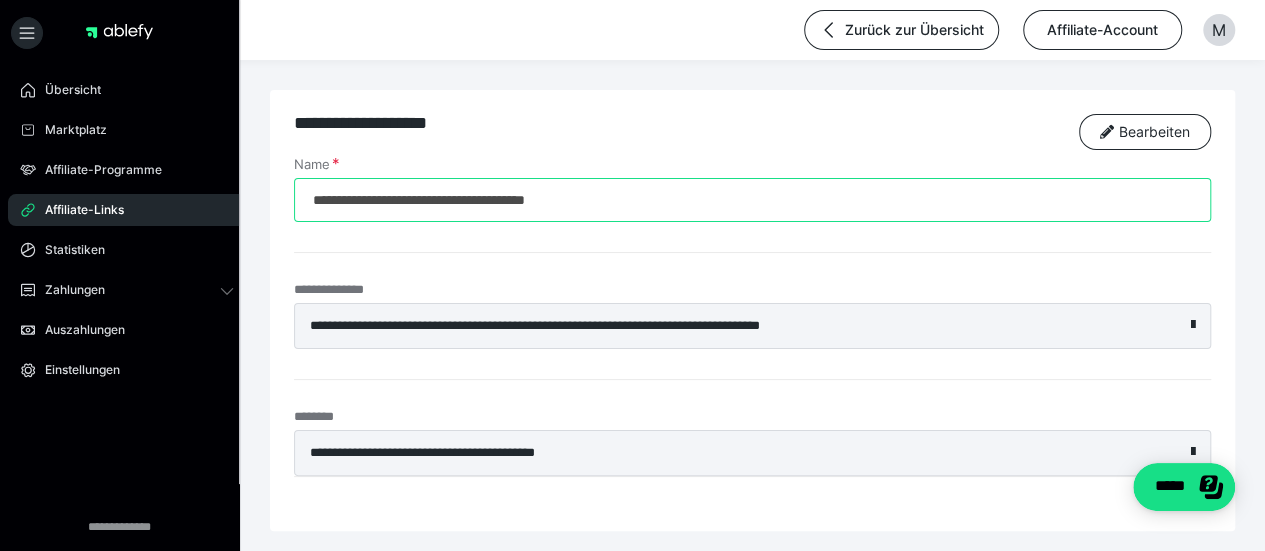 type on "**********" 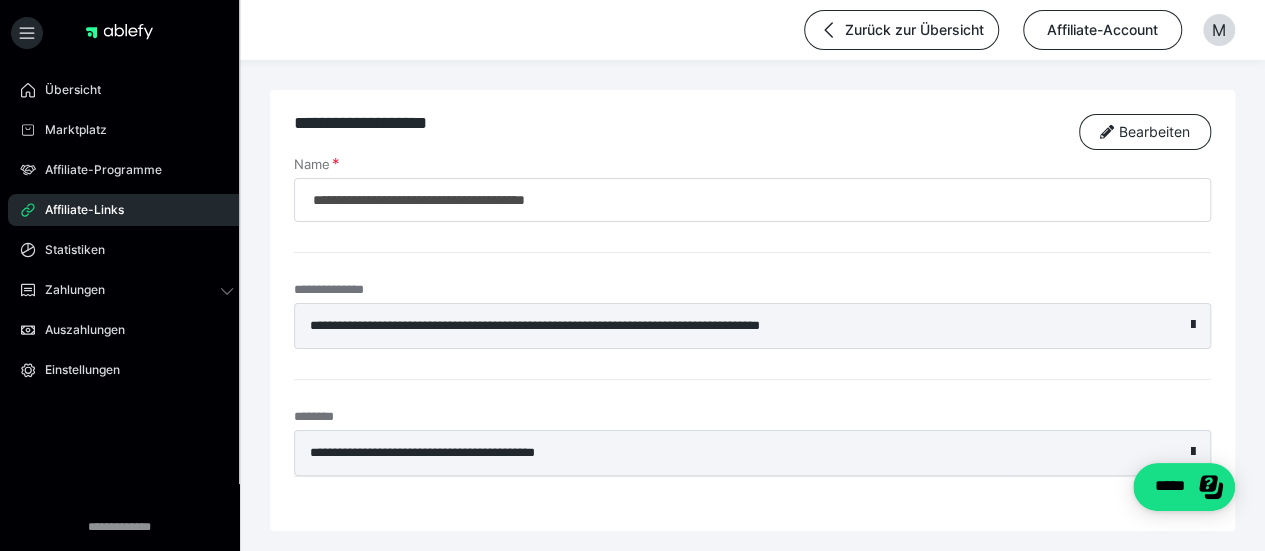 click on "**********" at bounding box center [752, 135] 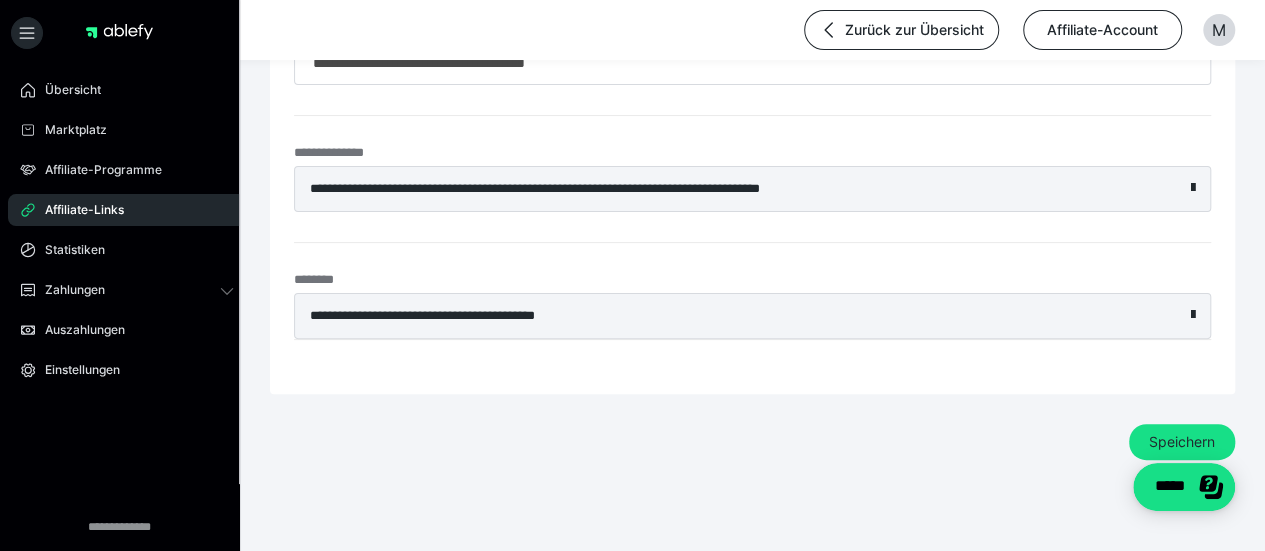 scroll, scrollTop: 143, scrollLeft: 0, axis: vertical 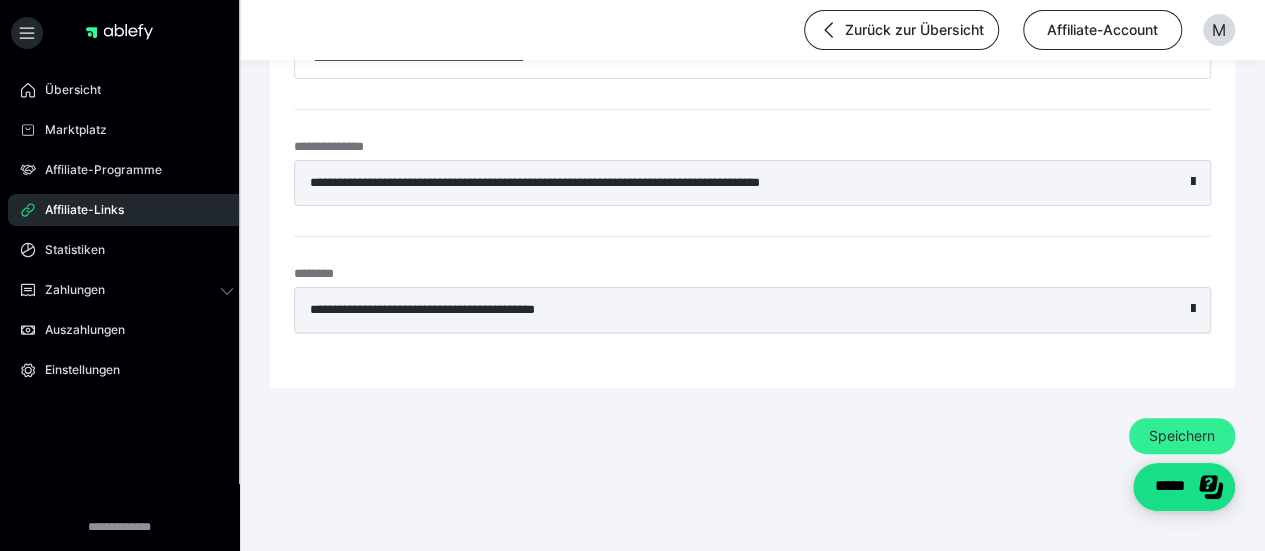 click on "Speichern" at bounding box center [1182, 436] 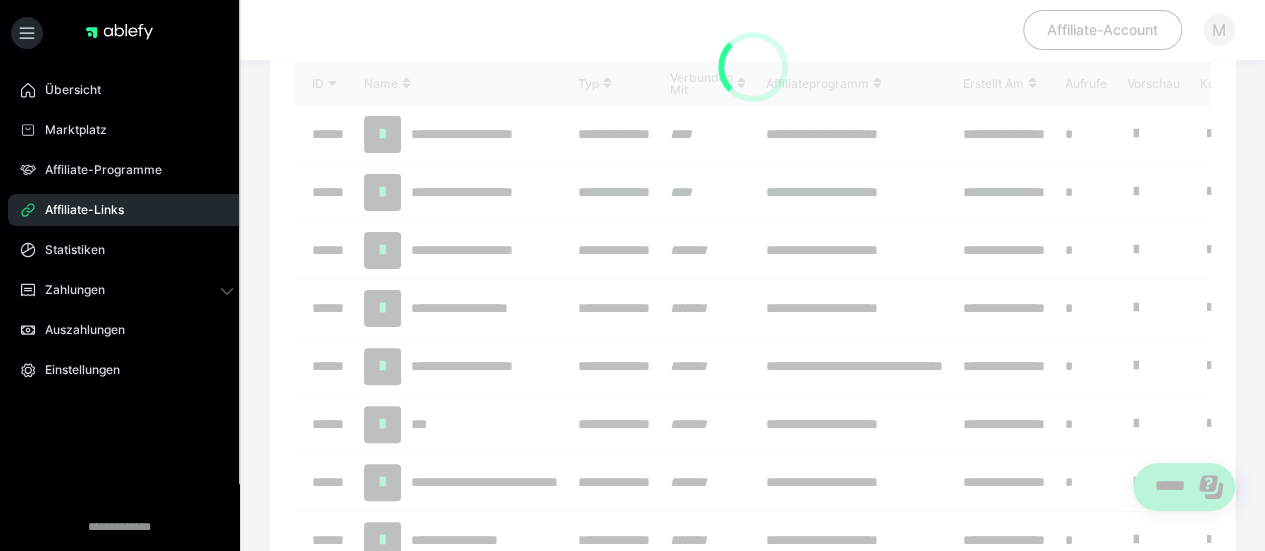 scroll, scrollTop: 0, scrollLeft: 0, axis: both 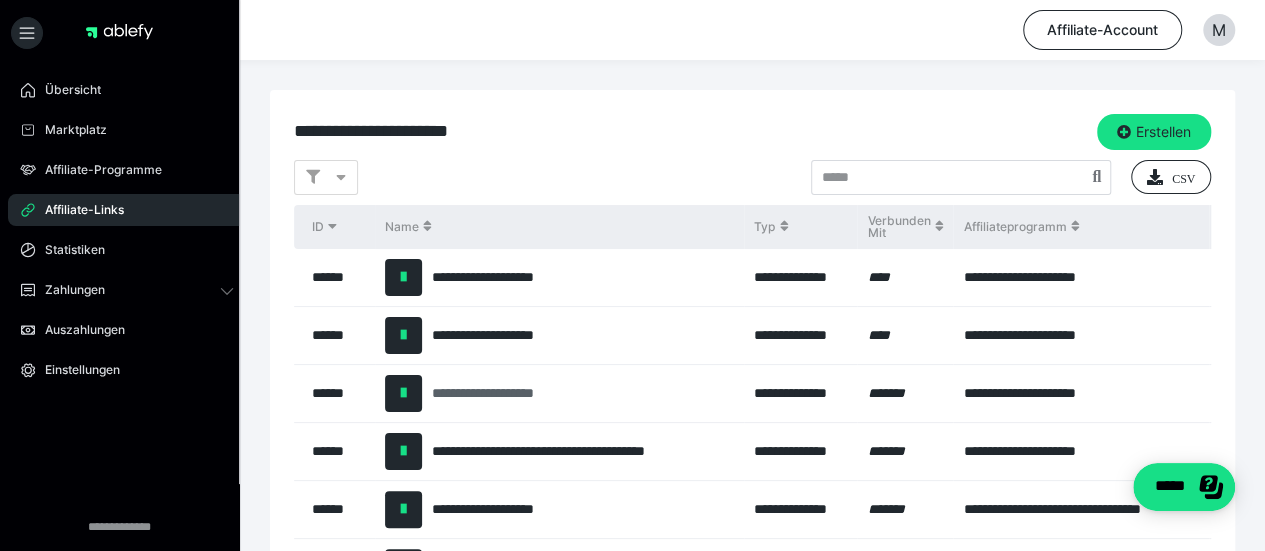 click on "**********" at bounding box center [511, 393] 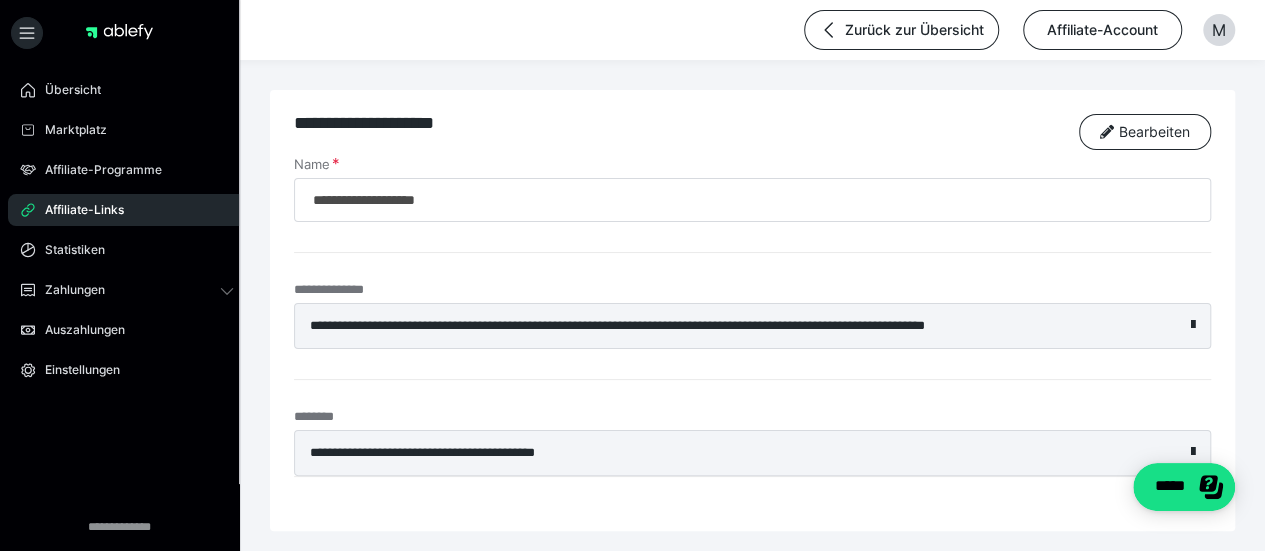 click on "**********" at bounding box center [707, 326] 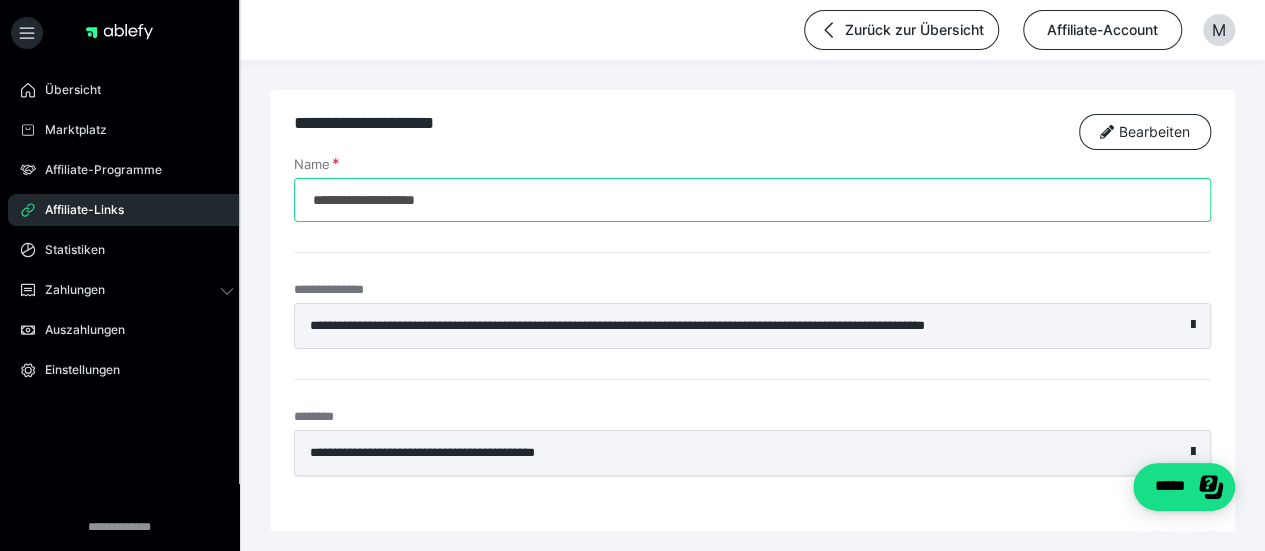 click on "**********" at bounding box center [752, 200] 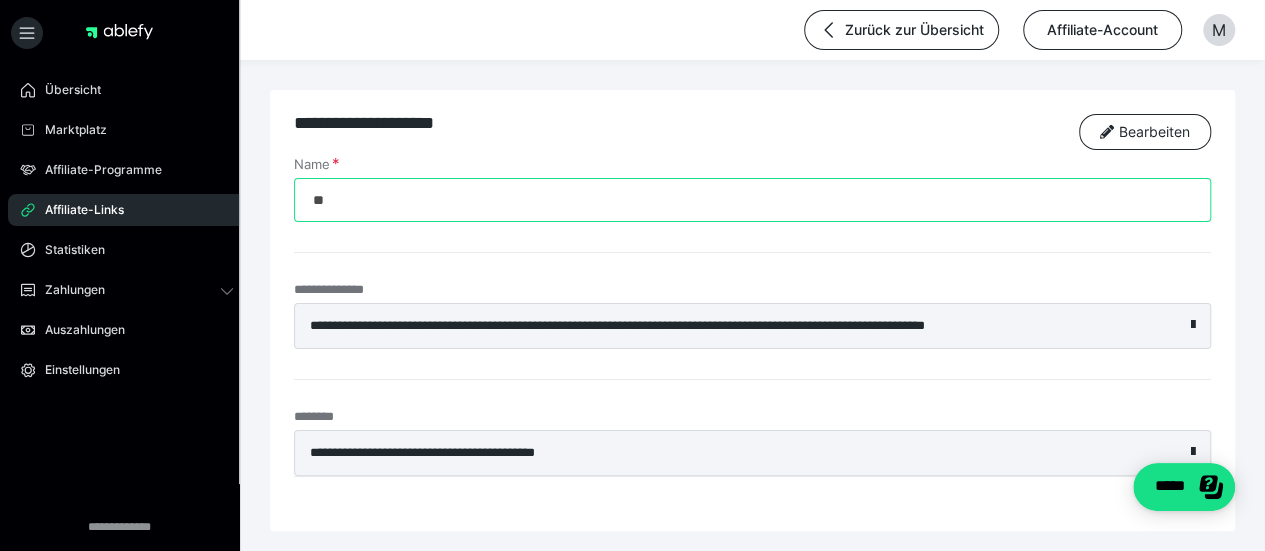 type on "*" 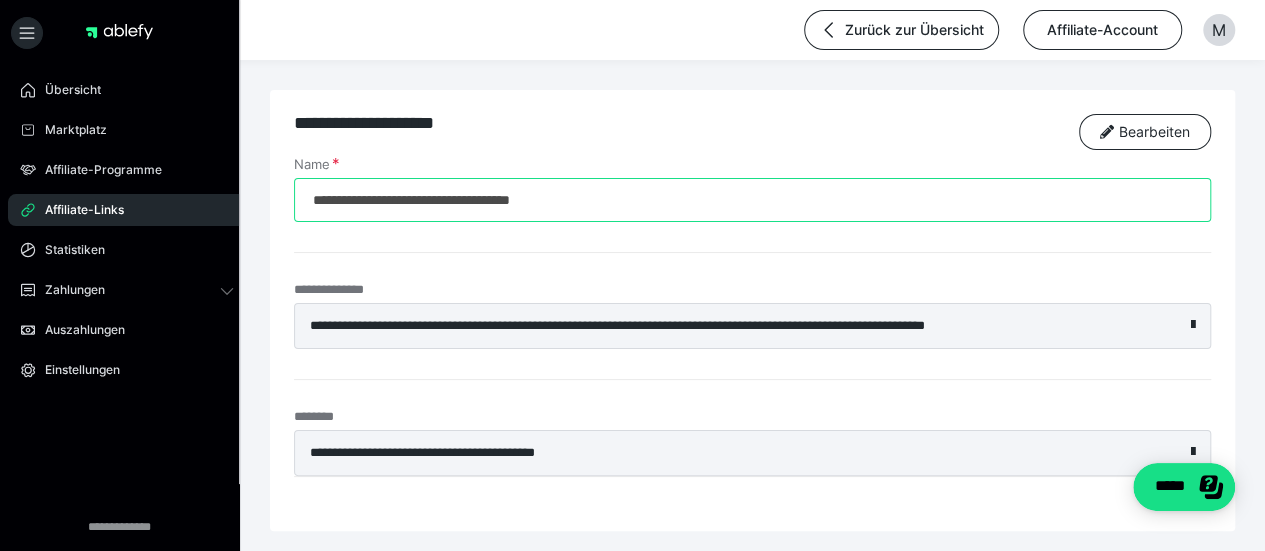 scroll, scrollTop: 143, scrollLeft: 0, axis: vertical 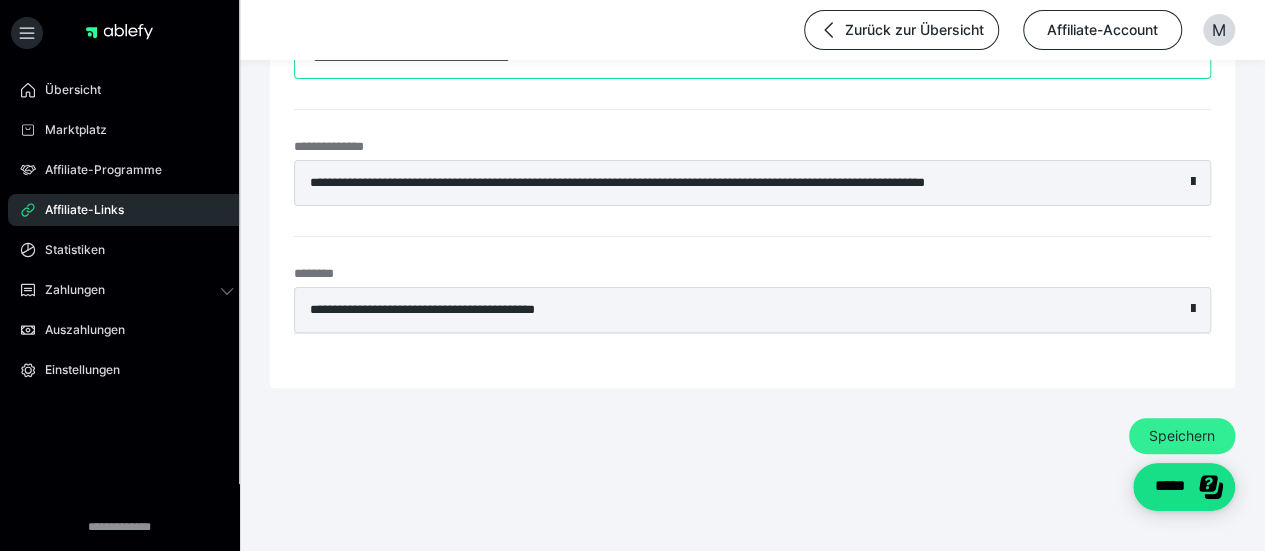 type on "**********" 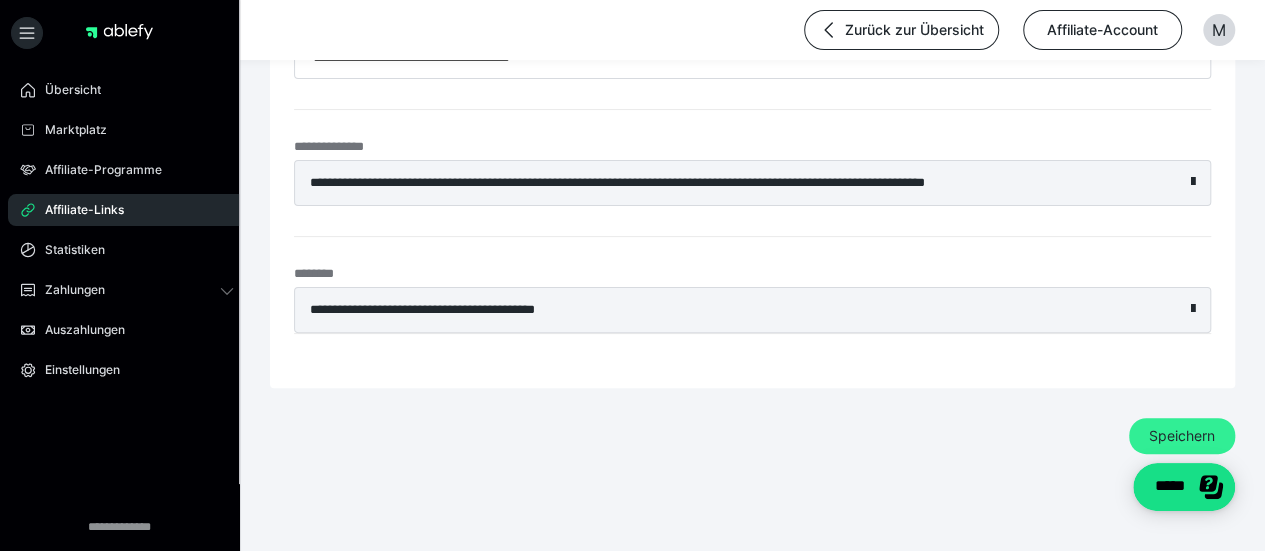 click on "Speichern" at bounding box center [1182, 436] 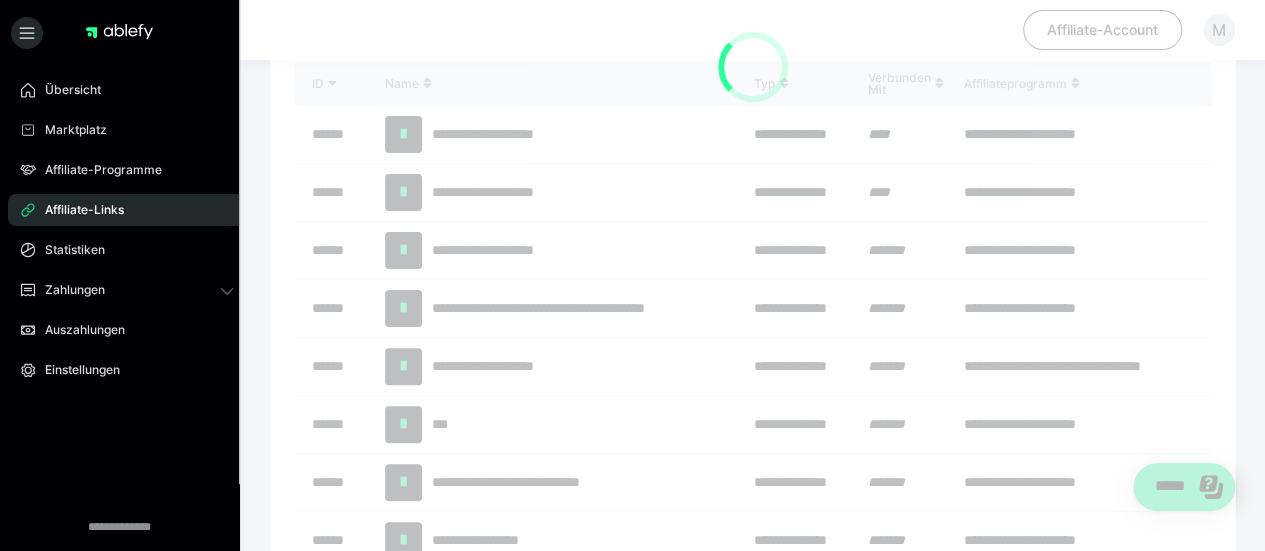 scroll, scrollTop: 0, scrollLeft: 0, axis: both 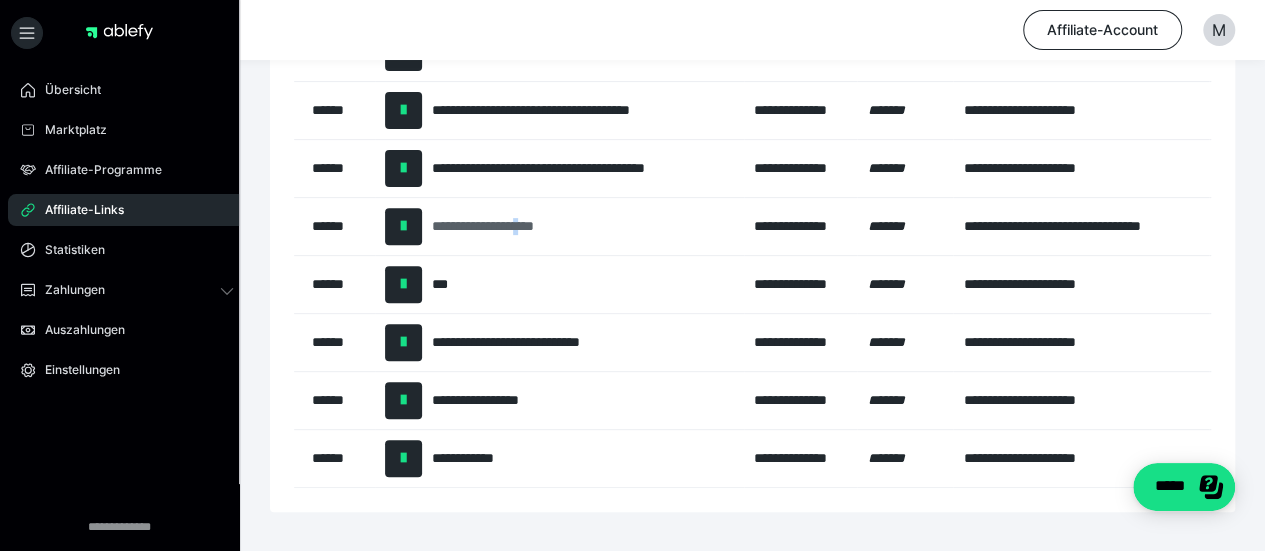 drag, startPoint x: 558, startPoint y: 213, endPoint x: 555, endPoint y: 226, distance: 13.341664 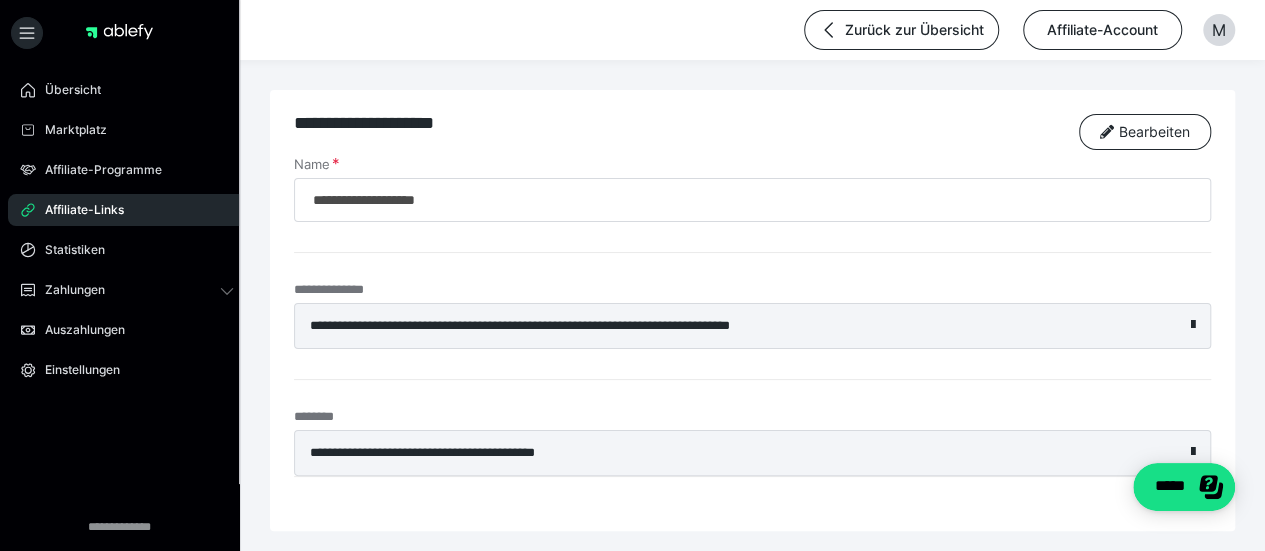 click on "**********" at bounding box center [707, 326] 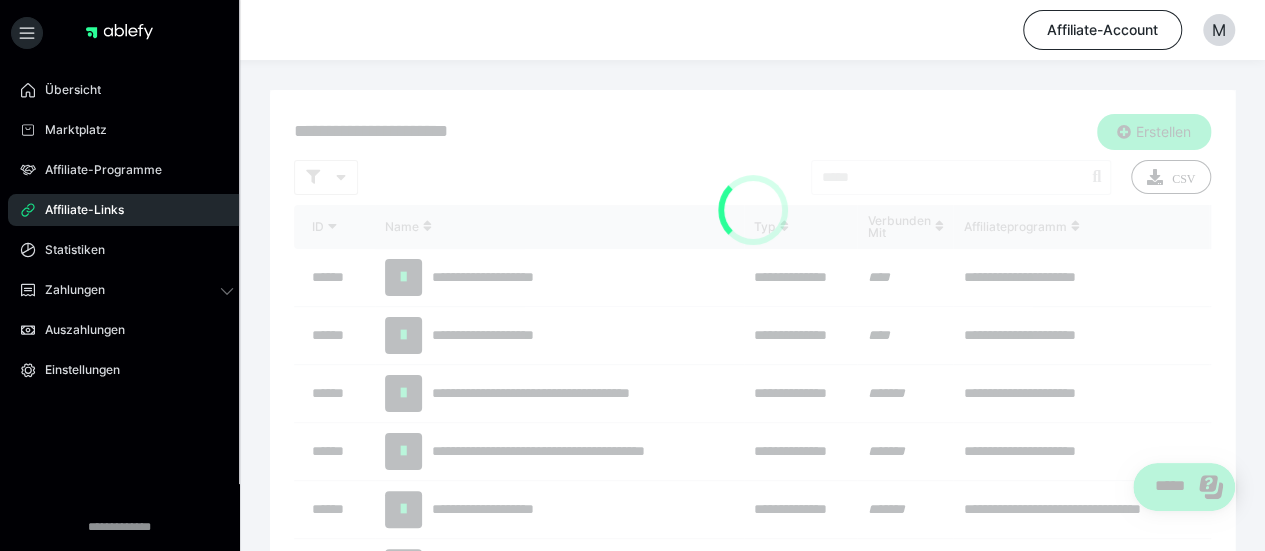 scroll, scrollTop: 283, scrollLeft: 0, axis: vertical 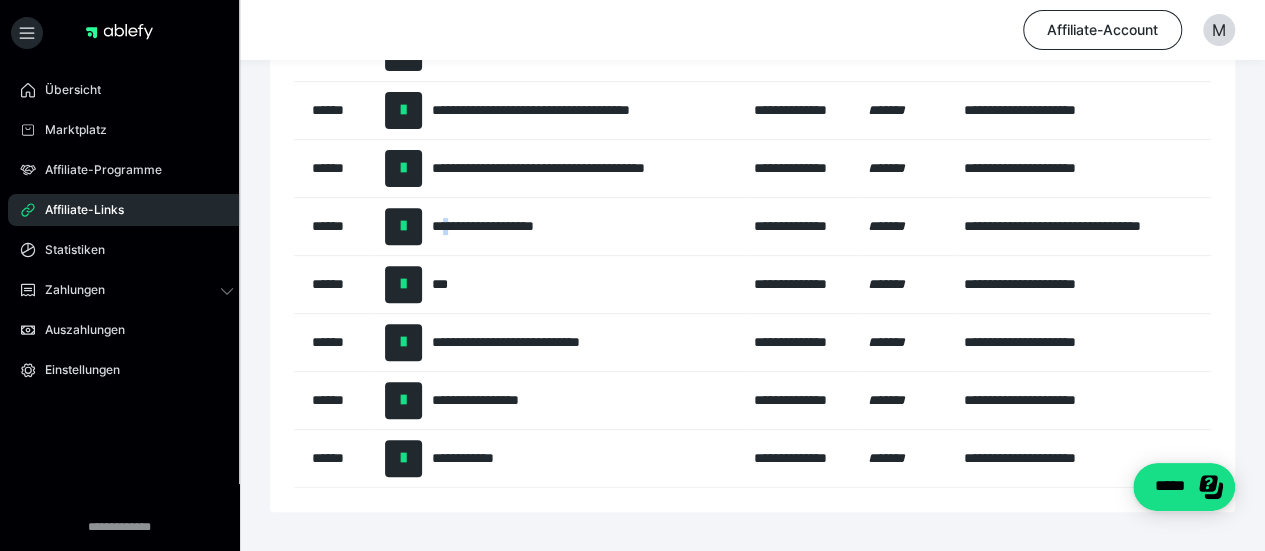 drag, startPoint x: 490, startPoint y: 216, endPoint x: 454, endPoint y: 215, distance: 36.013885 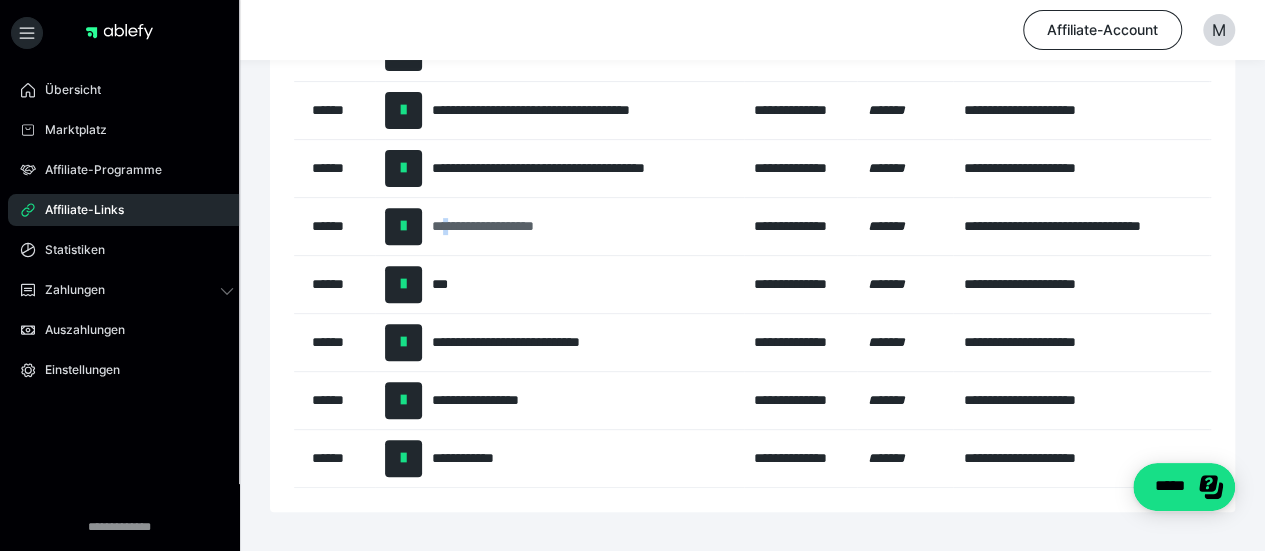 click on "**********" at bounding box center (511, 226) 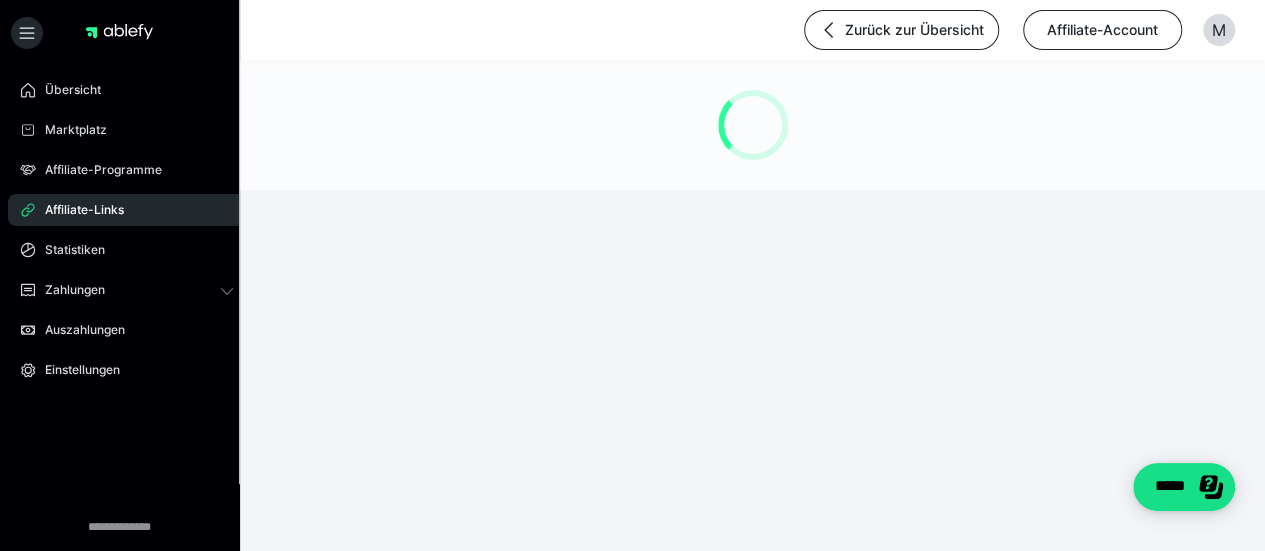 scroll, scrollTop: 0, scrollLeft: 0, axis: both 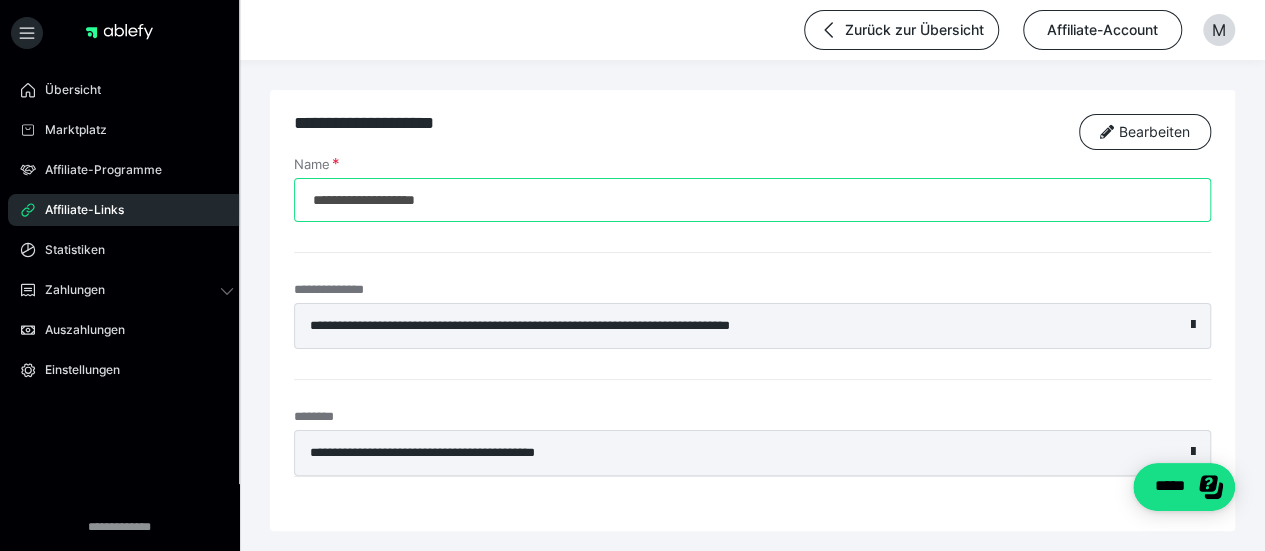 click on "**********" at bounding box center [752, 200] 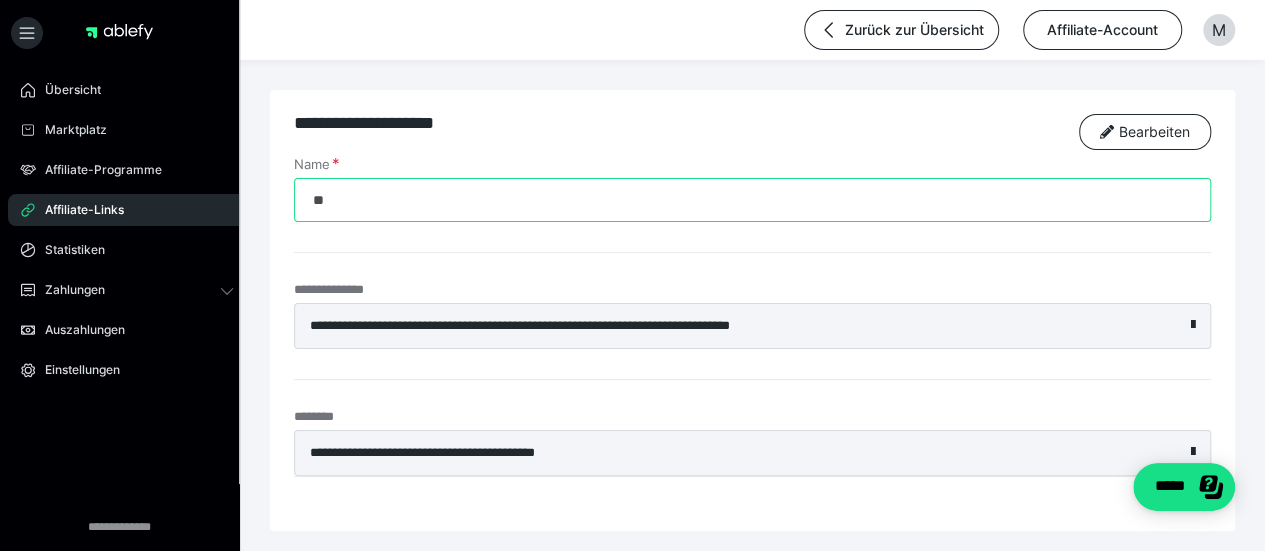 type on "*" 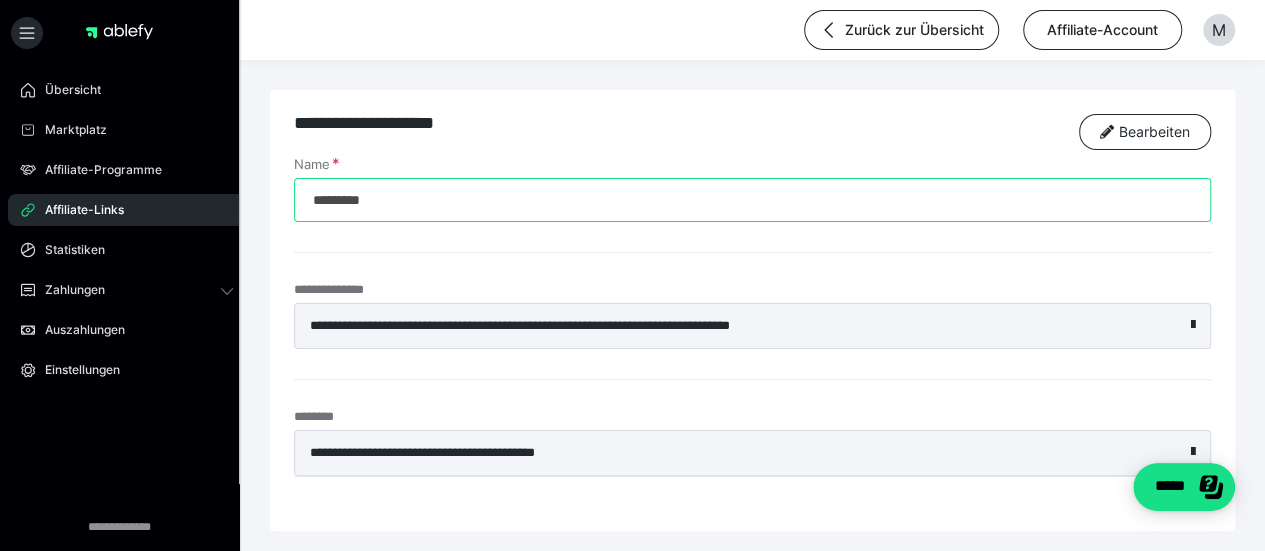 scroll, scrollTop: 143, scrollLeft: 0, axis: vertical 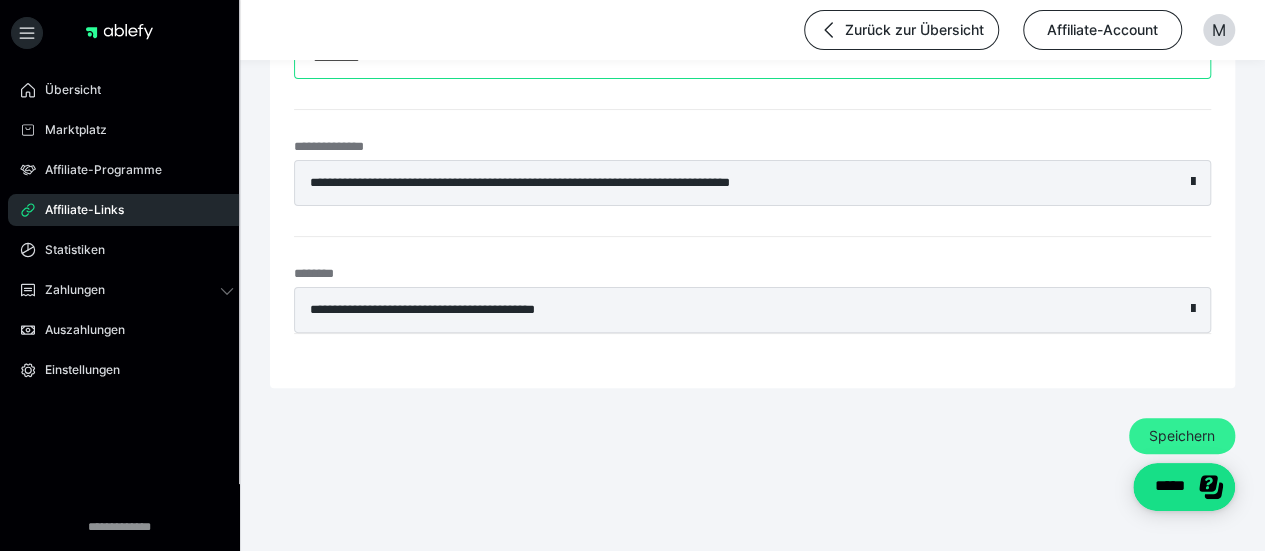 type on "*********" 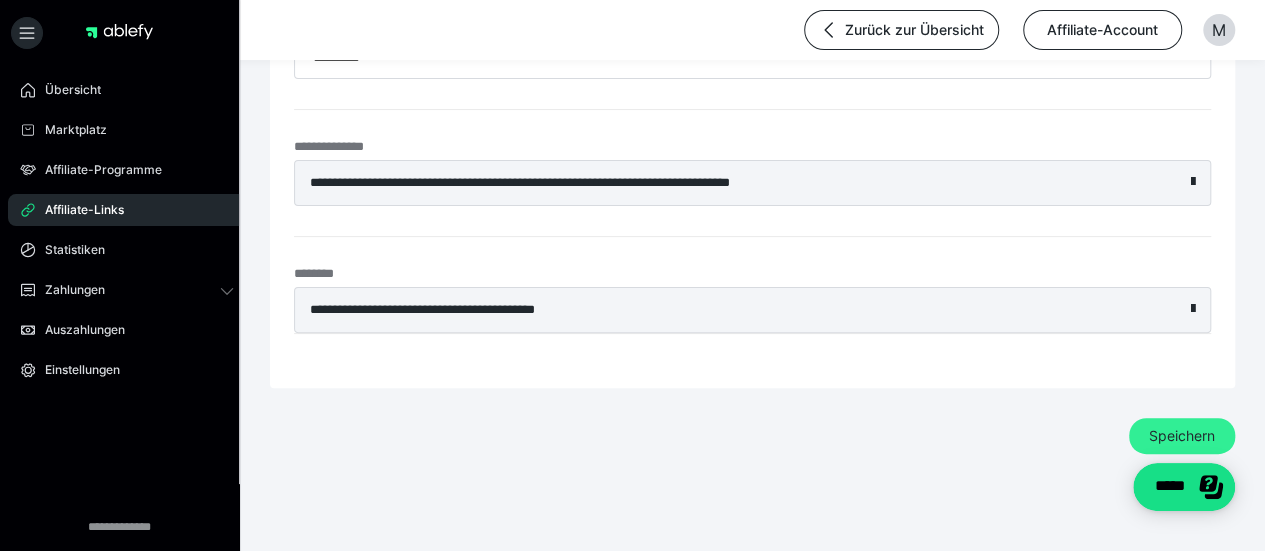 click on "Speichern" at bounding box center (1182, 436) 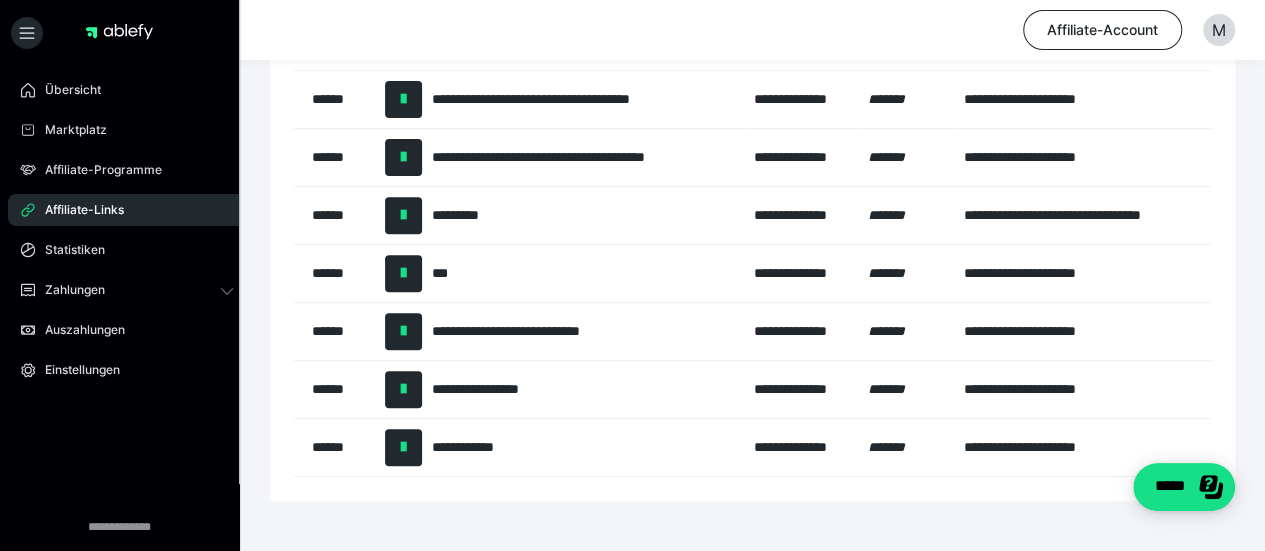 scroll, scrollTop: 296, scrollLeft: 0, axis: vertical 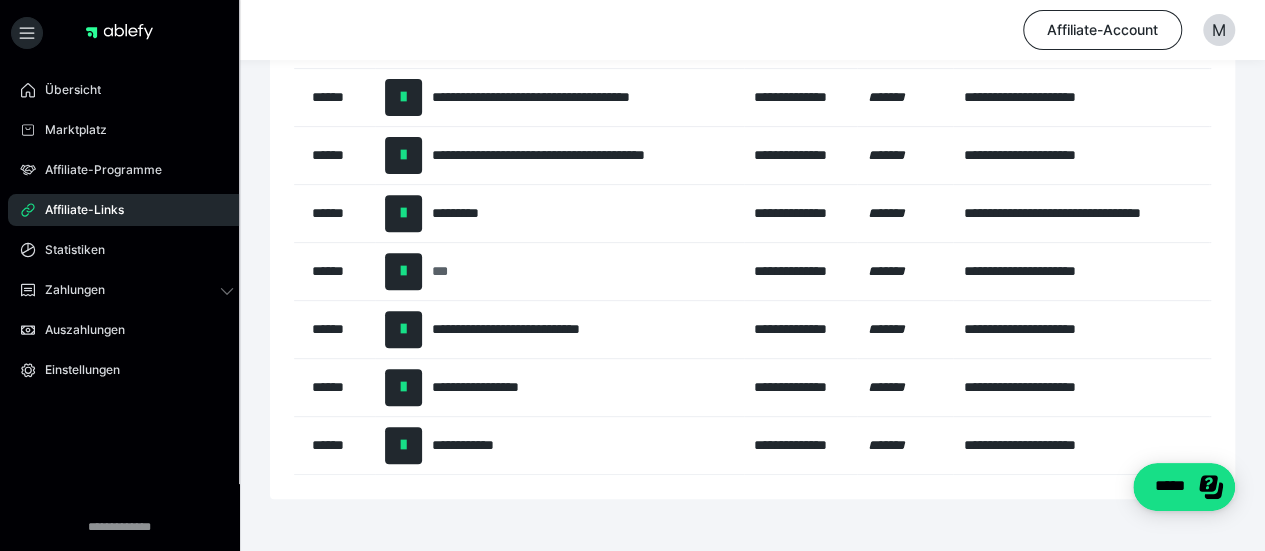 click on "***" at bounding box center [443, 271] 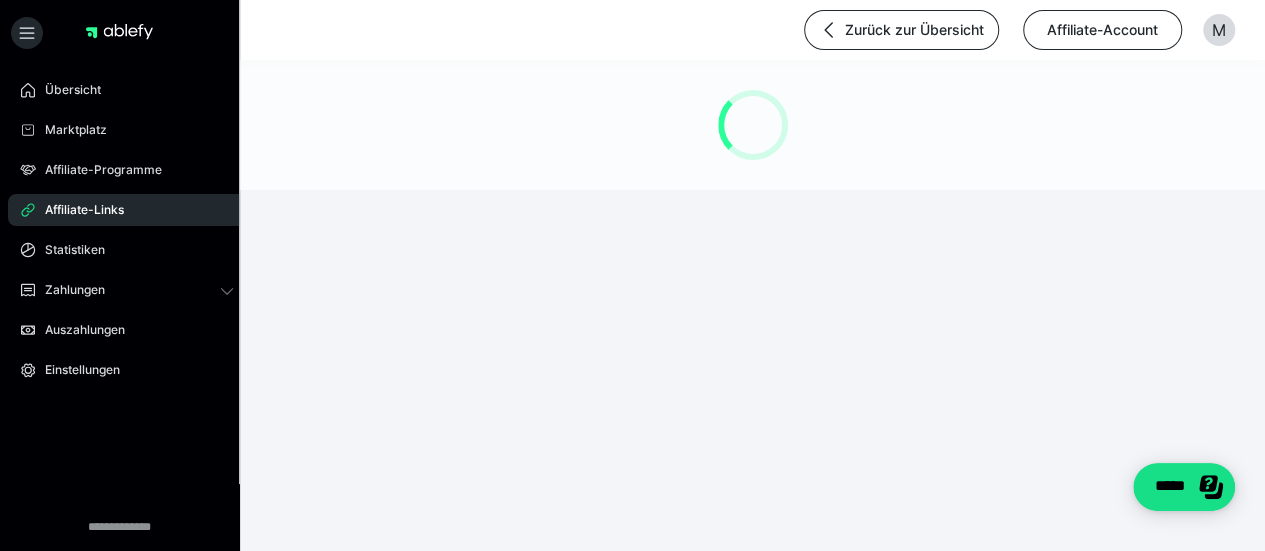 scroll, scrollTop: 0, scrollLeft: 0, axis: both 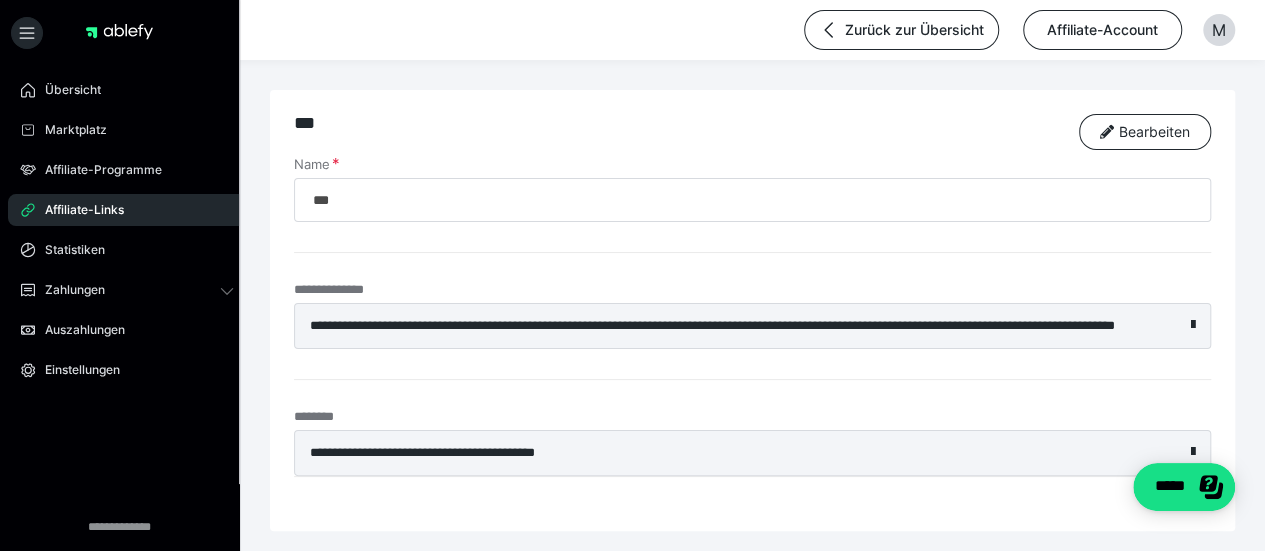 click on "**********" at bounding box center [707, 326] 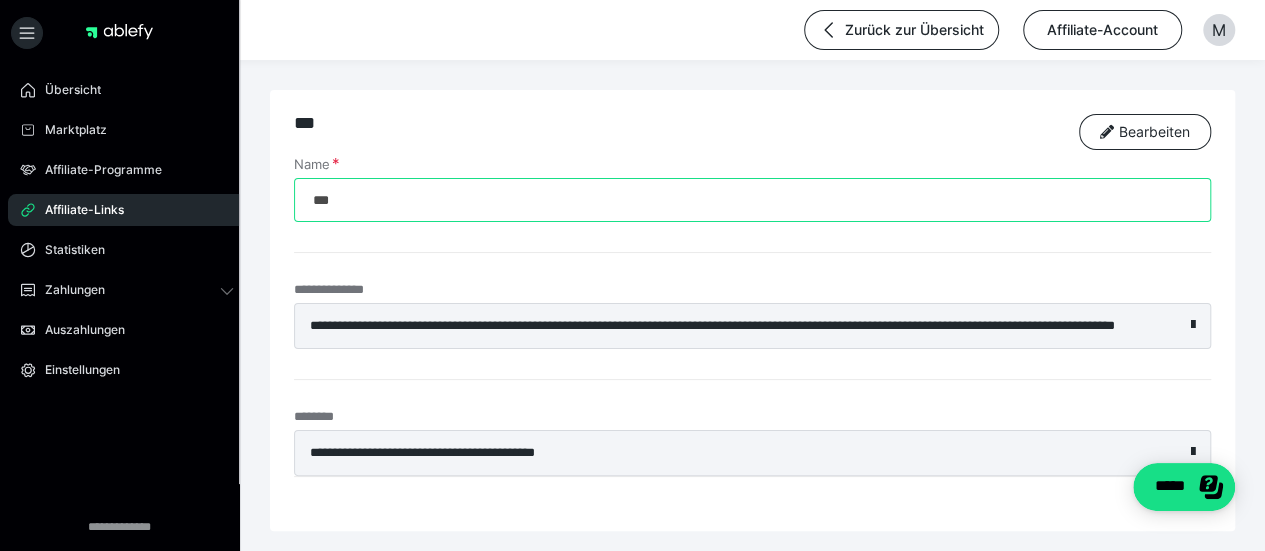 click on "***" at bounding box center (752, 200) 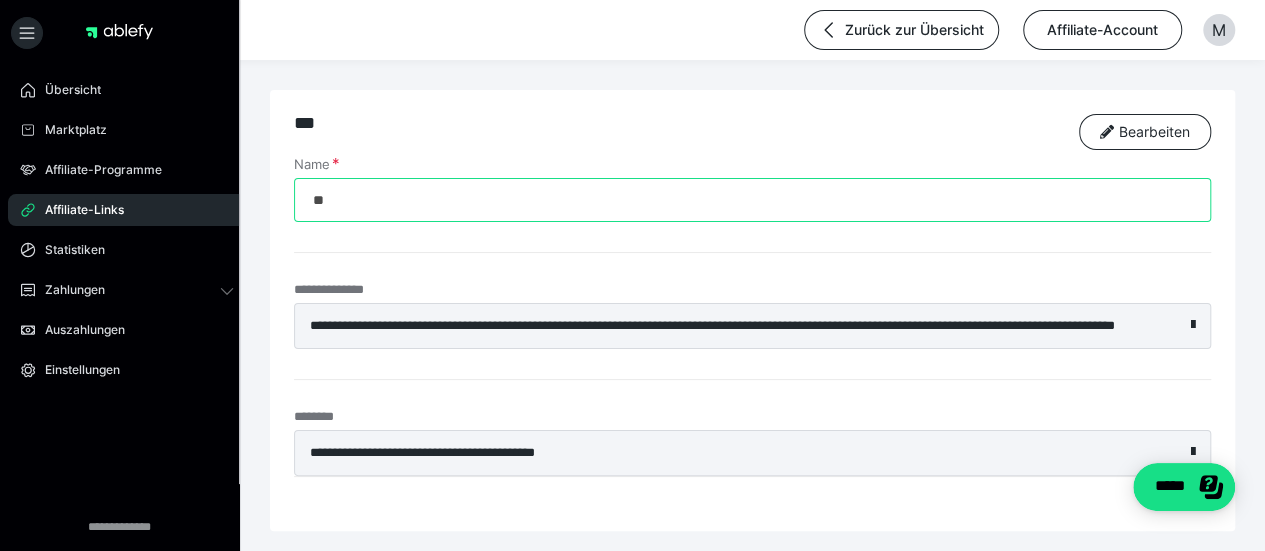 type on "*" 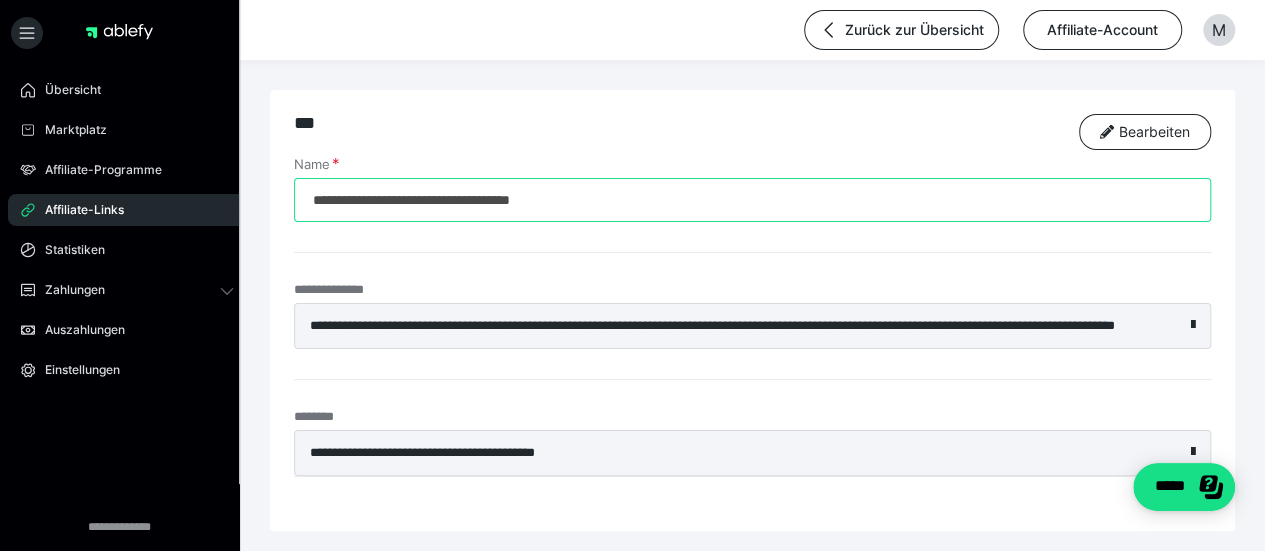 scroll, scrollTop: 143, scrollLeft: 0, axis: vertical 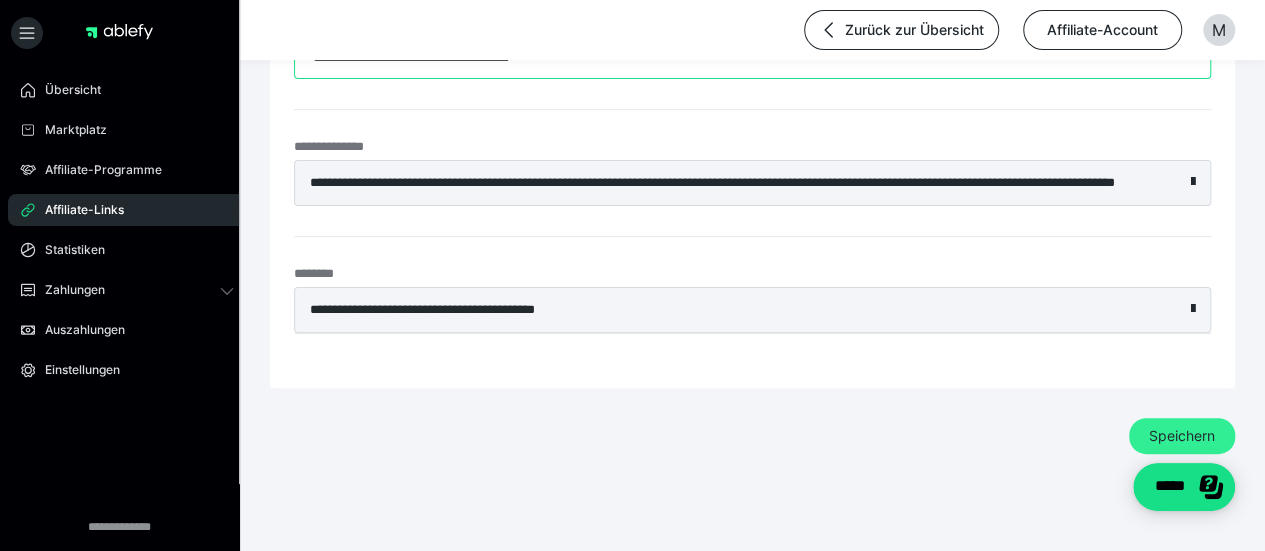 type on "**********" 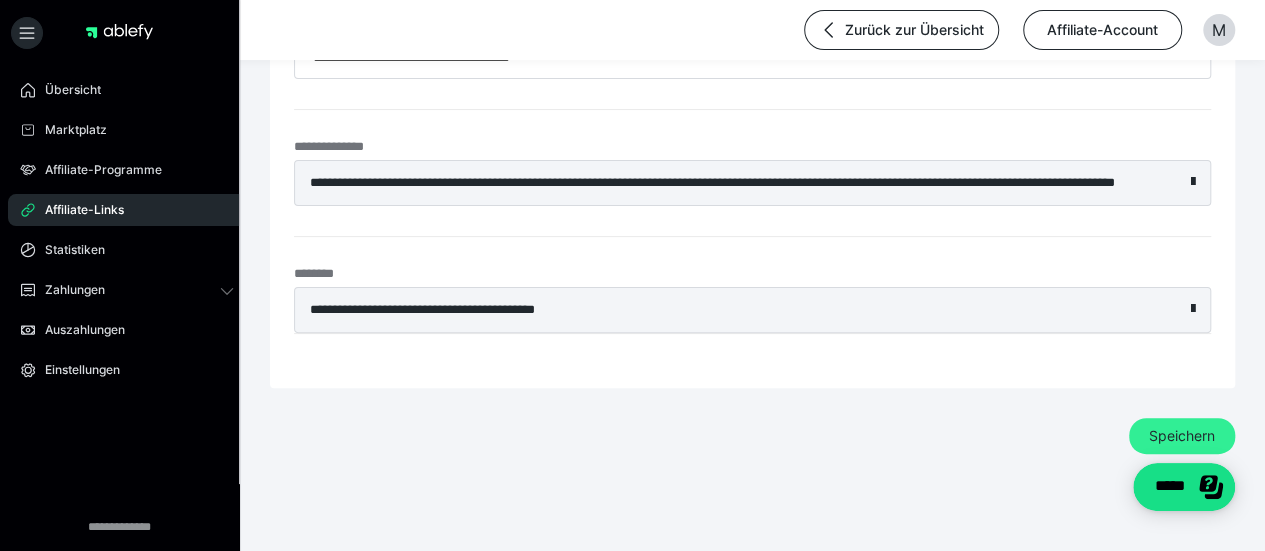 click on "Speichern" at bounding box center [1182, 436] 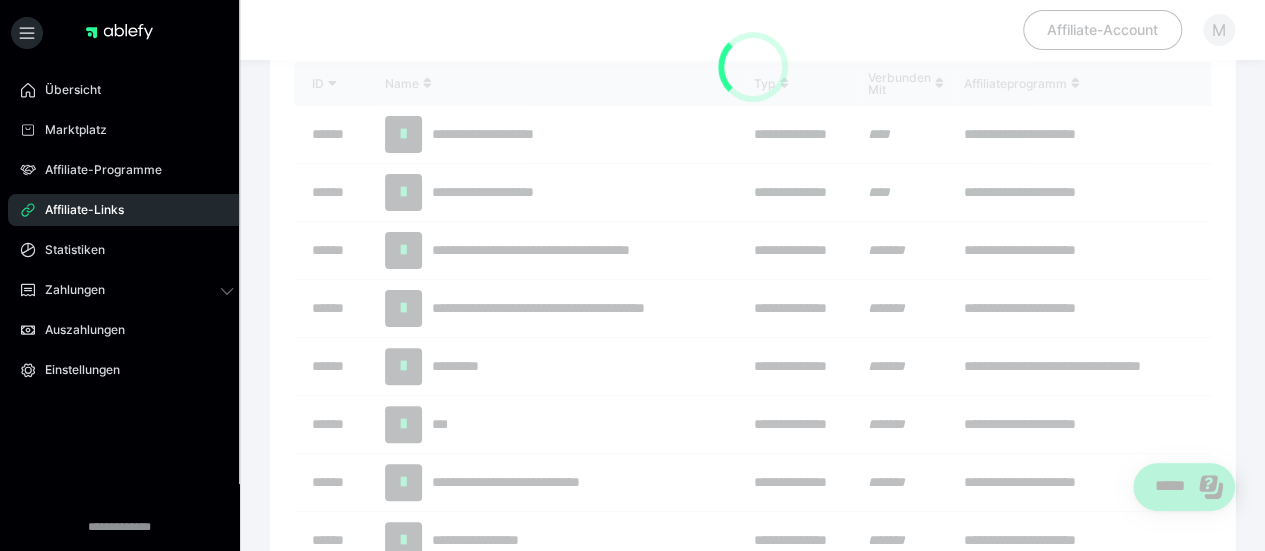 scroll, scrollTop: 0, scrollLeft: 0, axis: both 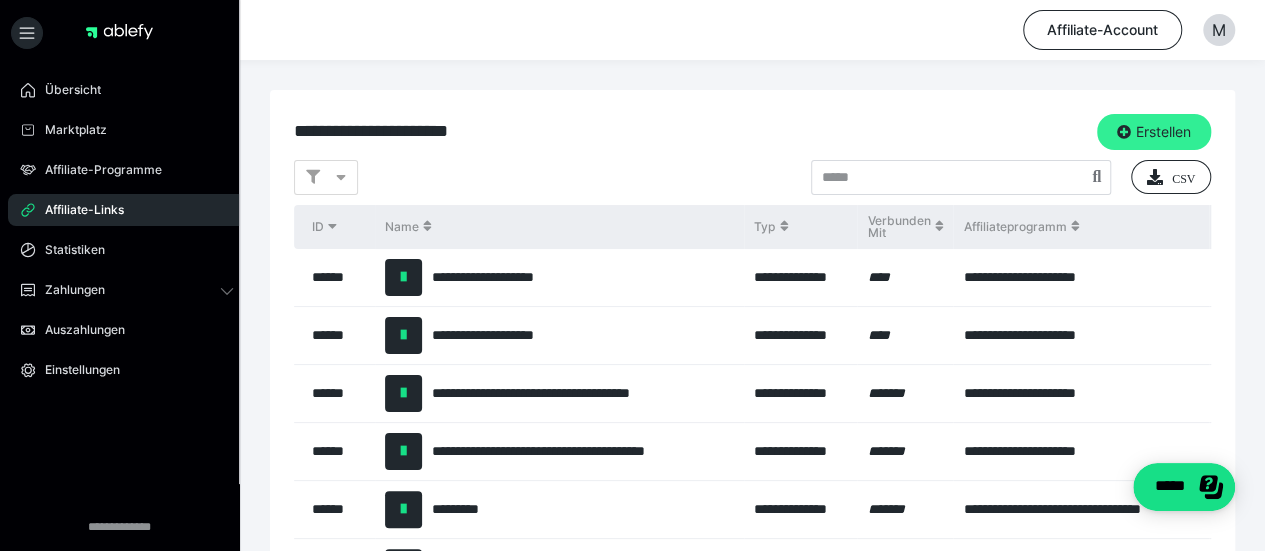 click at bounding box center (1124, 132) 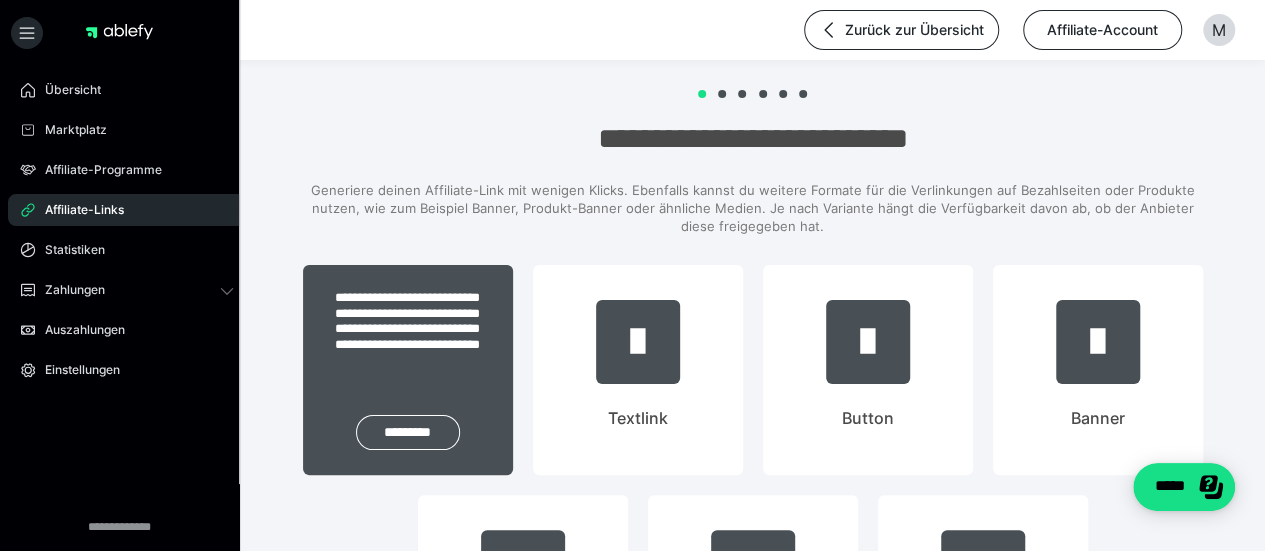 click on "**********" at bounding box center [408, 329] 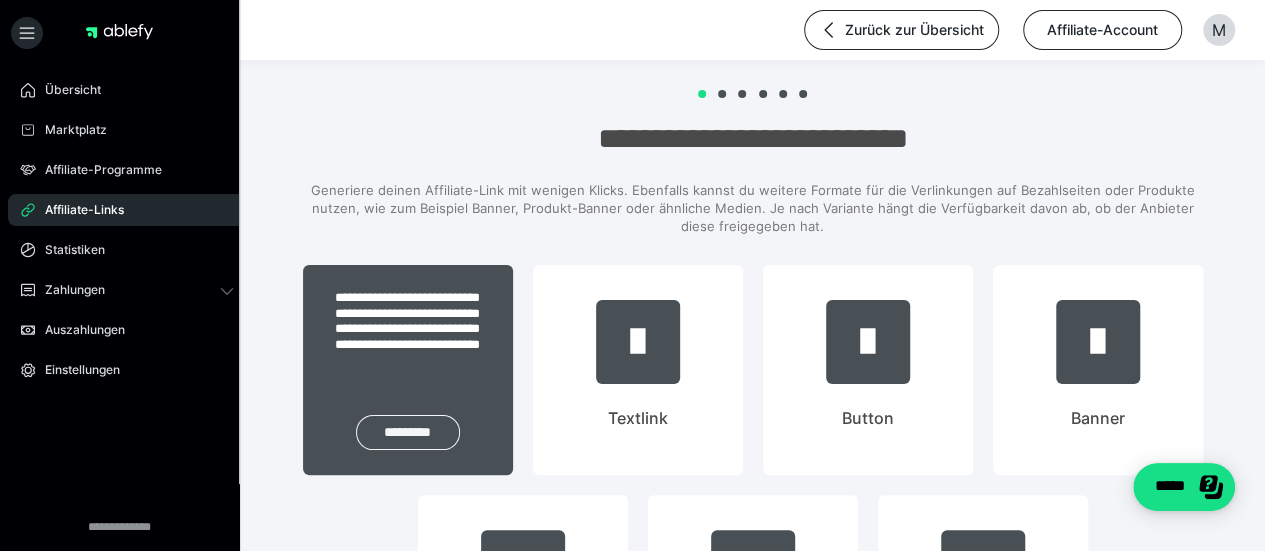 click on "*********" at bounding box center (408, 432) 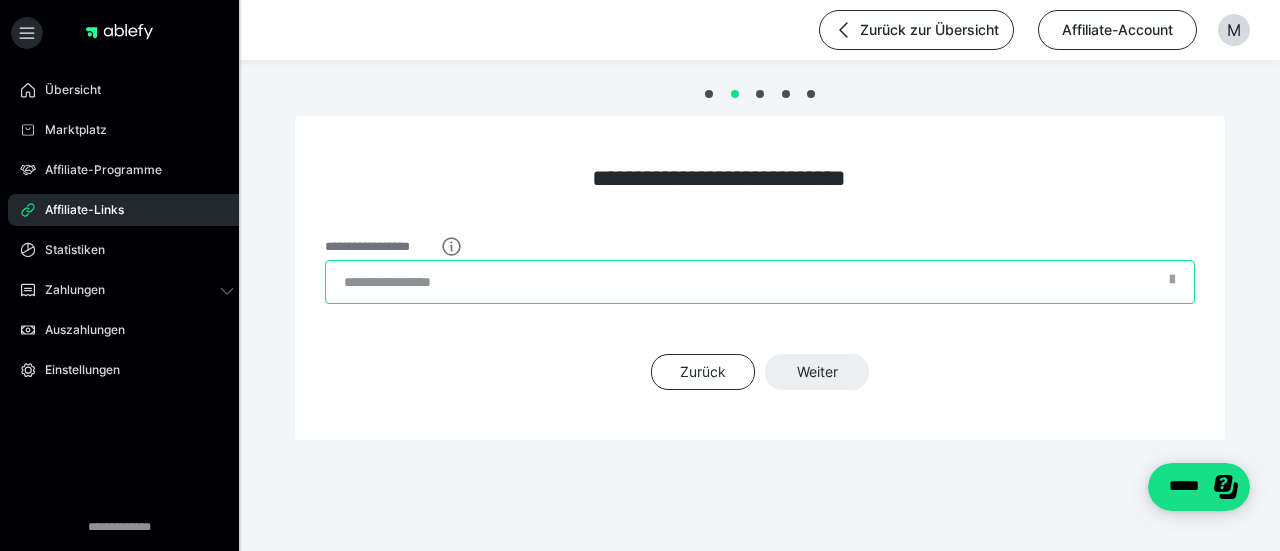 click on "**********" at bounding box center [760, 282] 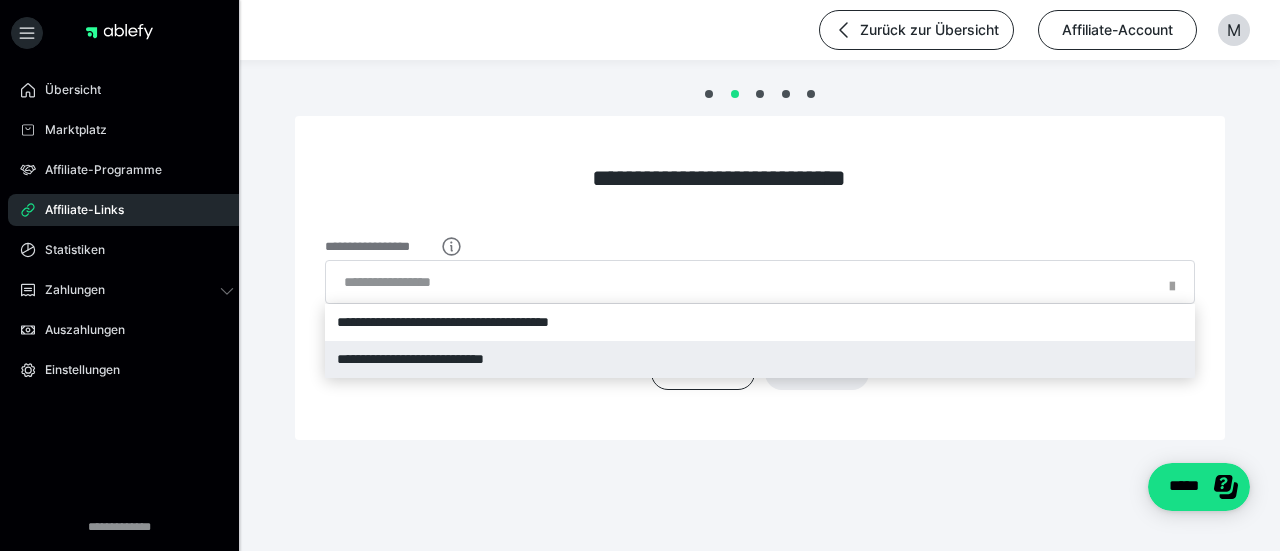 click on "**********" at bounding box center (760, 359) 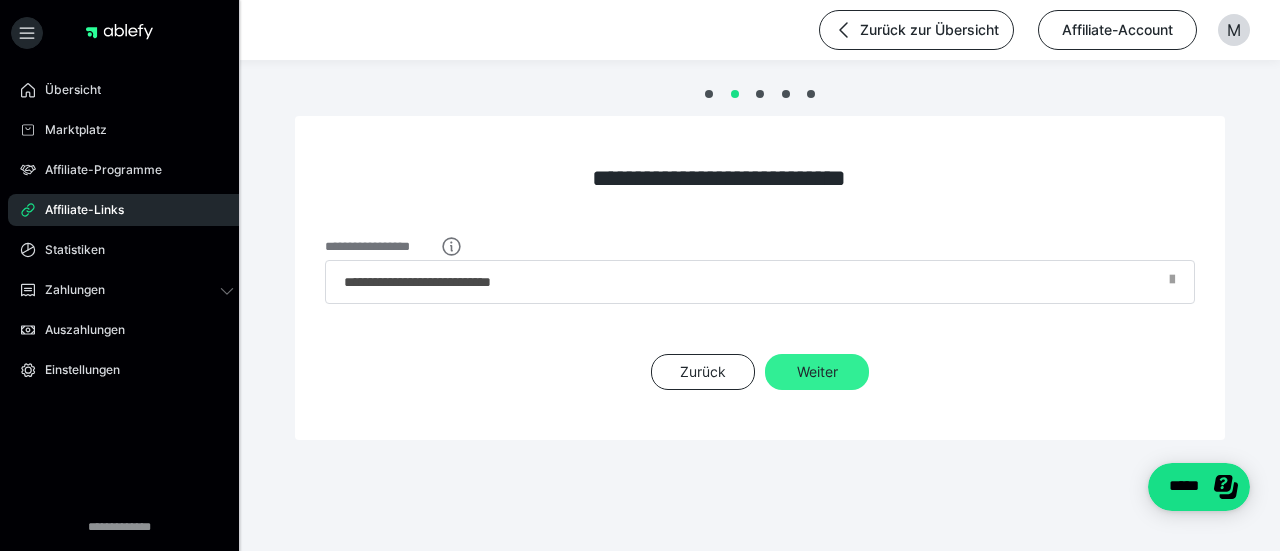 click on "Weiter" at bounding box center (817, 372) 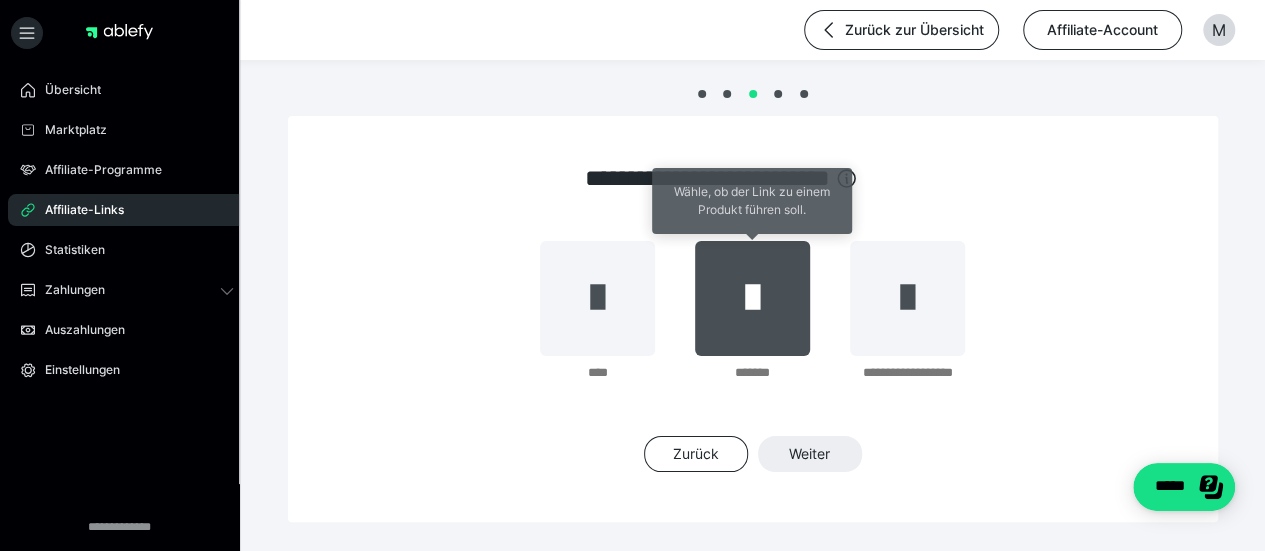 click at bounding box center (752, 298) 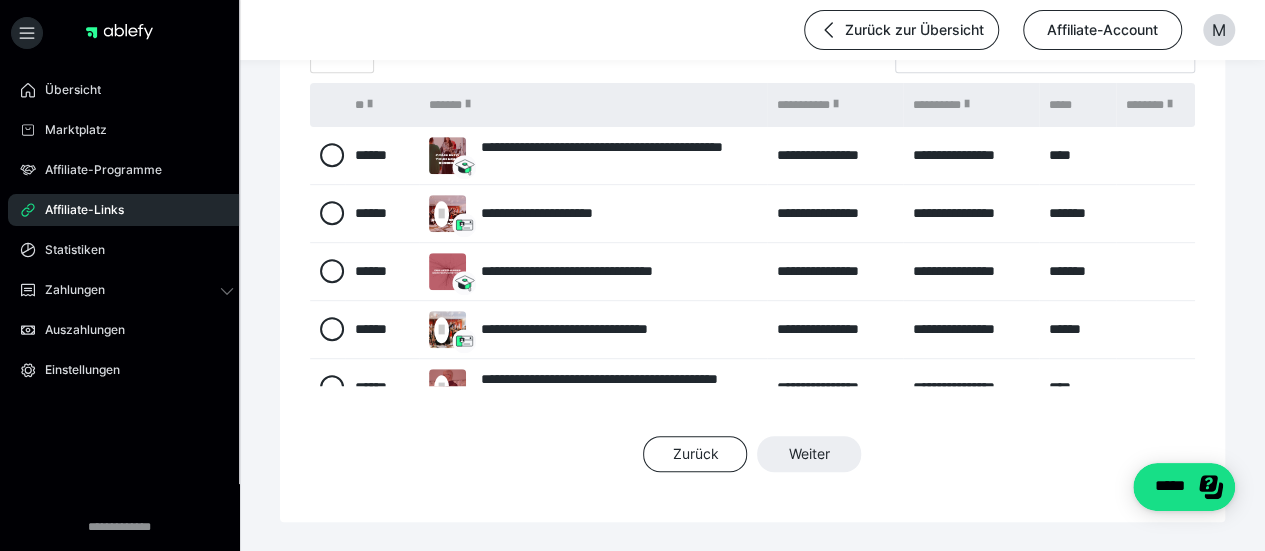 scroll, scrollTop: 420, scrollLeft: 0, axis: vertical 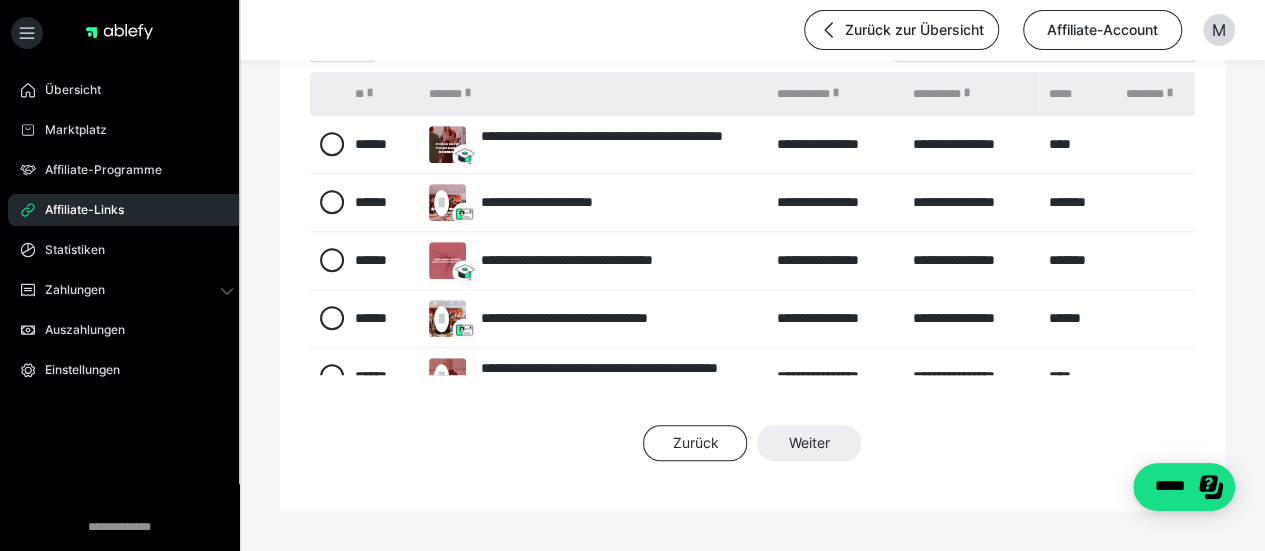 drag, startPoint x: 1188, startPoint y: 166, endPoint x: 1200, endPoint y: 215, distance: 50.447994 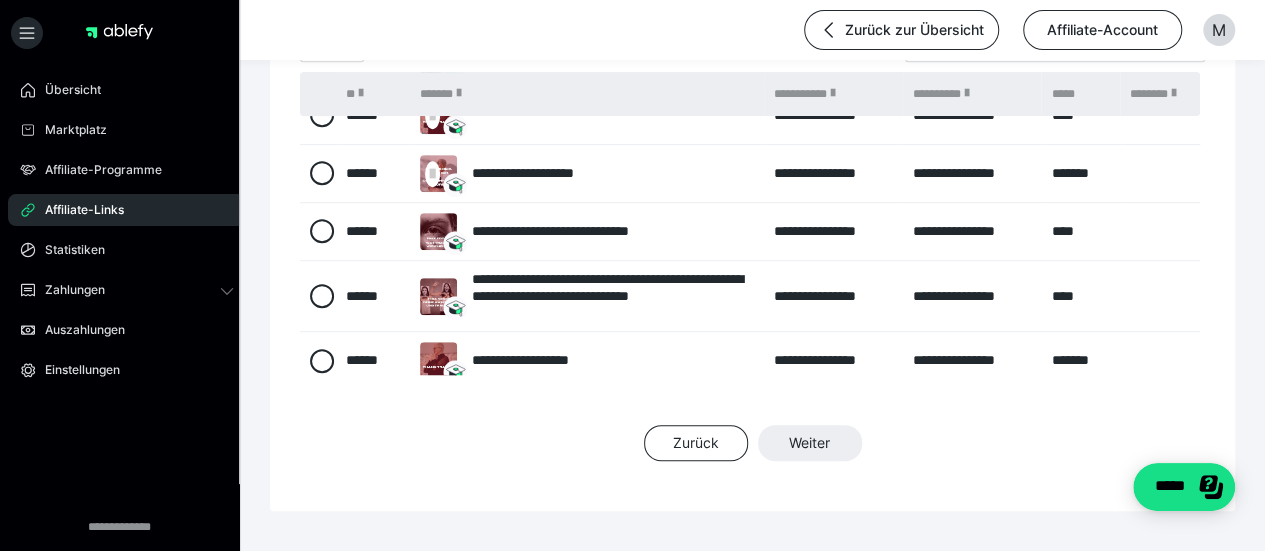scroll, scrollTop: 272, scrollLeft: 0, axis: vertical 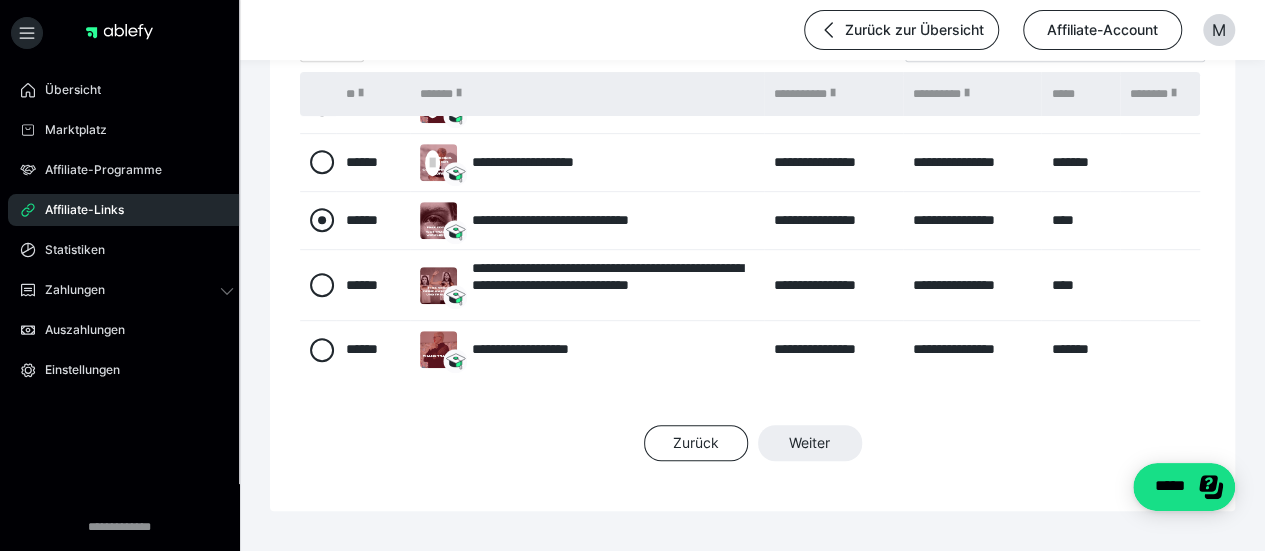 click at bounding box center [322, 220] 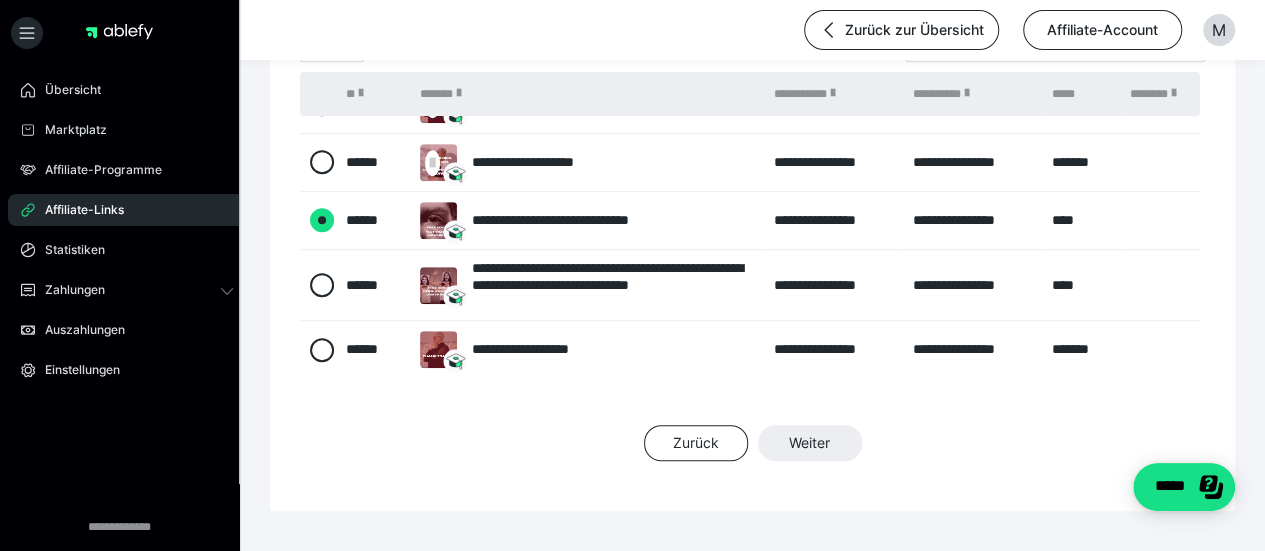 radio on "****" 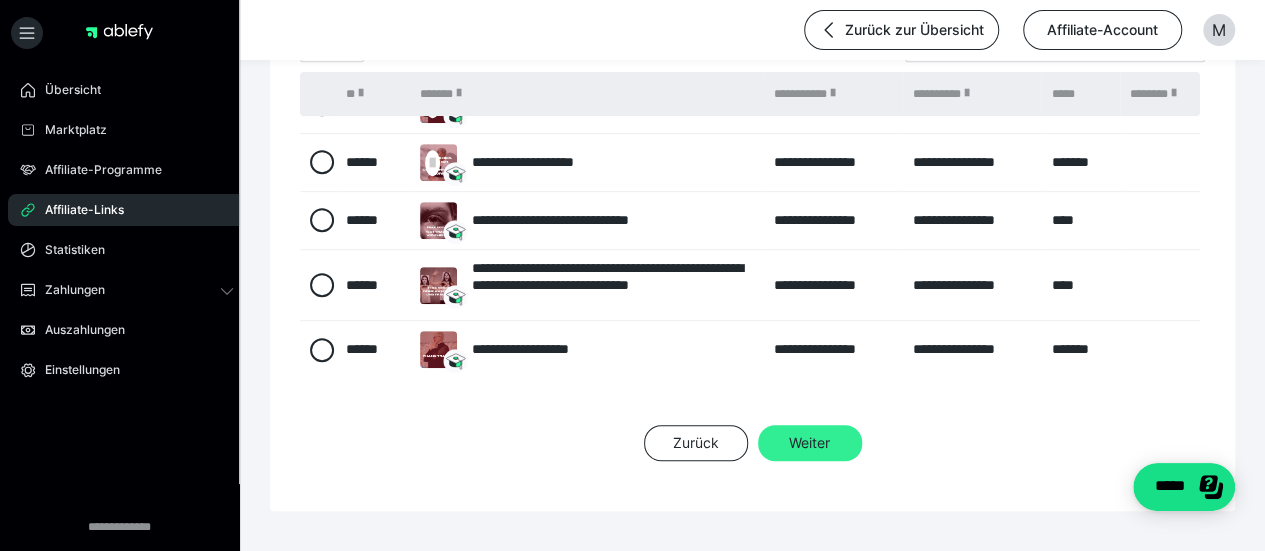 click on "Weiter" at bounding box center [810, 443] 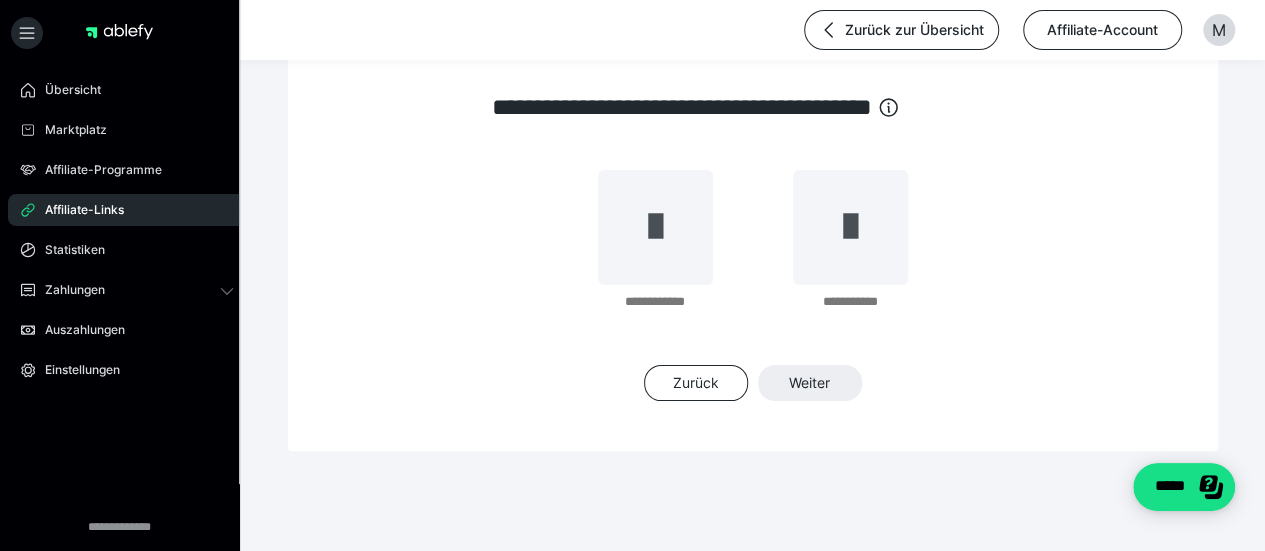 scroll, scrollTop: 70, scrollLeft: 0, axis: vertical 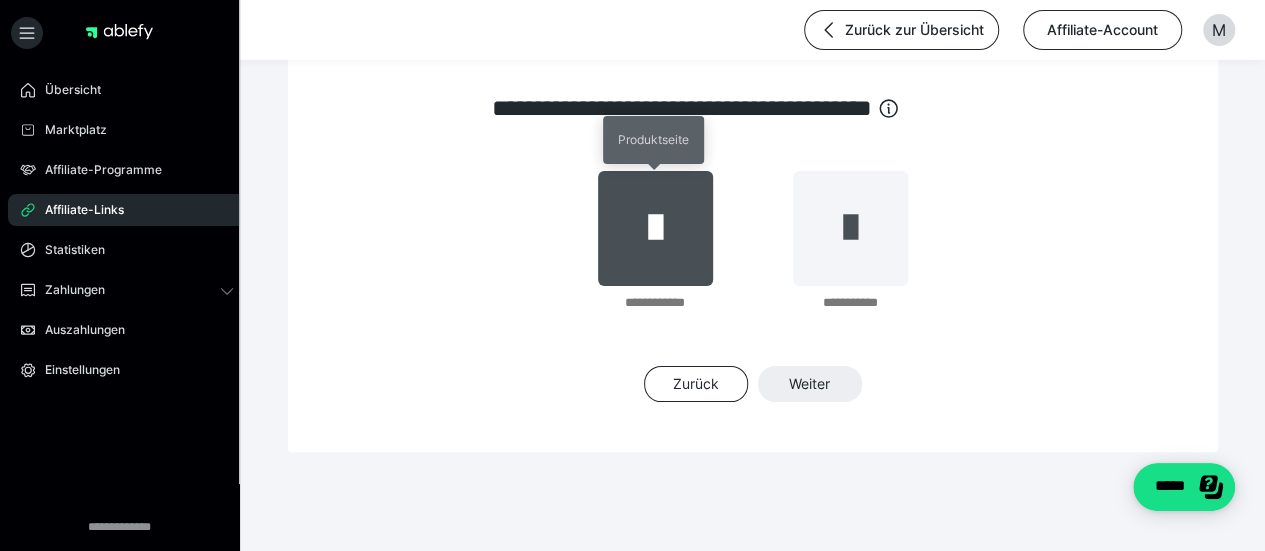 click at bounding box center (655, 228) 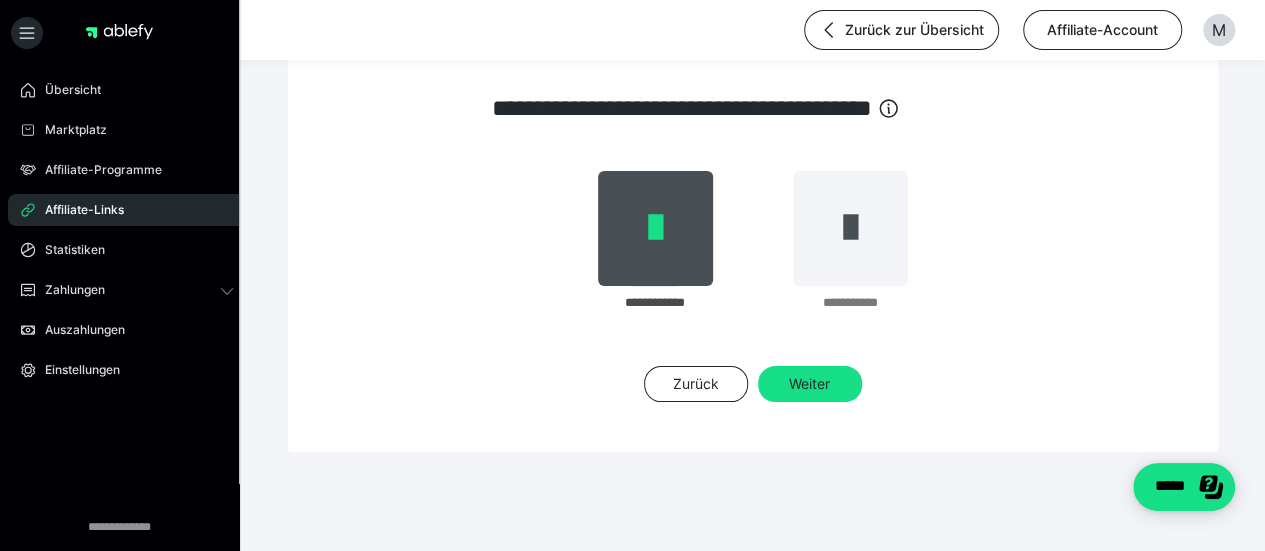 click on "**********" at bounding box center (753, 249) 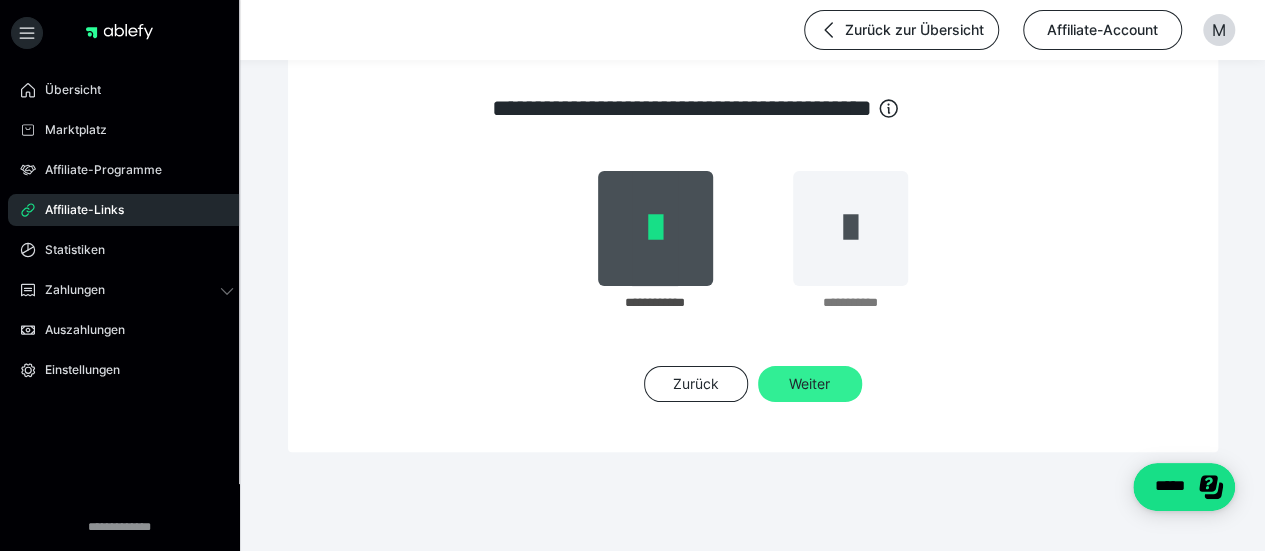 click on "Weiter" at bounding box center [810, 384] 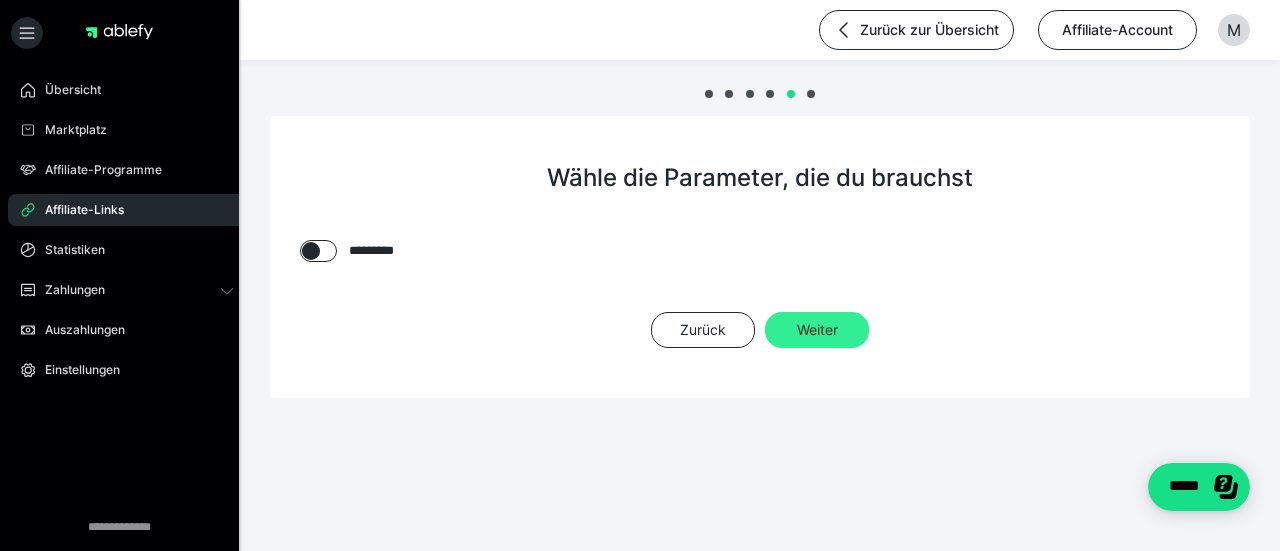 click on "Weiter" at bounding box center [817, 330] 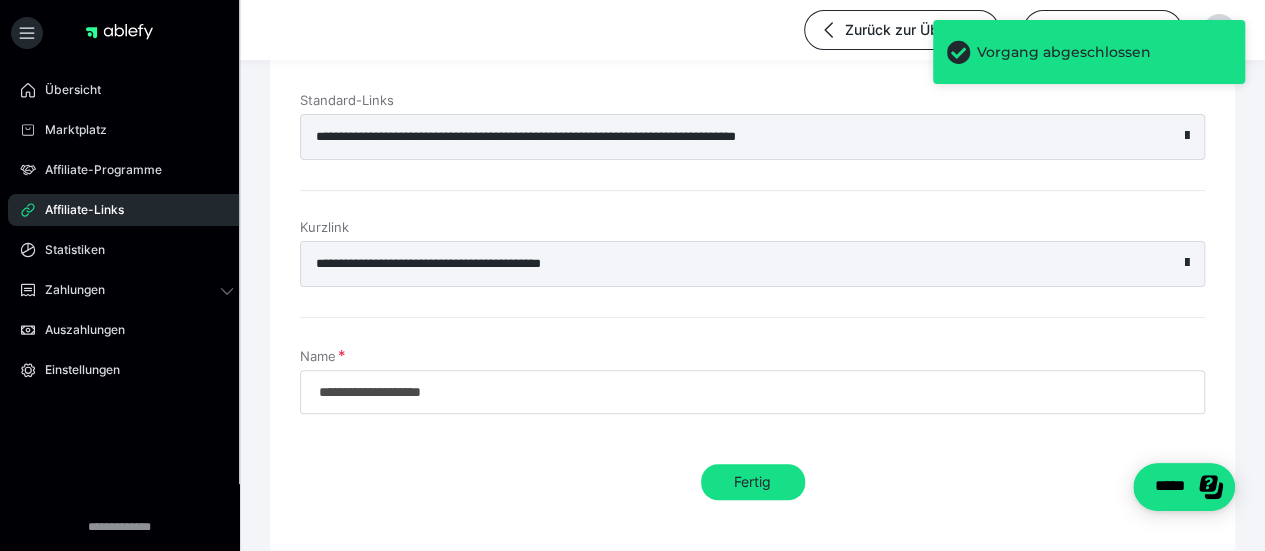 scroll, scrollTop: 157, scrollLeft: 0, axis: vertical 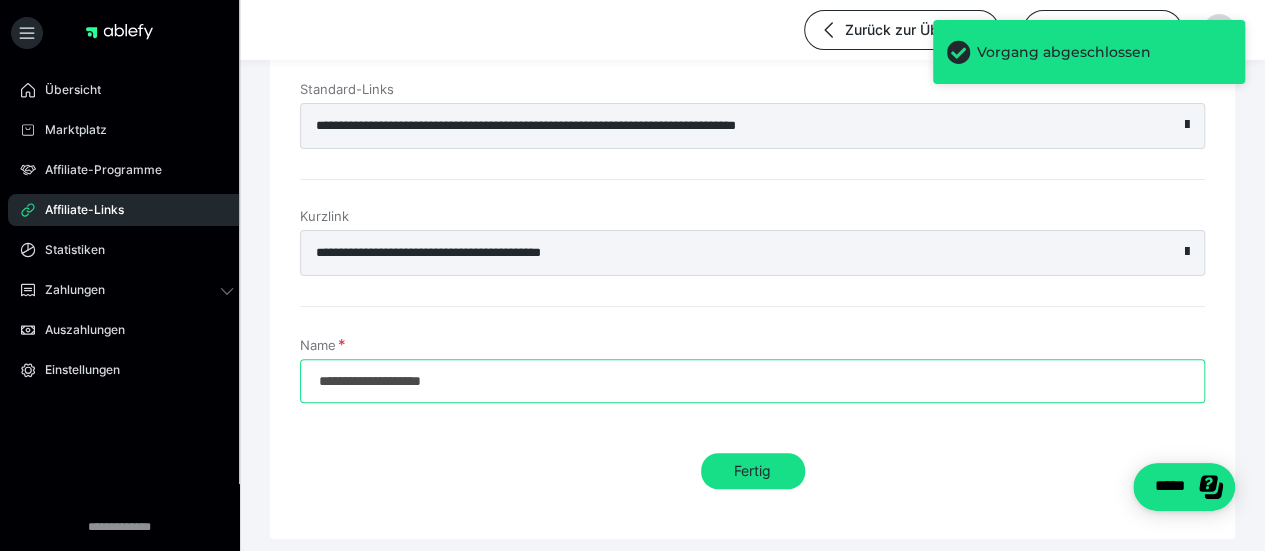 click on "**********" at bounding box center (752, 381) 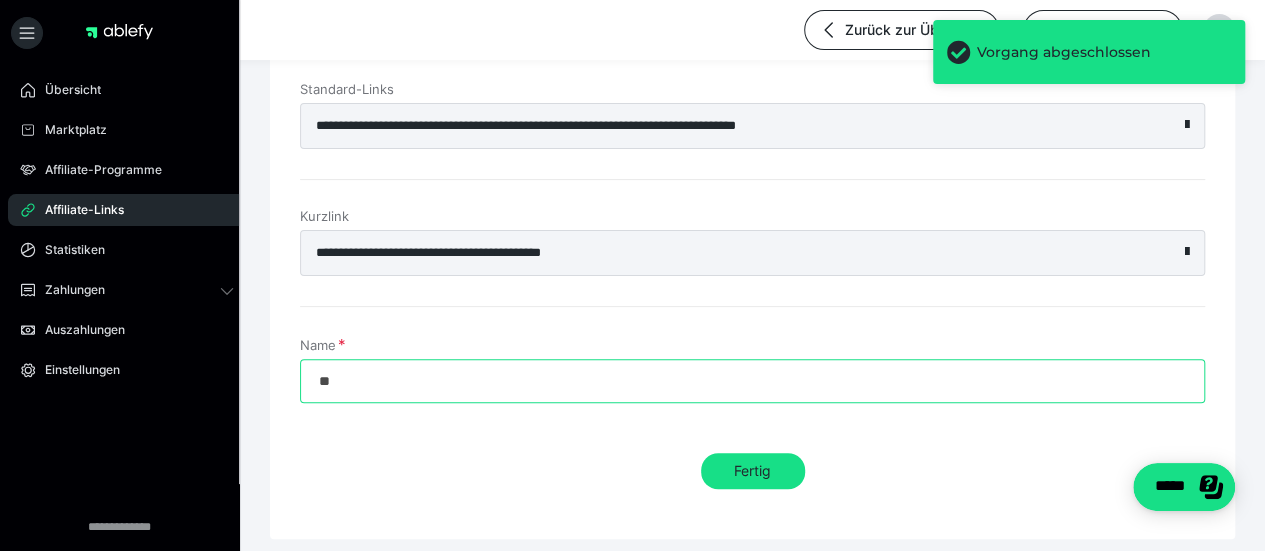 type on "*" 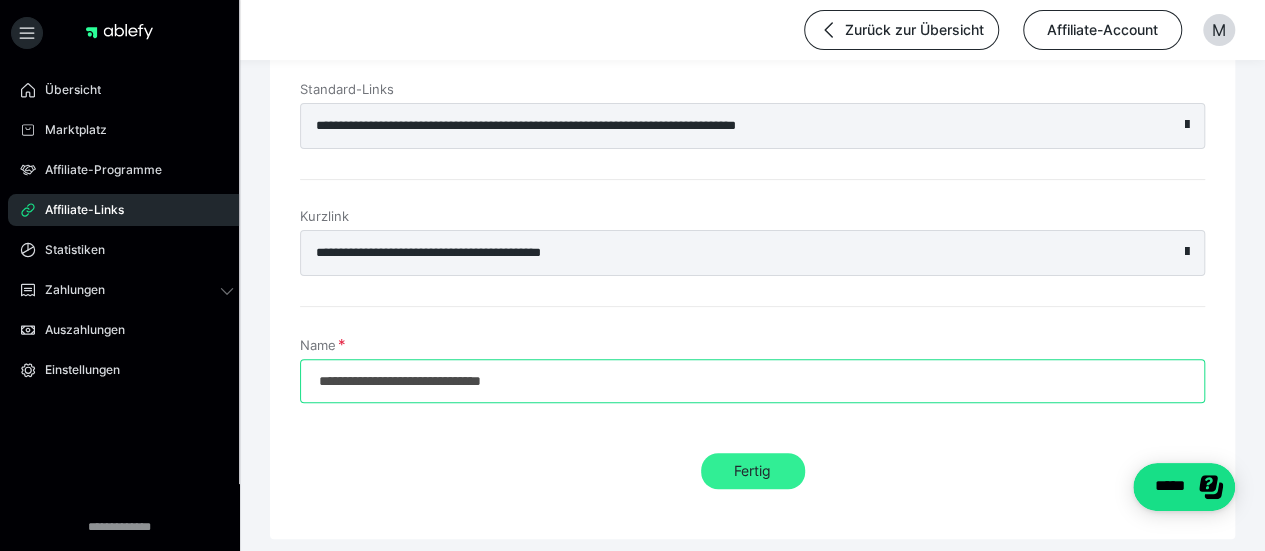 type on "**********" 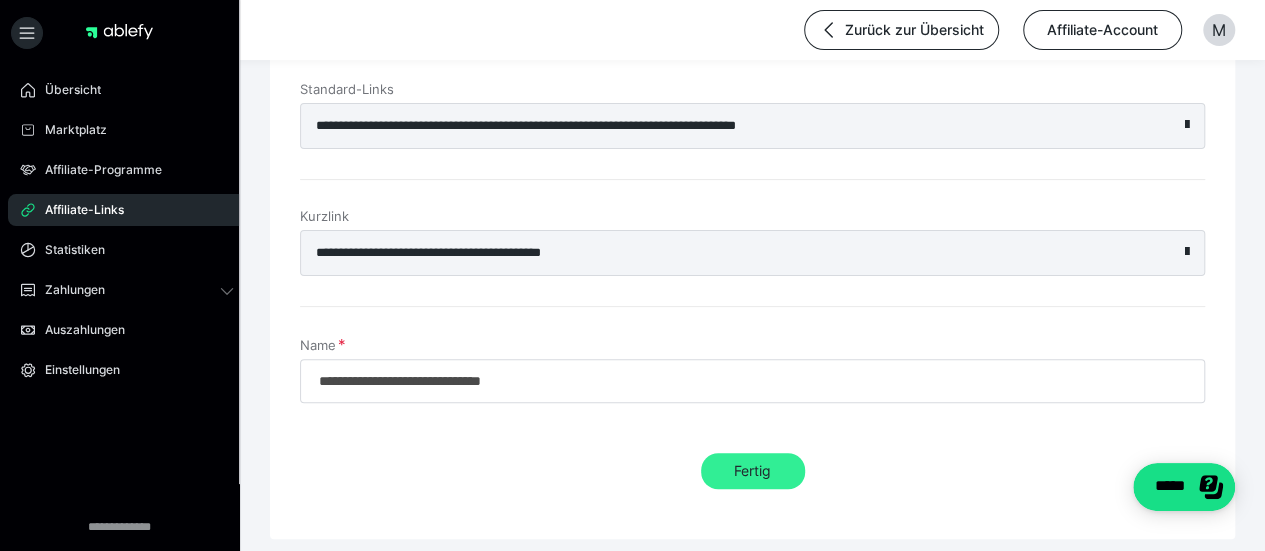click on "Fertig" at bounding box center [753, 471] 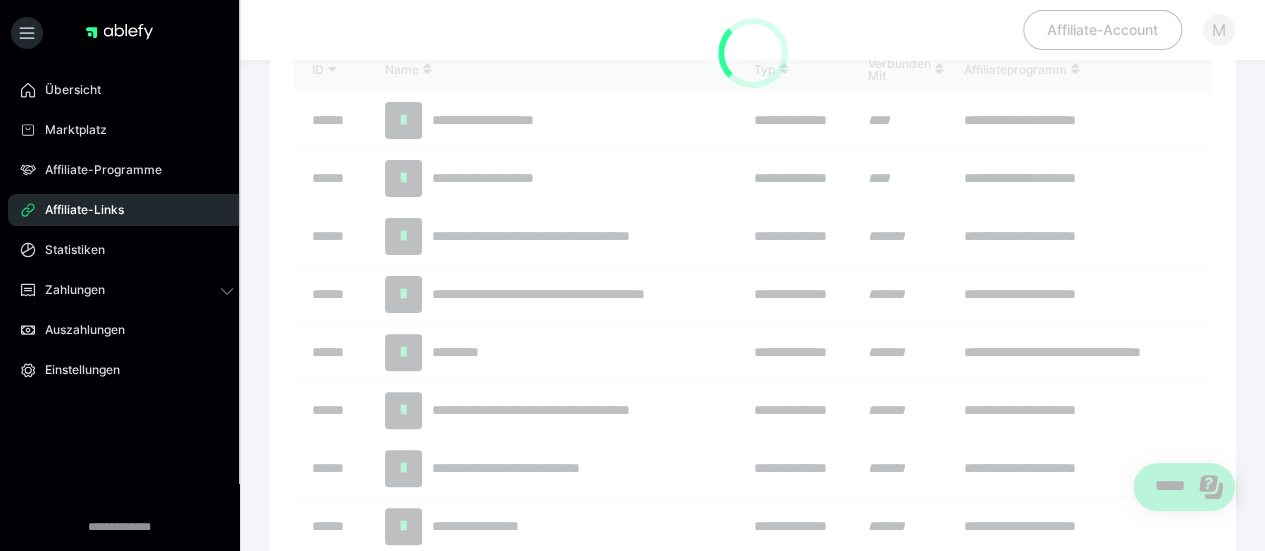 scroll, scrollTop: 0, scrollLeft: 0, axis: both 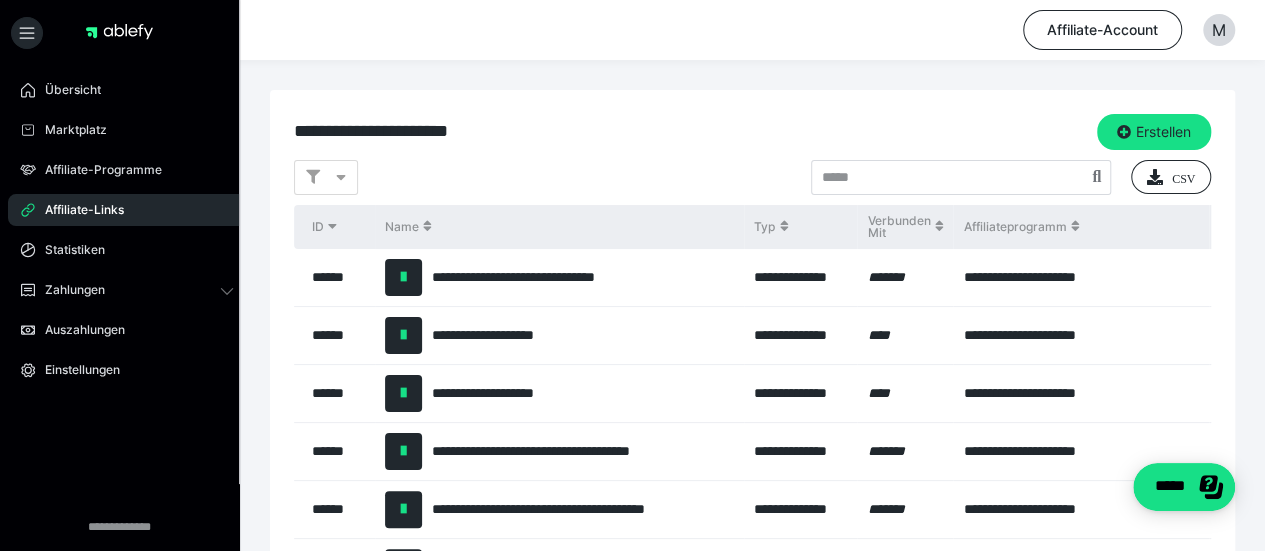 click on "Affiliate-Links" at bounding box center [127, 210] 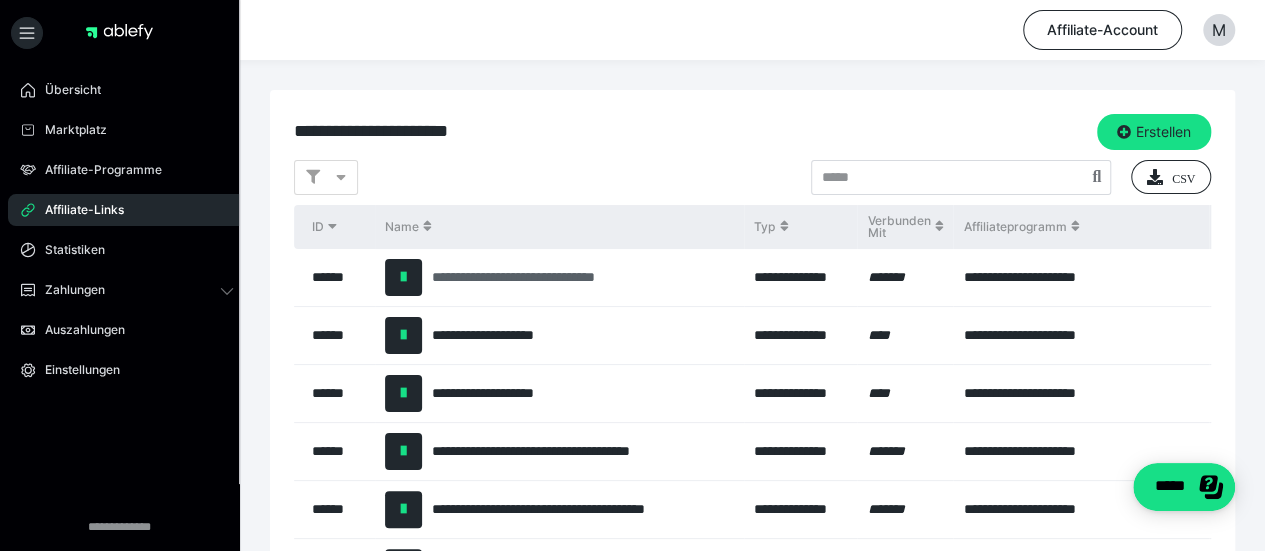 click on "**********" at bounding box center [542, 277] 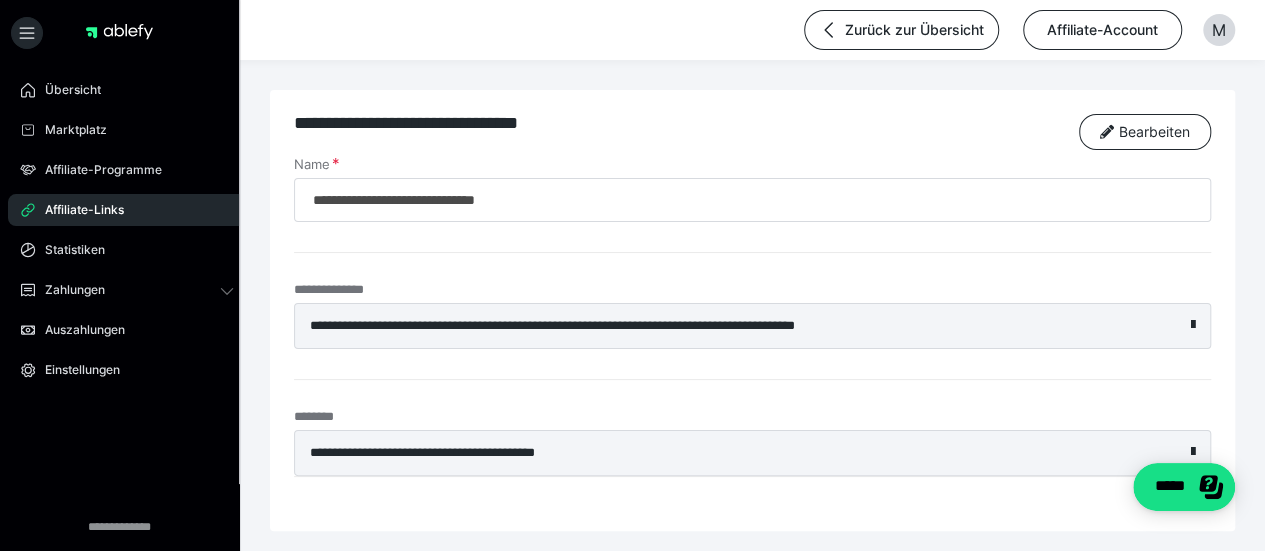 click on "**********" at bounding box center (707, 326) 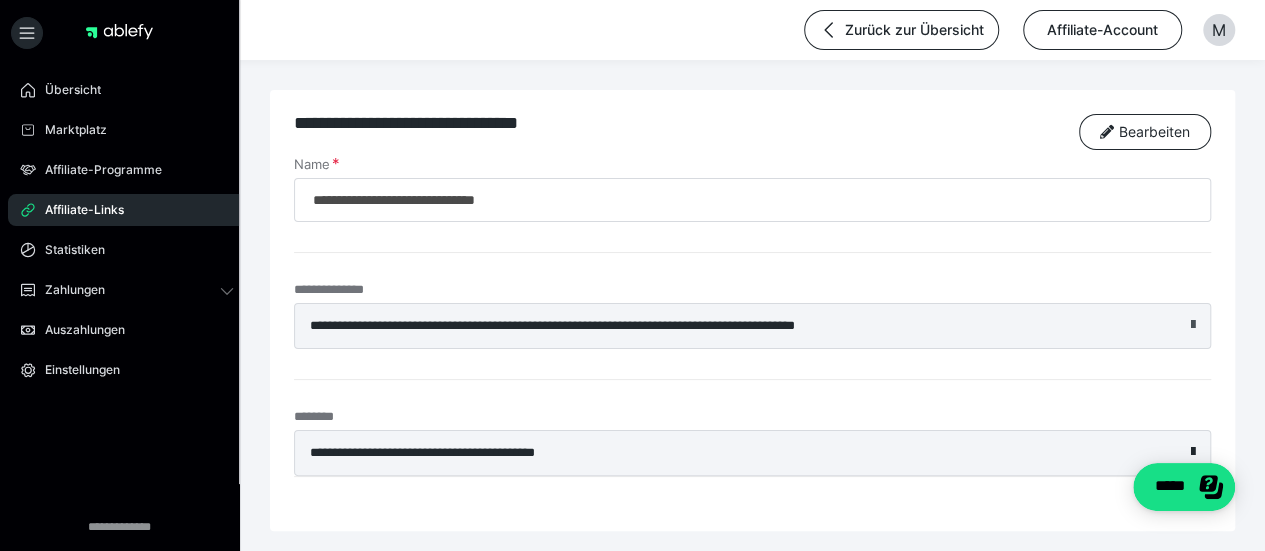 click at bounding box center [1193, 325] 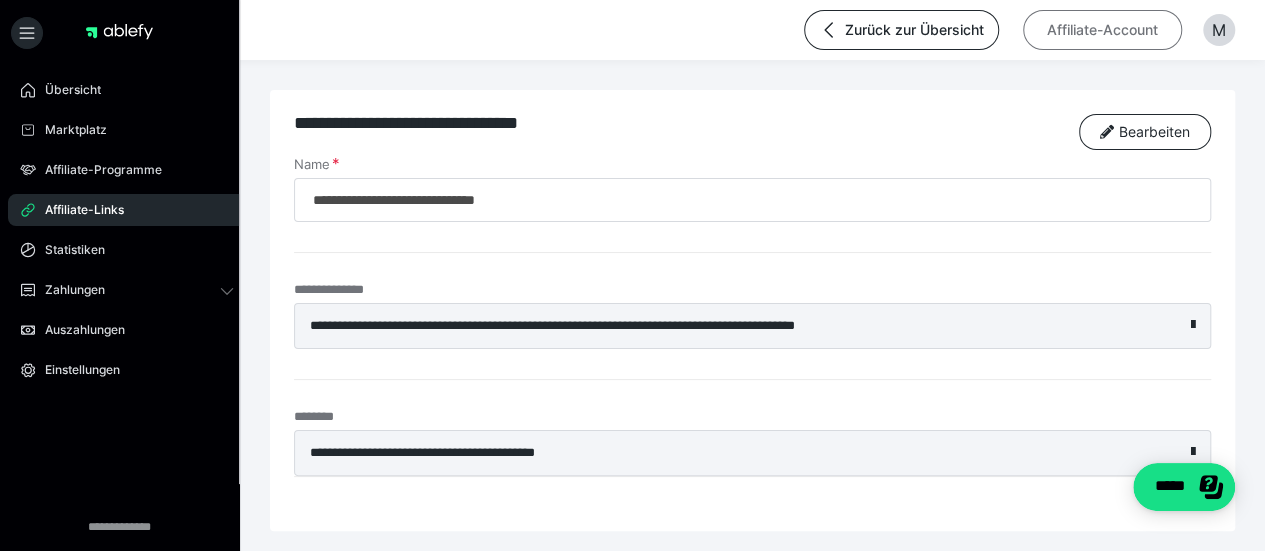 click on "Affiliate-Account" at bounding box center [1102, 30] 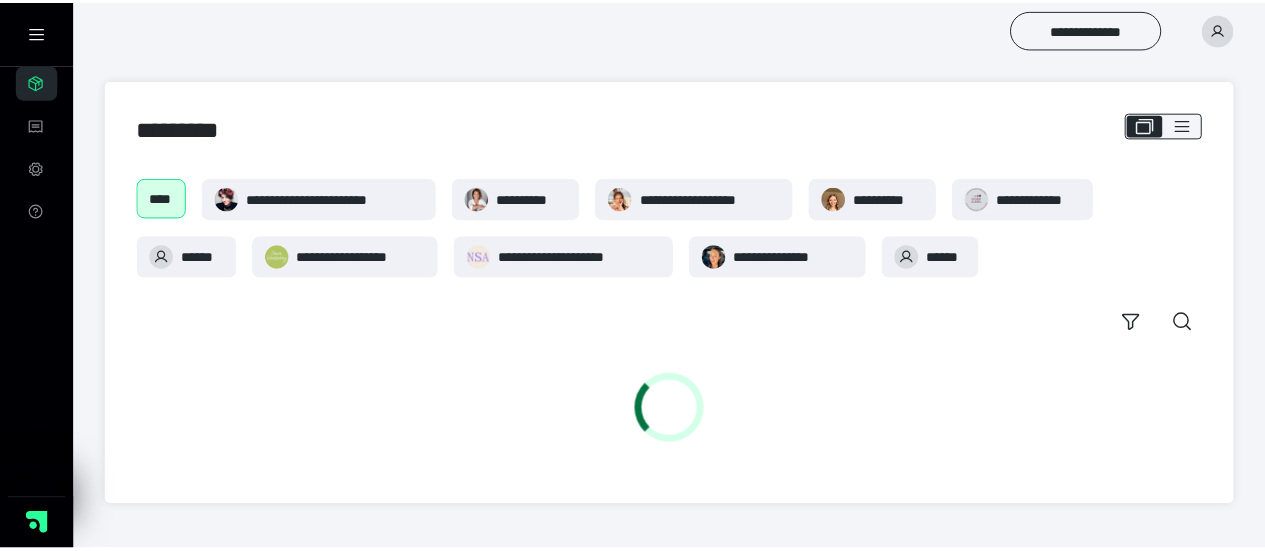 scroll, scrollTop: 0, scrollLeft: 0, axis: both 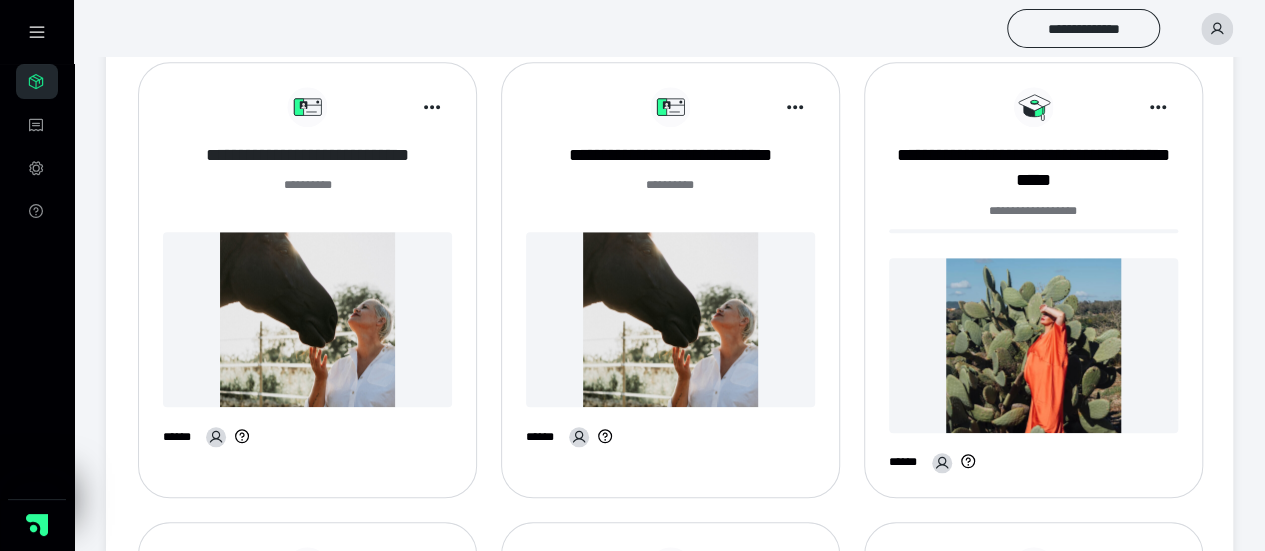 click on "**********" at bounding box center [307, 155] 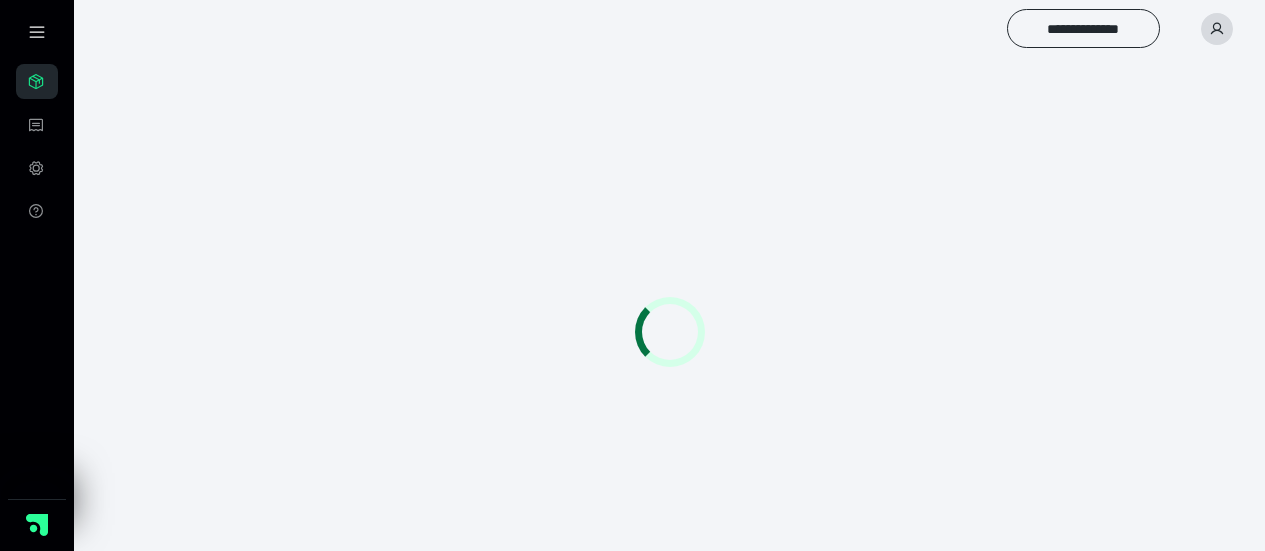scroll, scrollTop: 0, scrollLeft: 0, axis: both 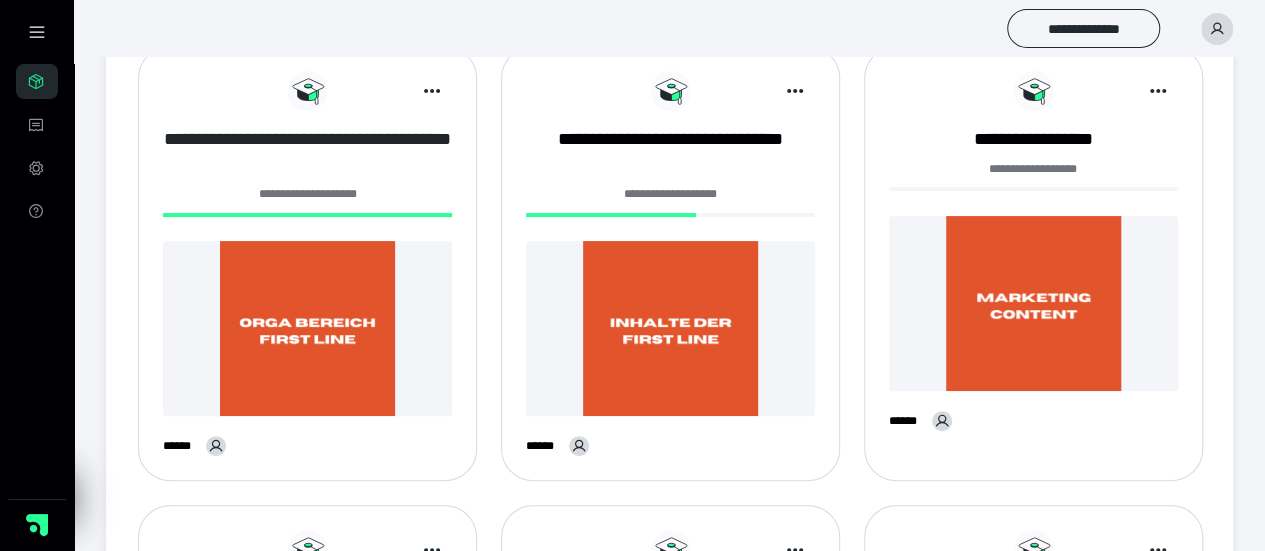 click on "**********" at bounding box center [307, 152] 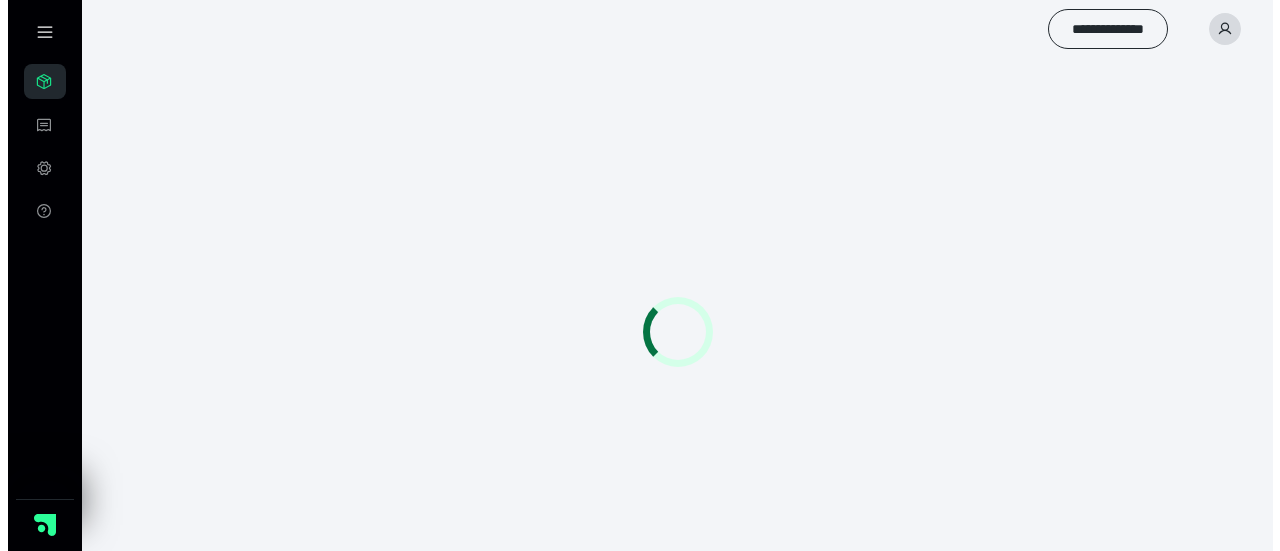 scroll, scrollTop: 0, scrollLeft: 0, axis: both 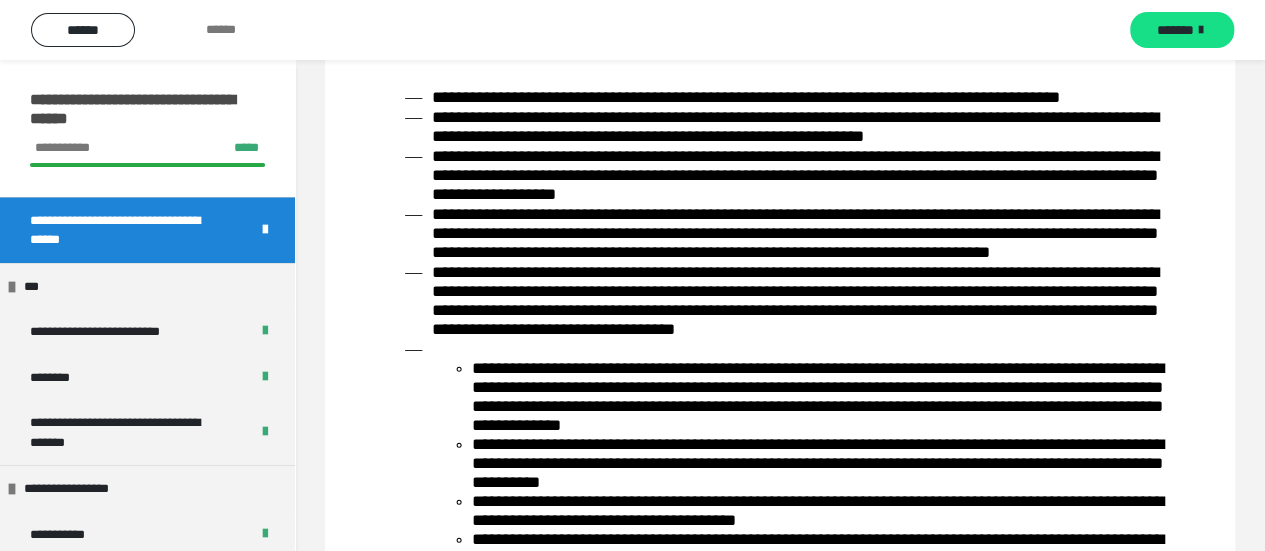 click on "**********" at bounding box center [147, 128] 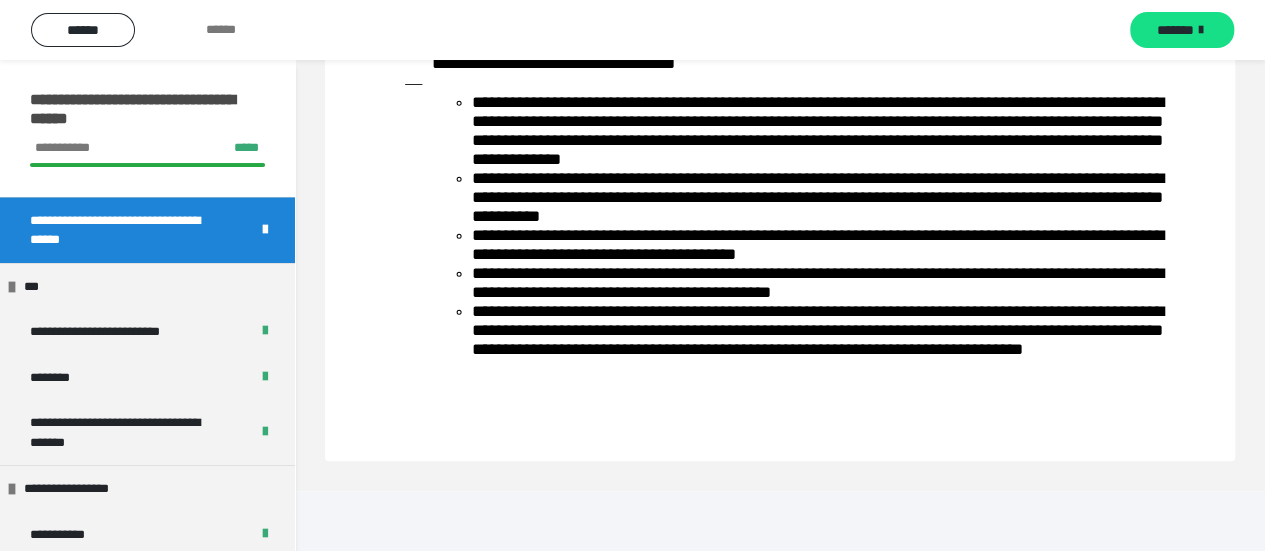 scroll, scrollTop: 406, scrollLeft: 0, axis: vertical 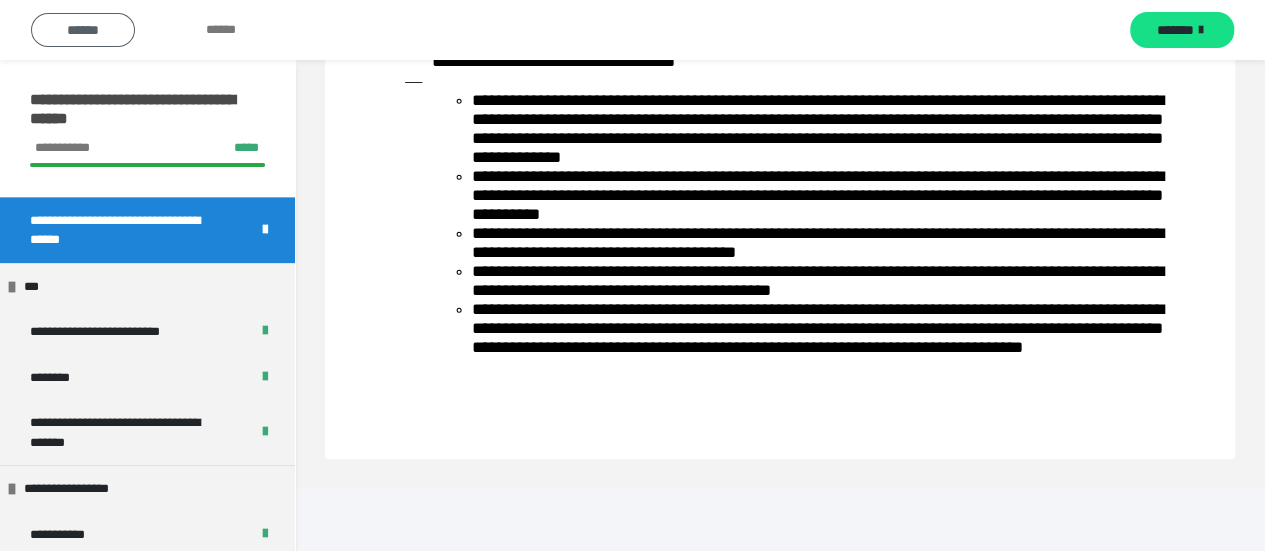 click on "******" at bounding box center [83, 30] 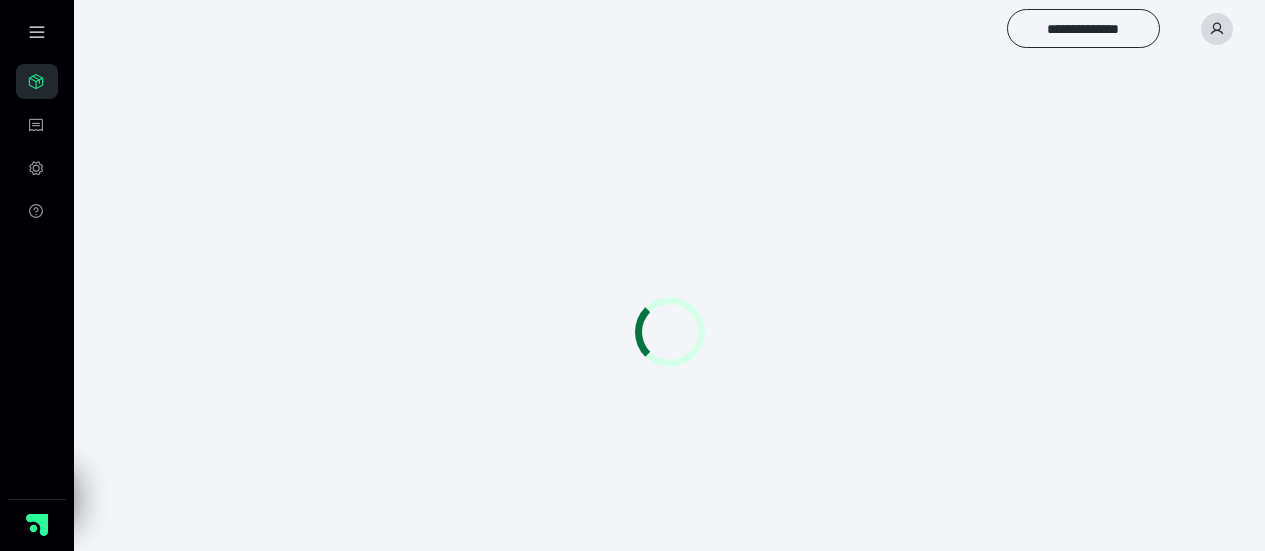 scroll, scrollTop: 0, scrollLeft: 0, axis: both 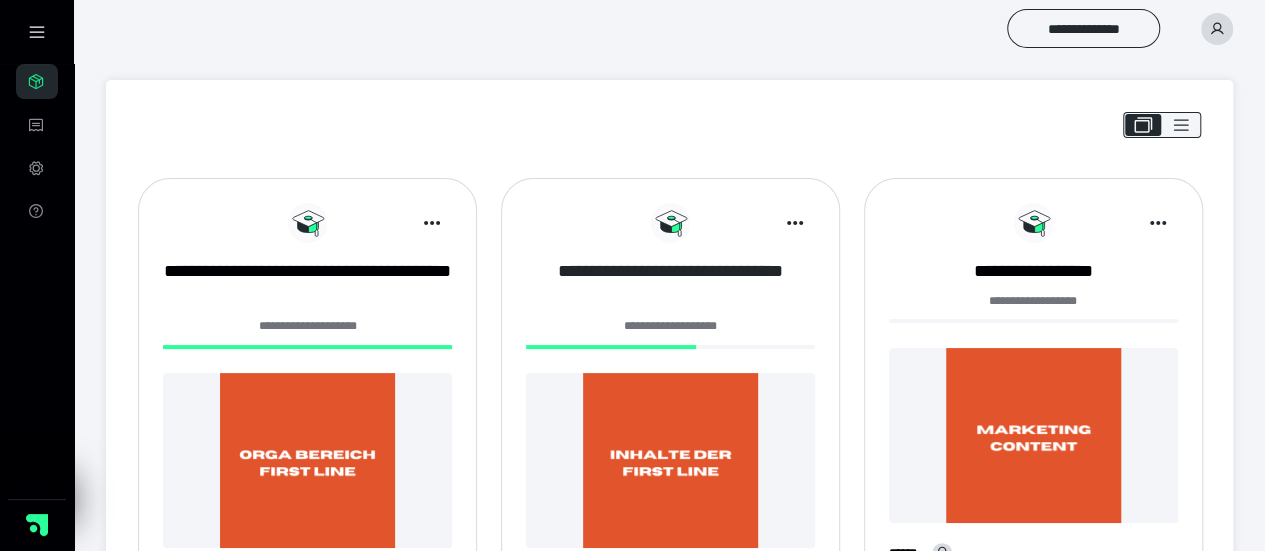click on "**********" at bounding box center [670, 284] 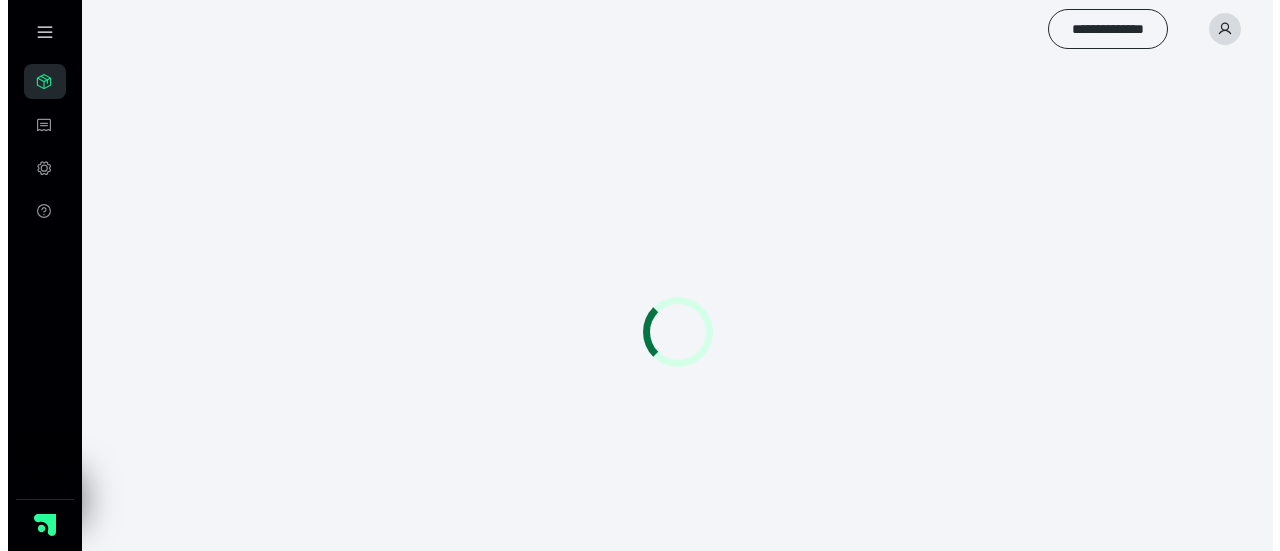 scroll, scrollTop: 0, scrollLeft: 0, axis: both 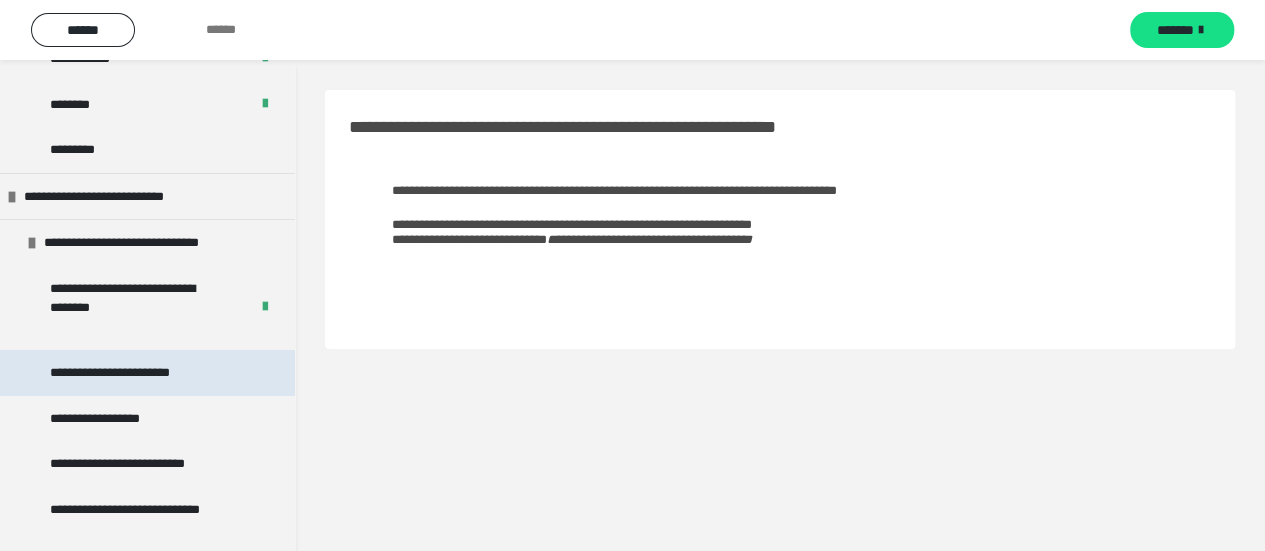 click on "**********" at bounding box center (119, 373) 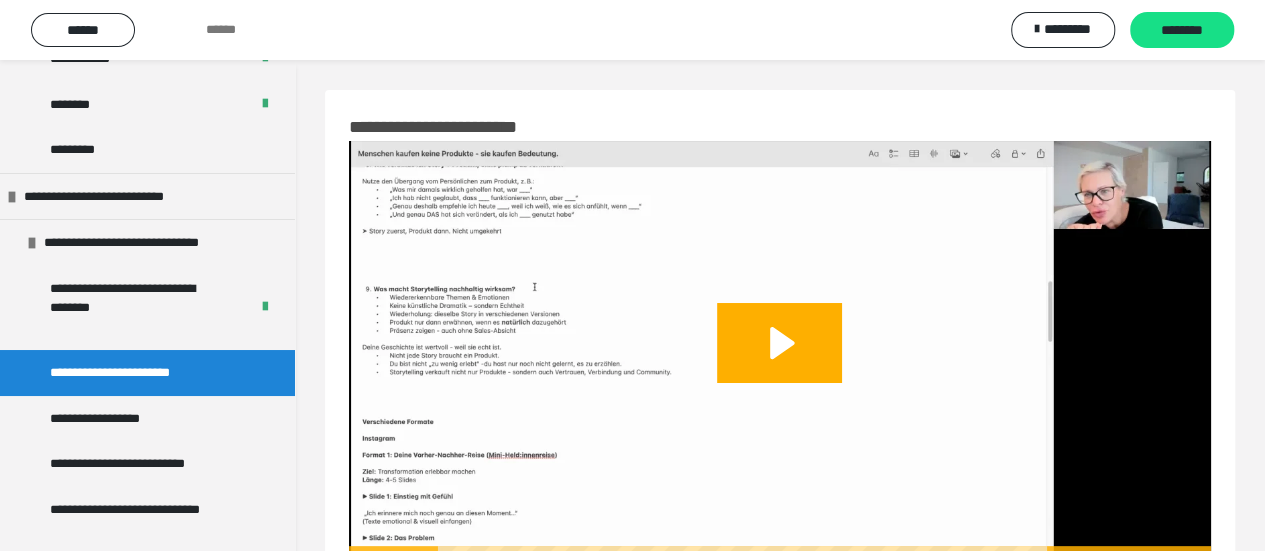 scroll, scrollTop: 83, scrollLeft: 0, axis: vertical 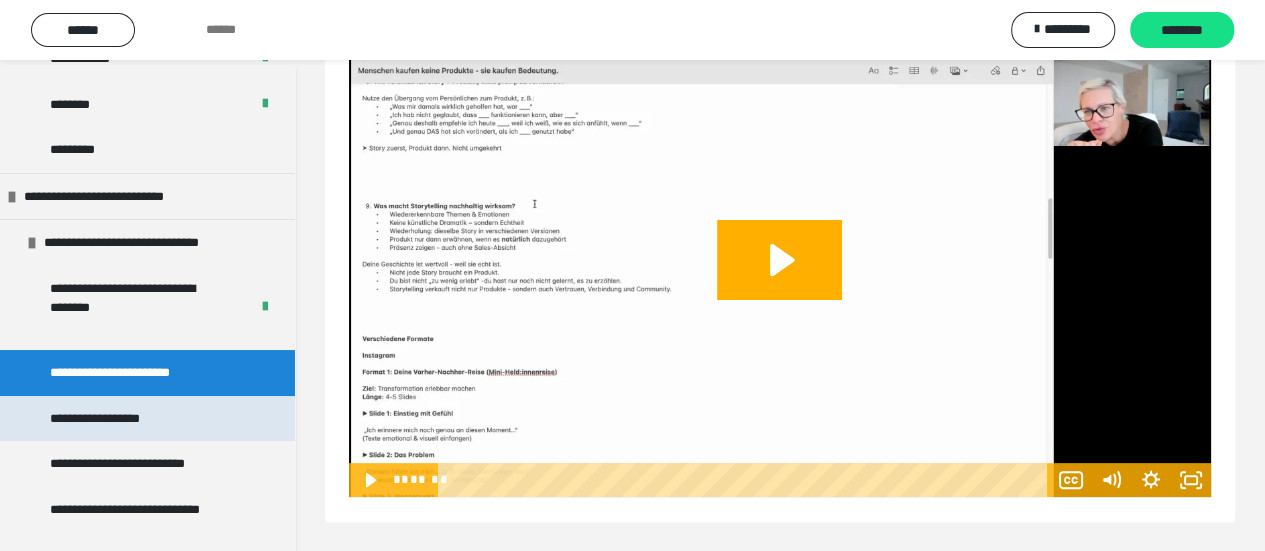 click on "**********" at bounding box center [147, 419] 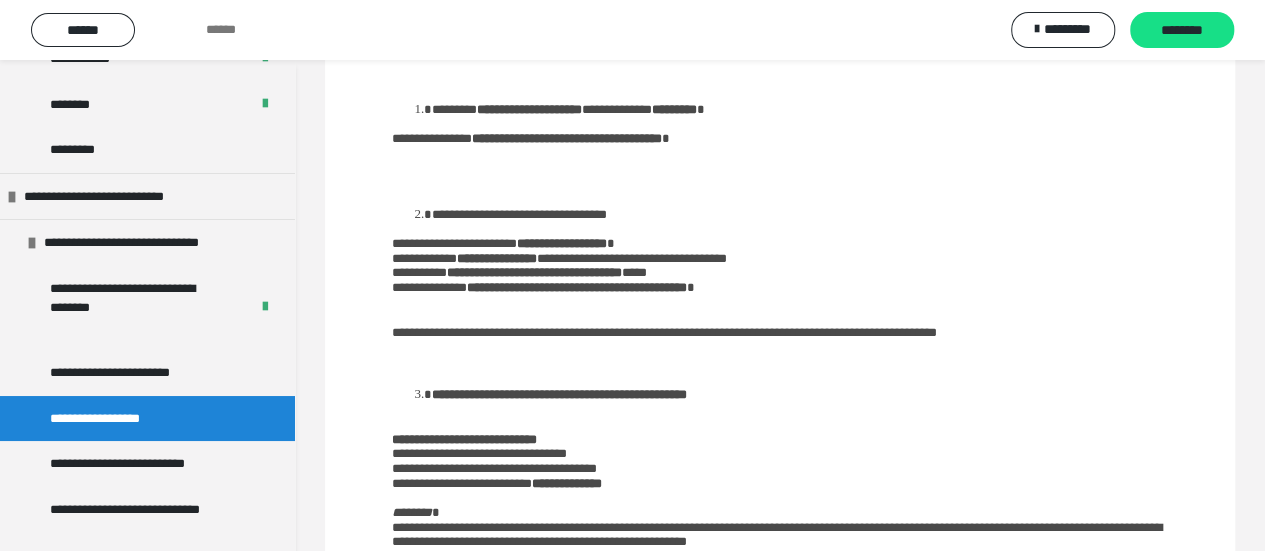 click at bounding box center [780, 168] 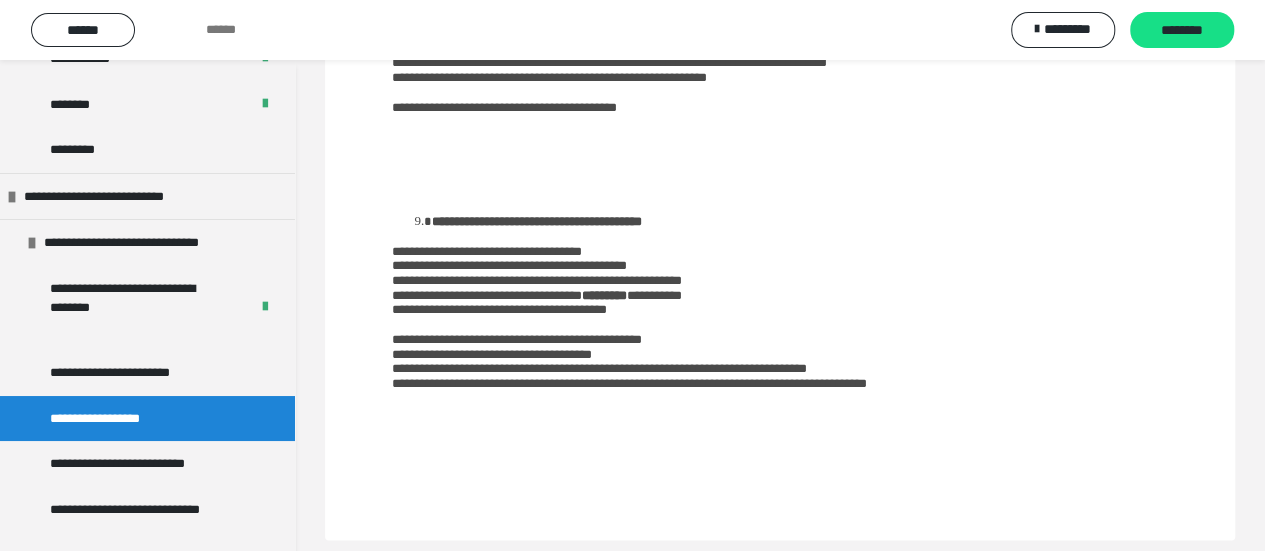 scroll, scrollTop: 1806, scrollLeft: 0, axis: vertical 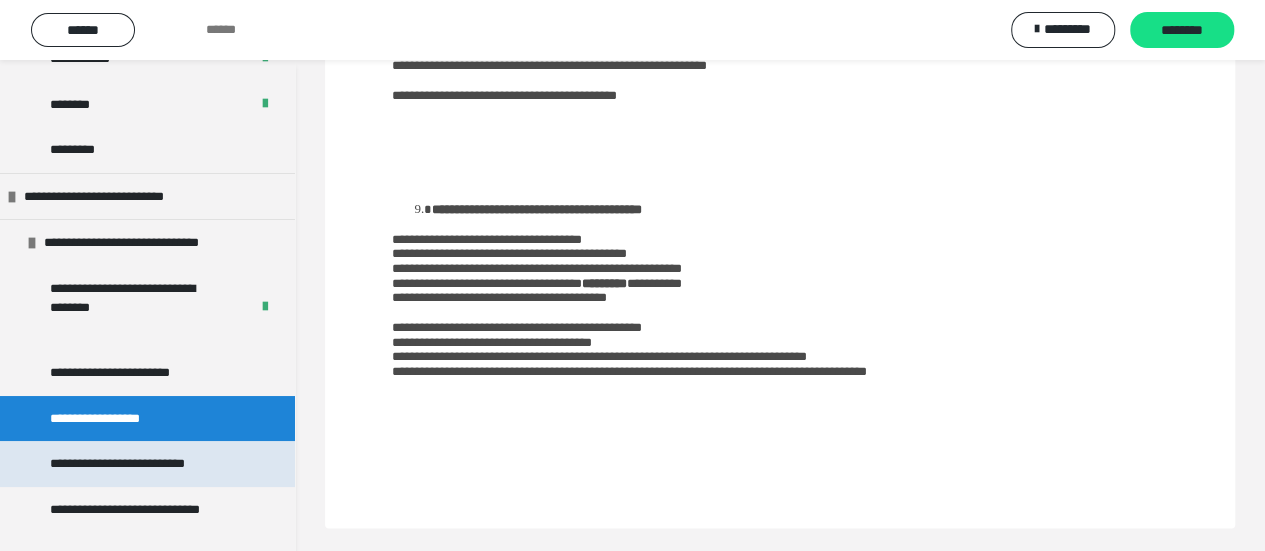 click on "**********" at bounding box center (147, 464) 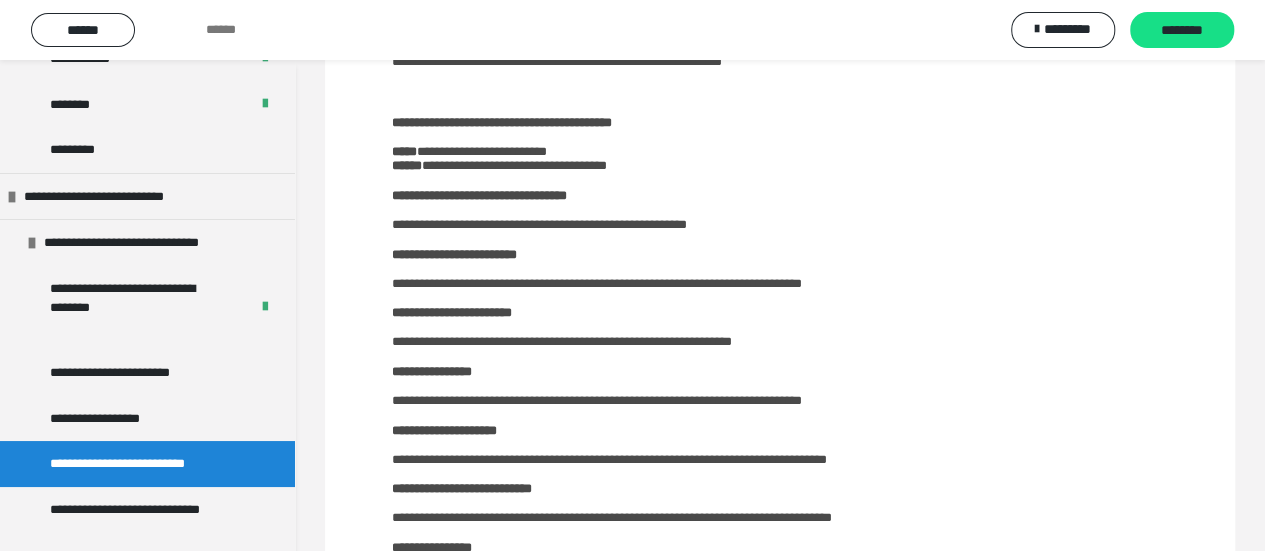 click at bounding box center (780, 180) 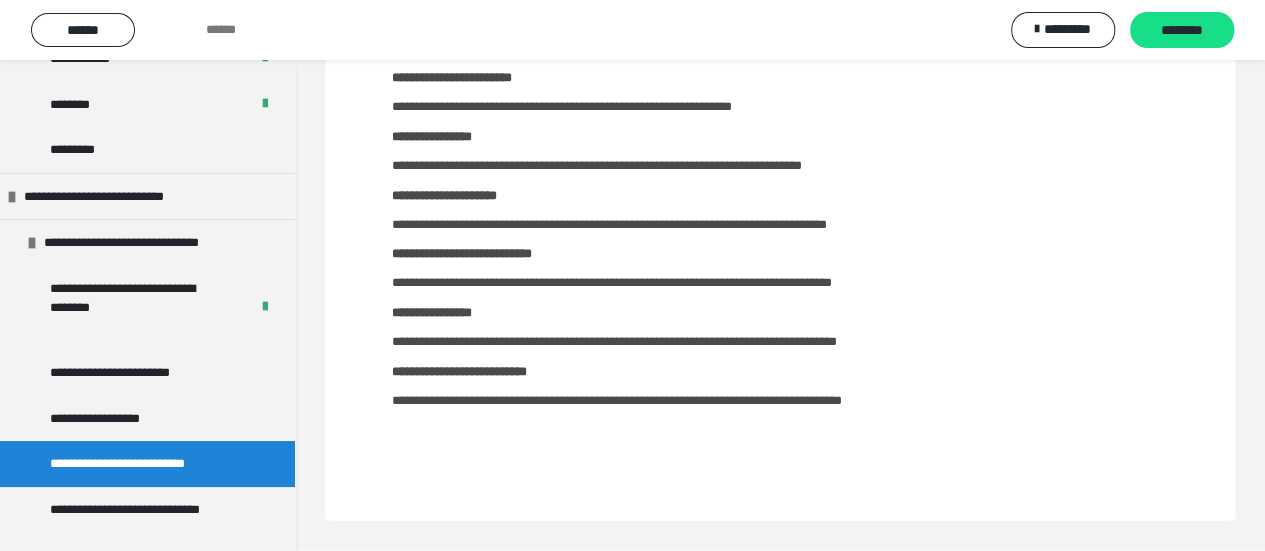 scroll, scrollTop: 2132, scrollLeft: 0, axis: vertical 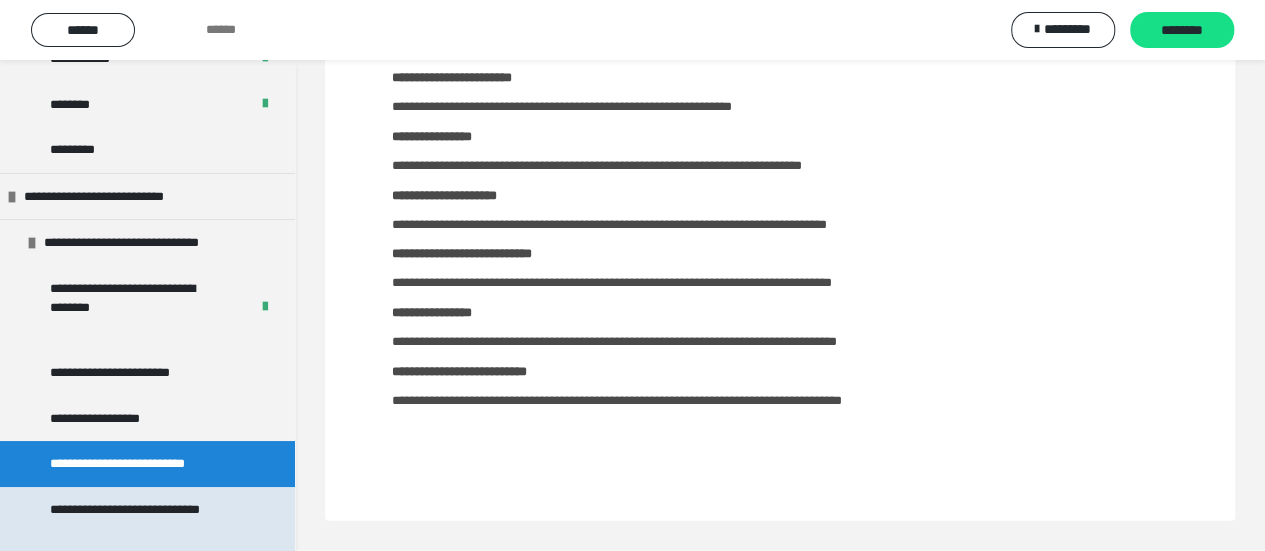 click on "**********" at bounding box center (142, 519) 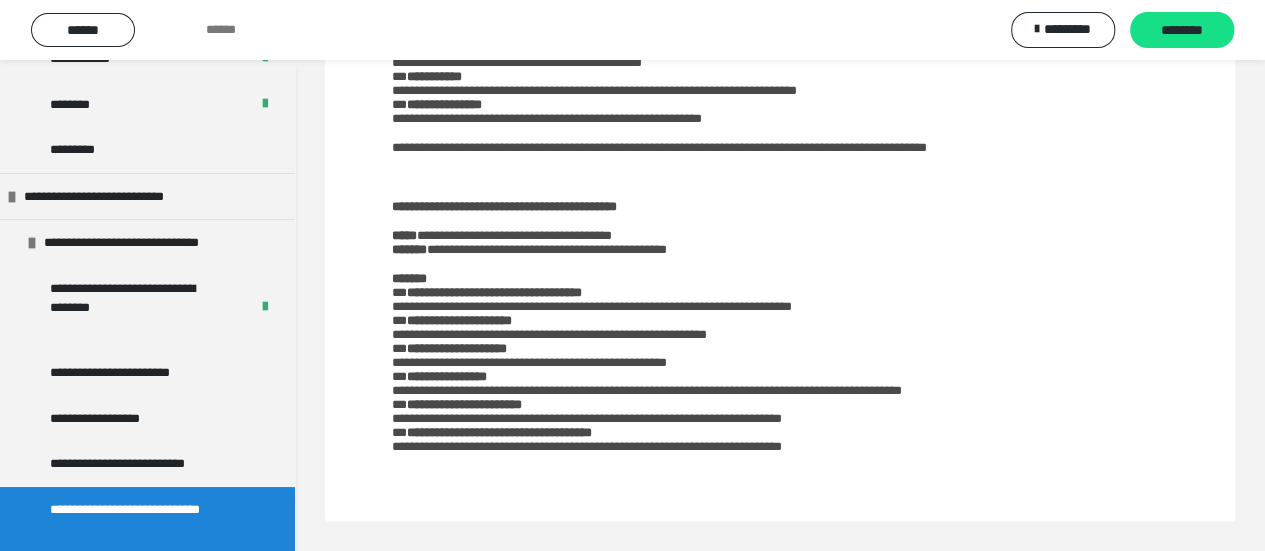 scroll, scrollTop: 1150, scrollLeft: 0, axis: vertical 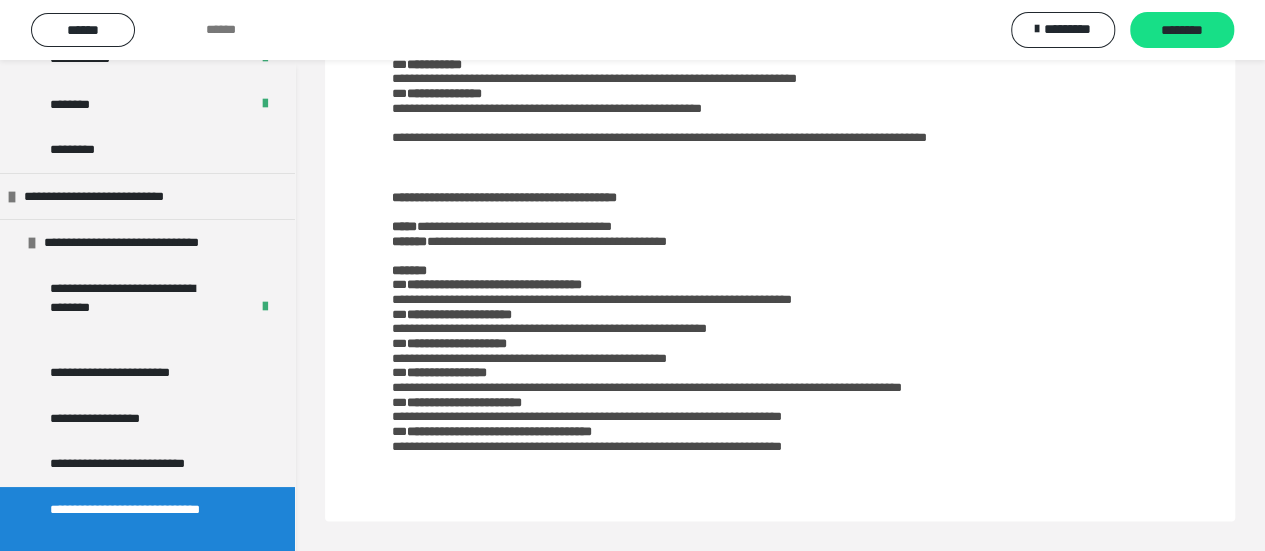 click at bounding box center [780, 168] 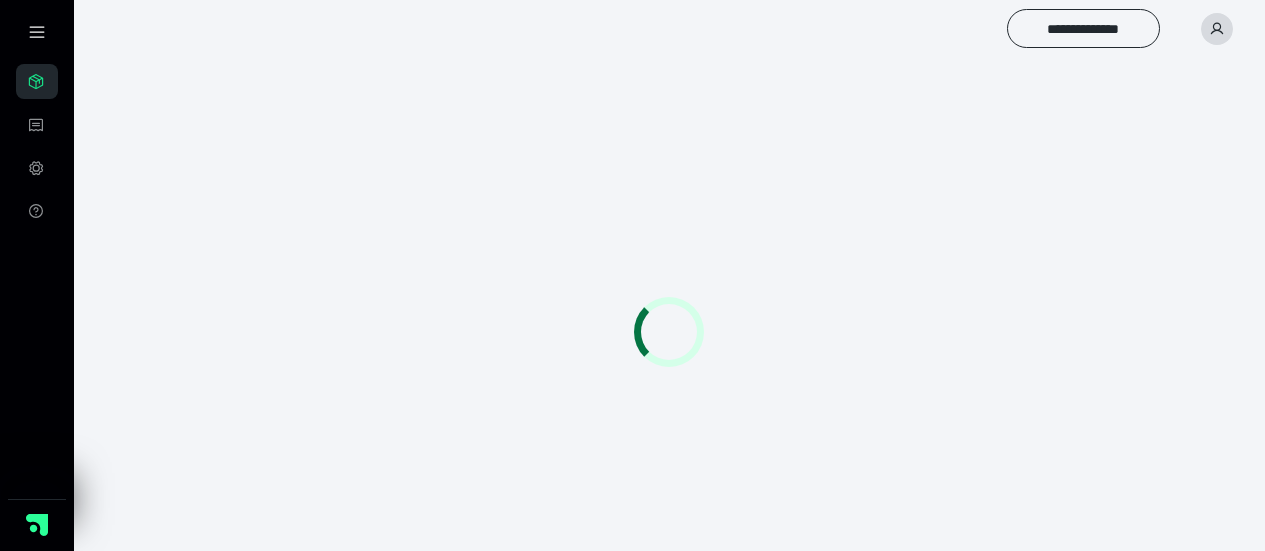 scroll, scrollTop: 0, scrollLeft: 0, axis: both 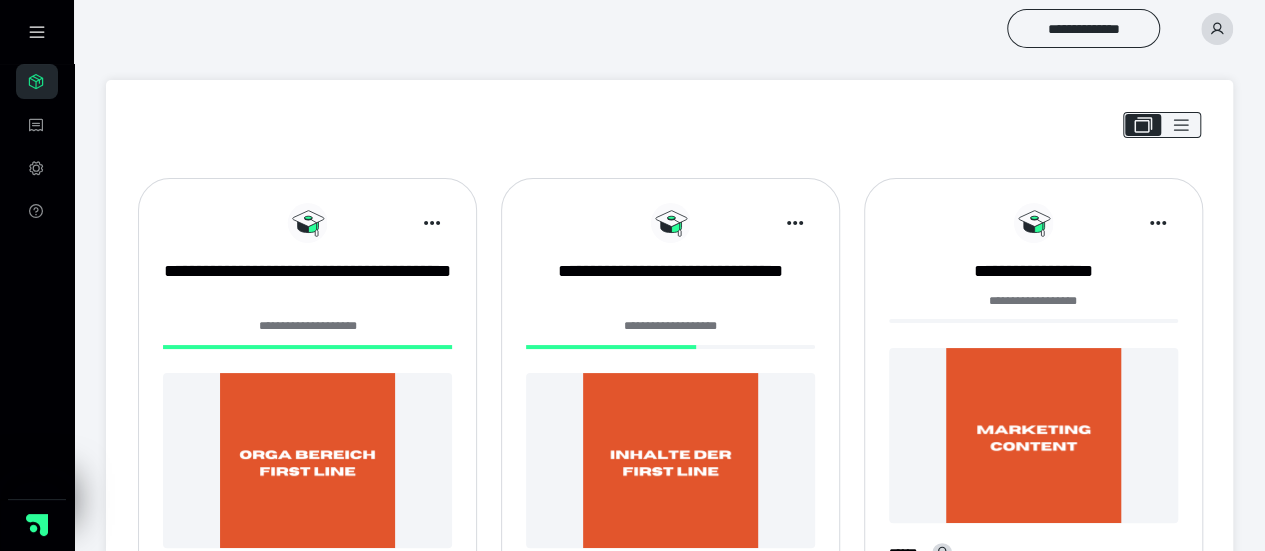 click on "**********" at bounding box center (670, 326) 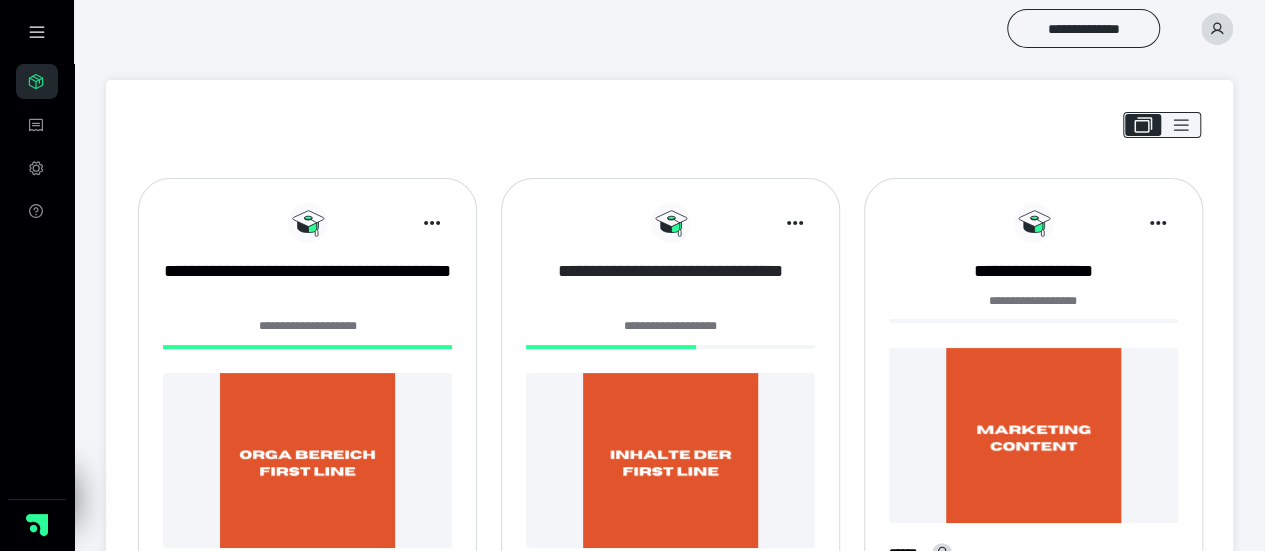 click on "**********" at bounding box center (670, 284) 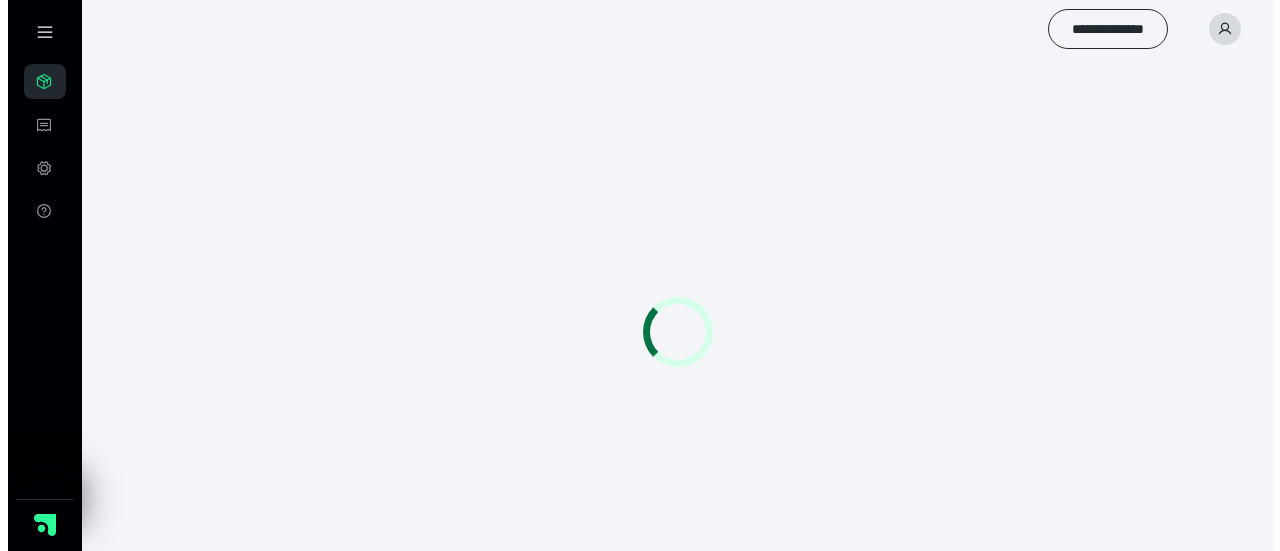 scroll, scrollTop: 0, scrollLeft: 0, axis: both 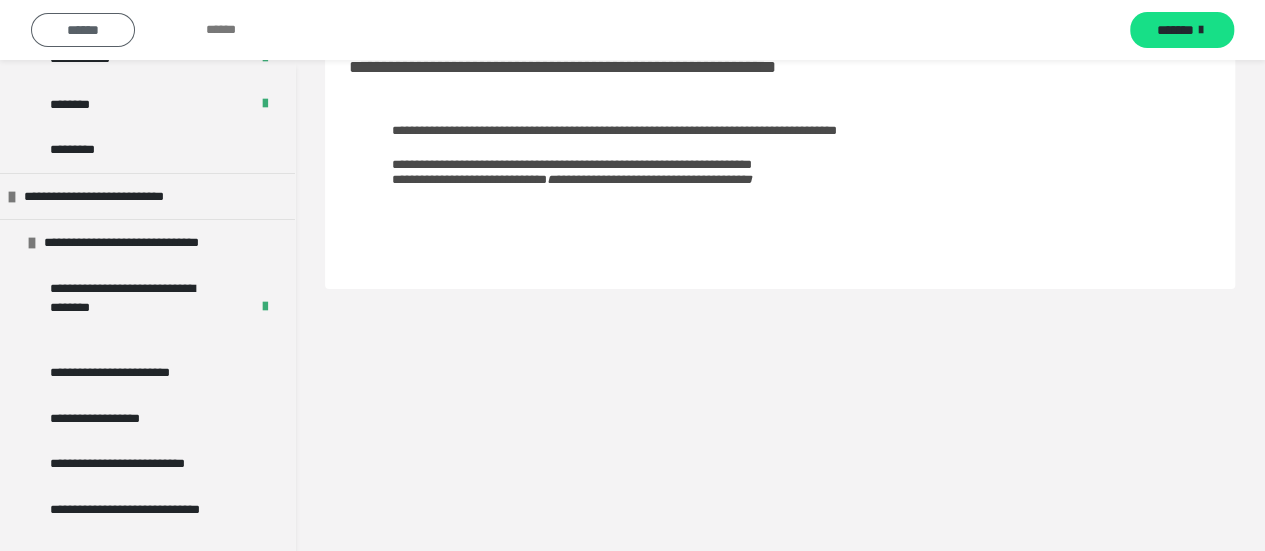 click on "******" at bounding box center [83, 30] 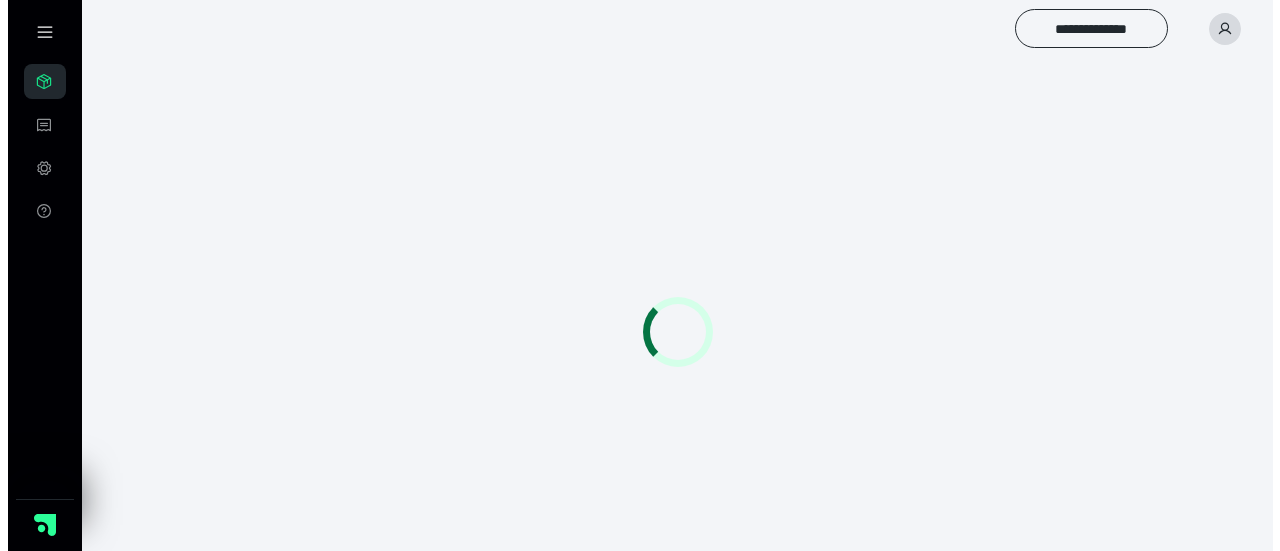 scroll, scrollTop: 0, scrollLeft: 0, axis: both 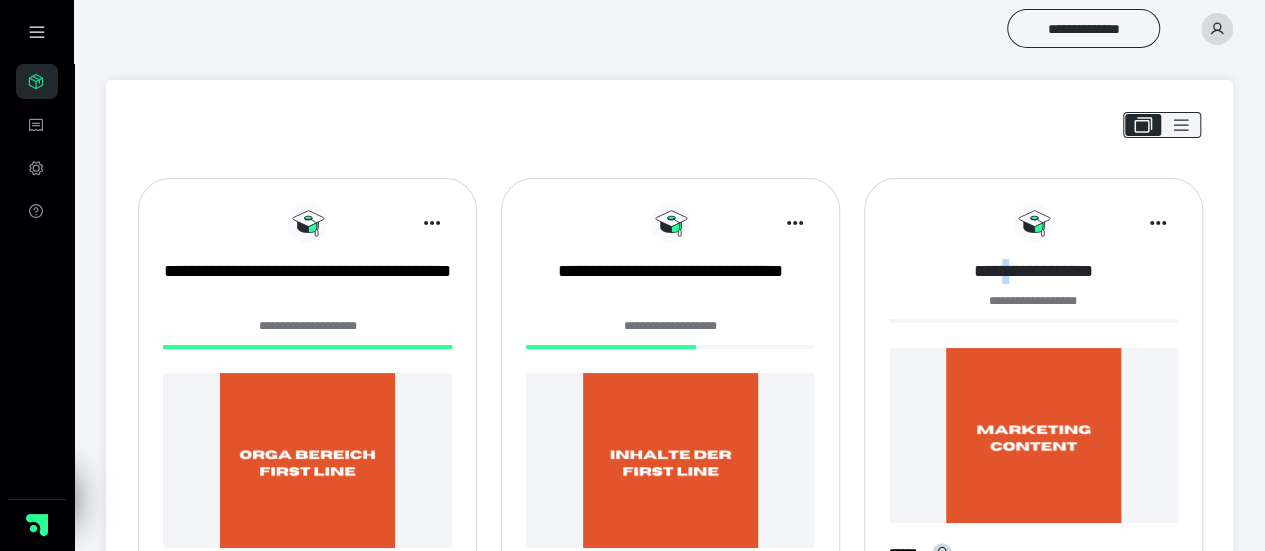drag, startPoint x: 1001, startPoint y: 255, endPoint x: 996, endPoint y: 275, distance: 20.615528 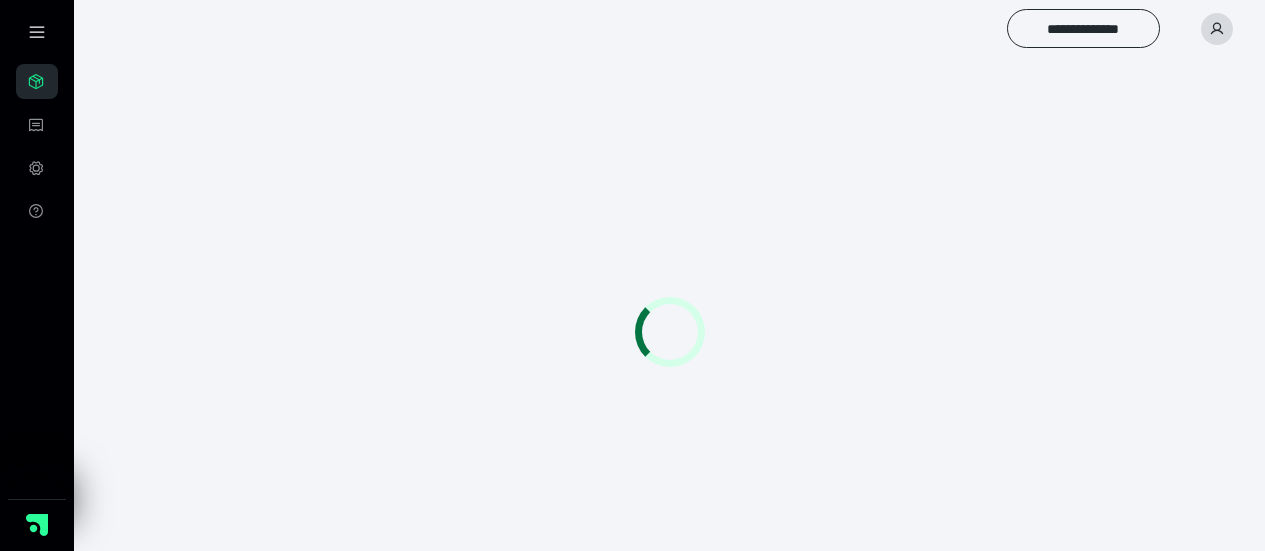 scroll, scrollTop: 0, scrollLeft: 0, axis: both 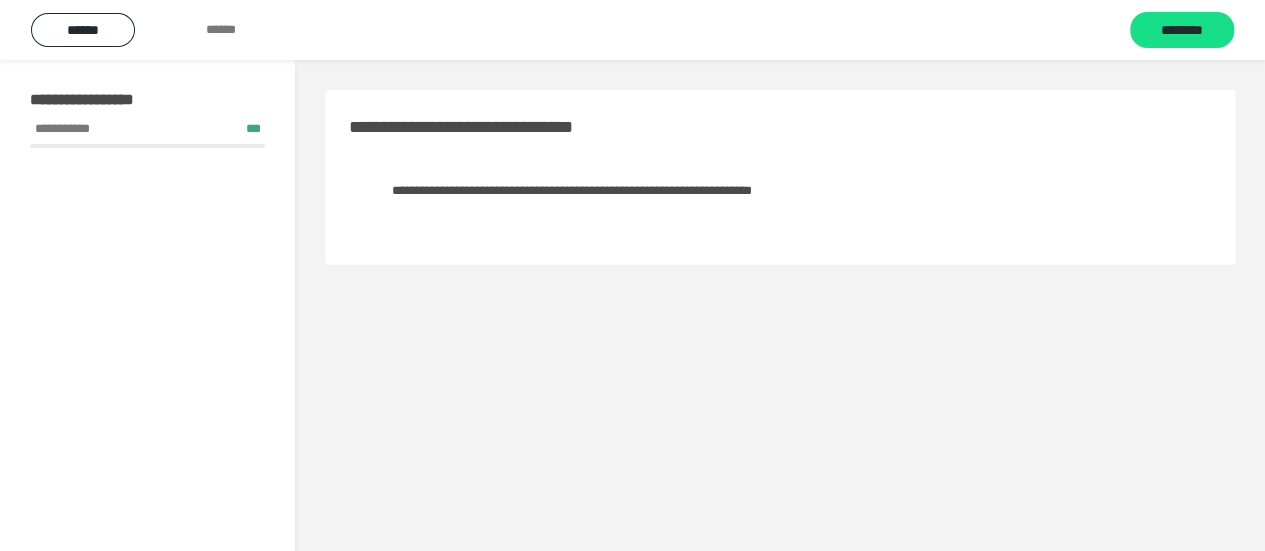 click on "**********" at bounding box center (572, 190) 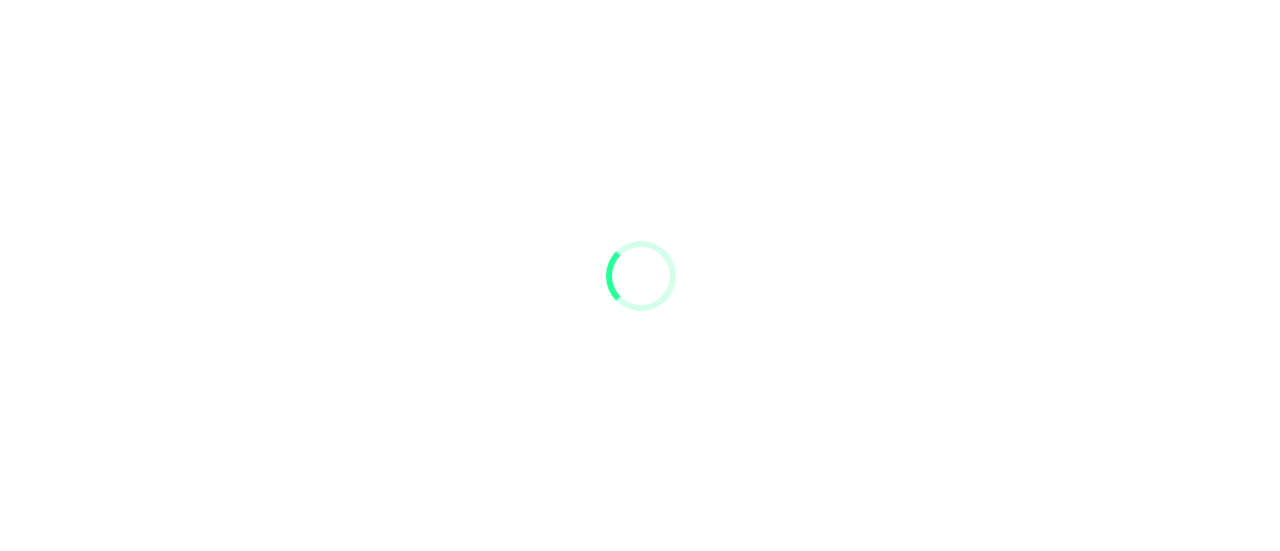 scroll, scrollTop: 0, scrollLeft: 0, axis: both 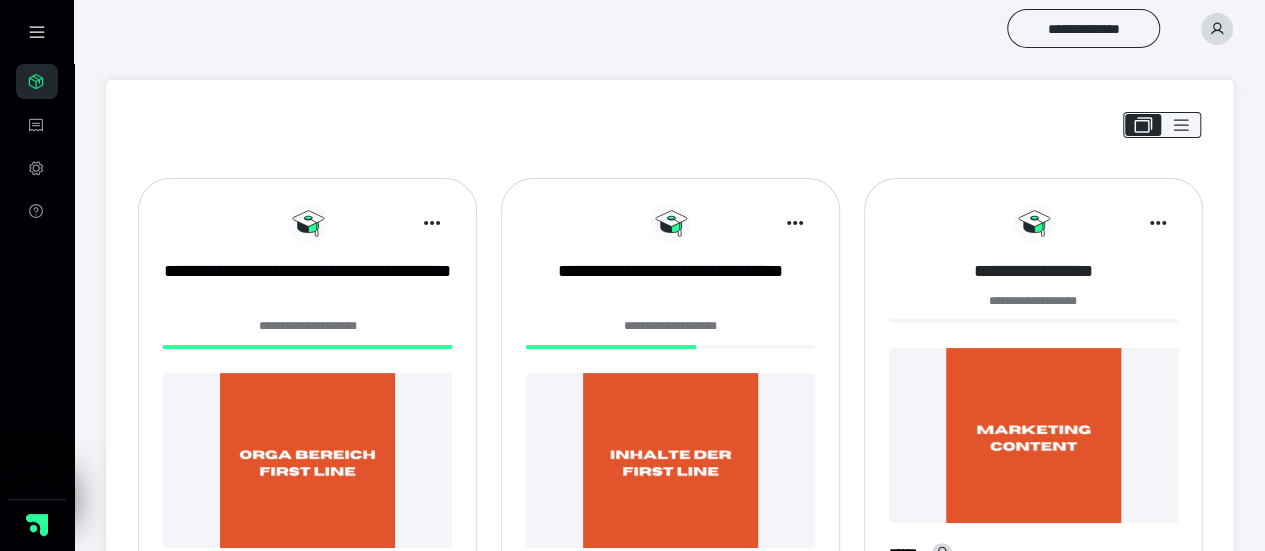 click on "**********" at bounding box center (1033, 271) 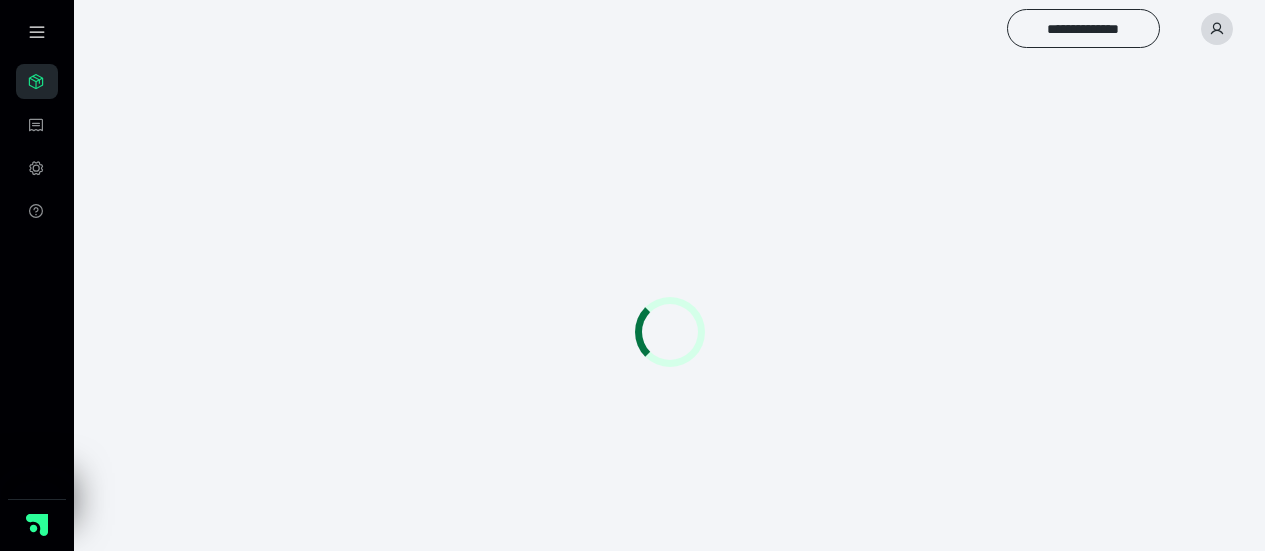 scroll, scrollTop: 0, scrollLeft: 0, axis: both 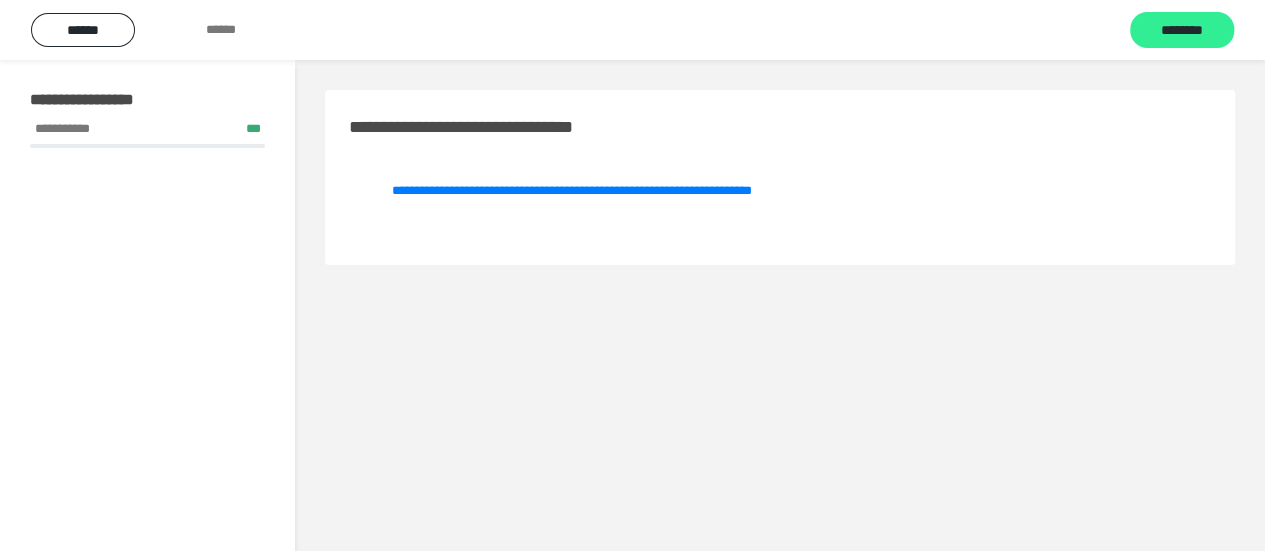 click on "********" at bounding box center [1182, 31] 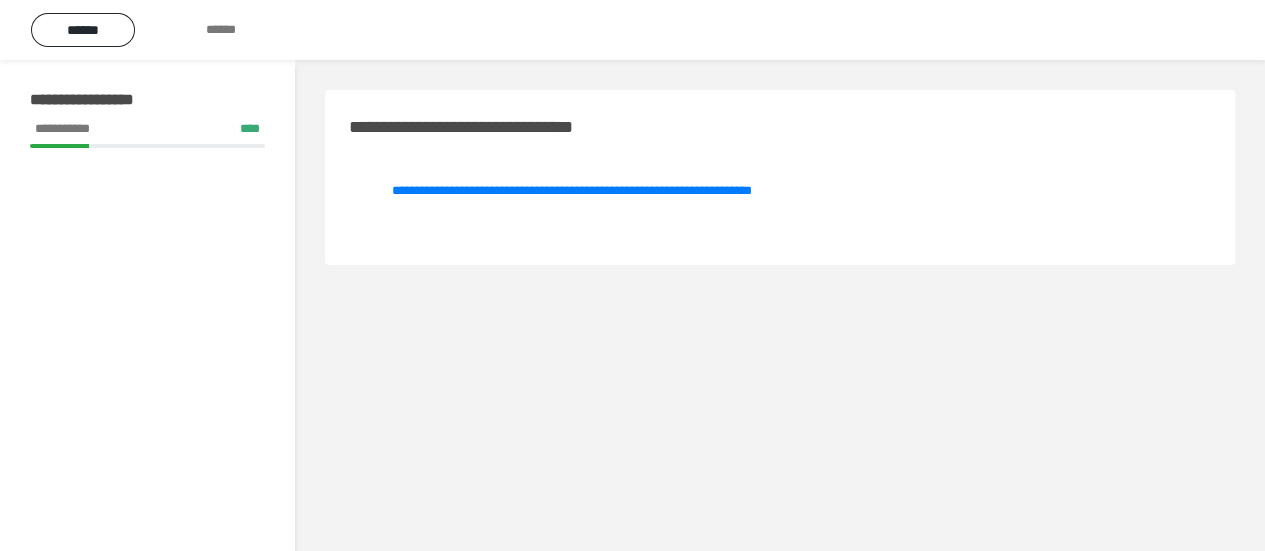 scroll, scrollTop: 60, scrollLeft: 0, axis: vertical 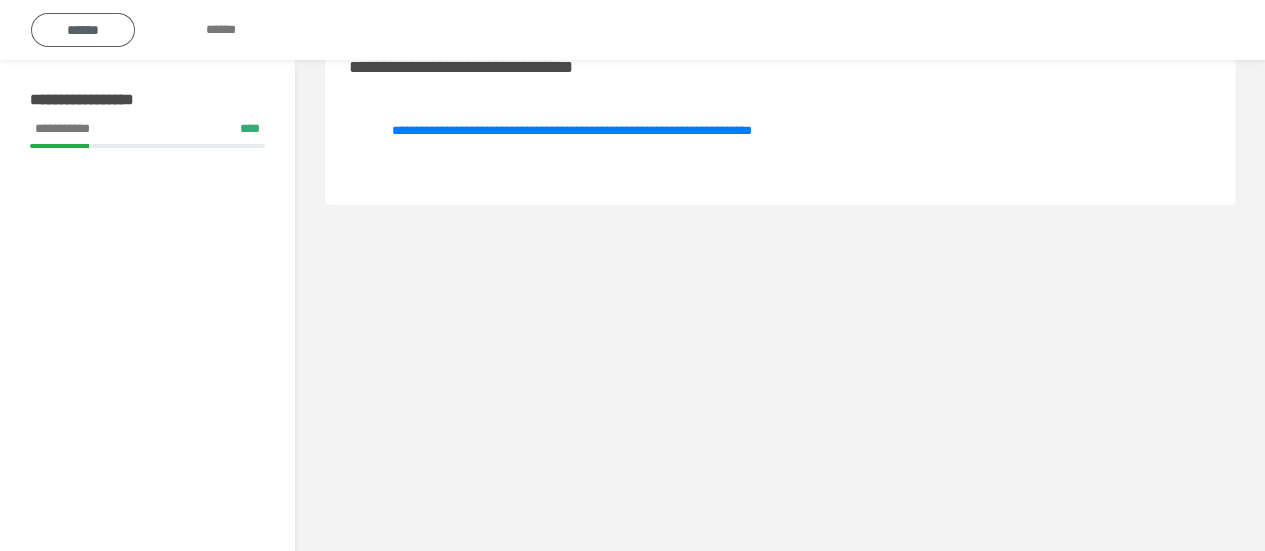 click on "******" at bounding box center (83, 30) 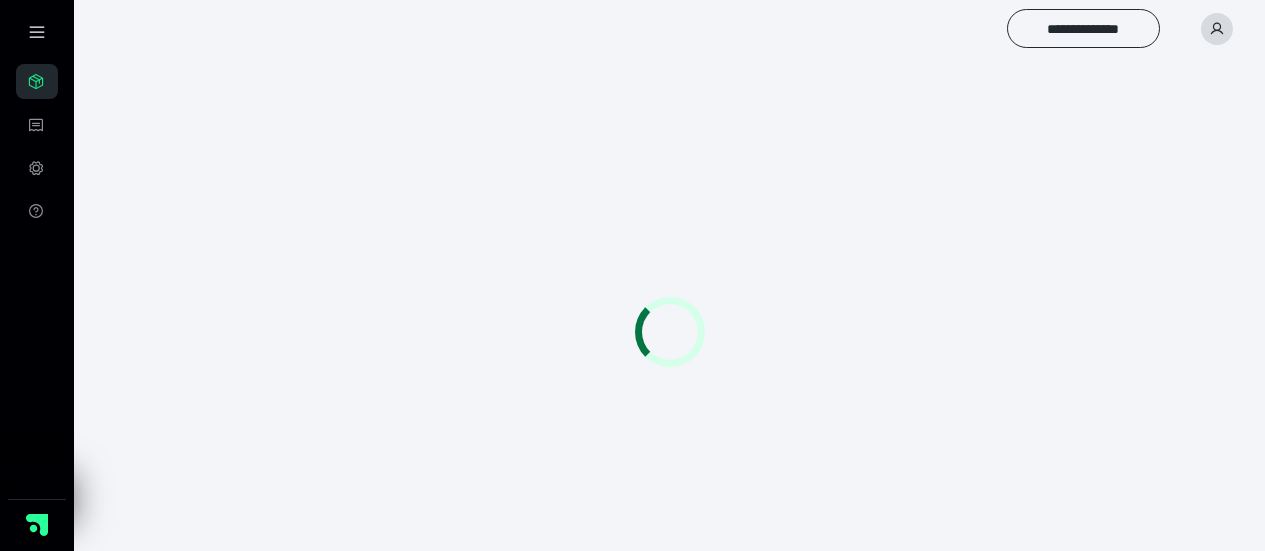 scroll, scrollTop: 0, scrollLeft: 0, axis: both 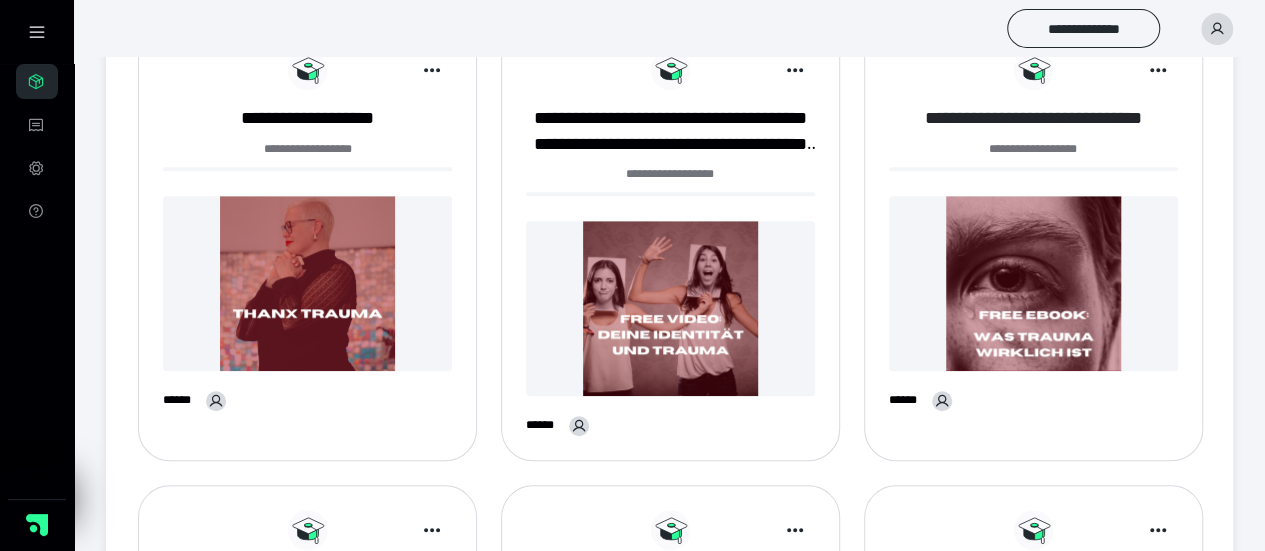 click on "**********" at bounding box center [1033, 118] 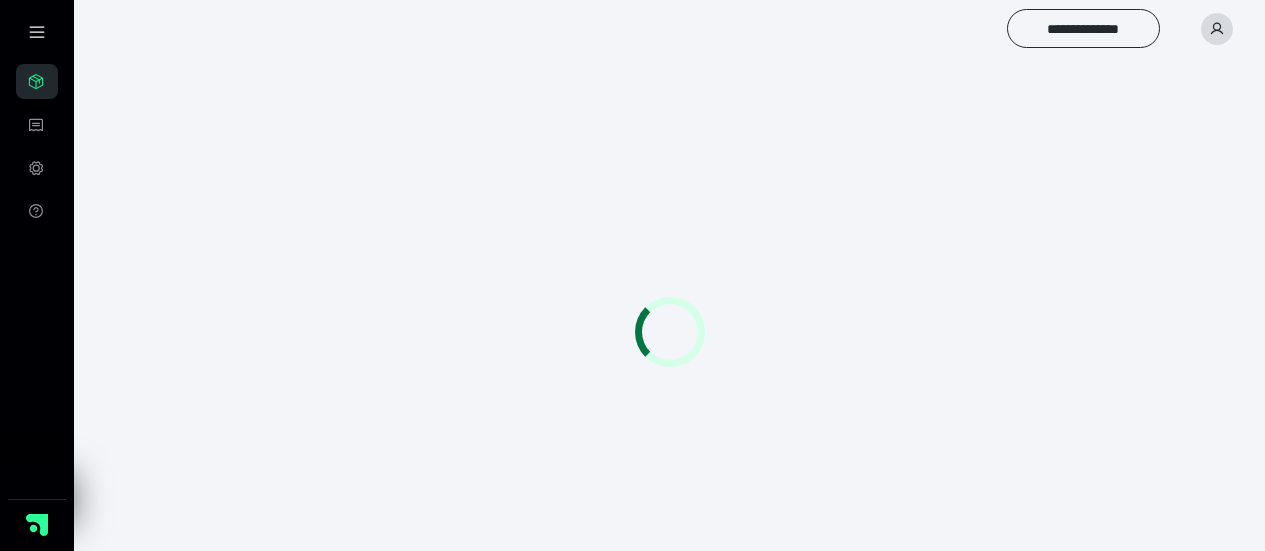 scroll, scrollTop: 0, scrollLeft: 0, axis: both 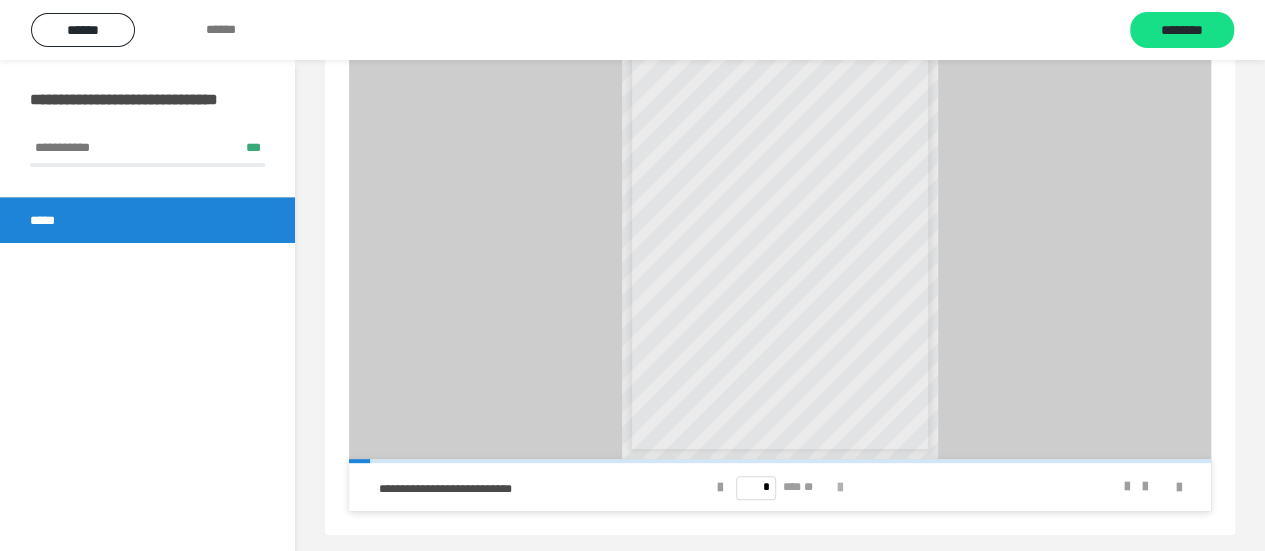 click at bounding box center [840, 487] 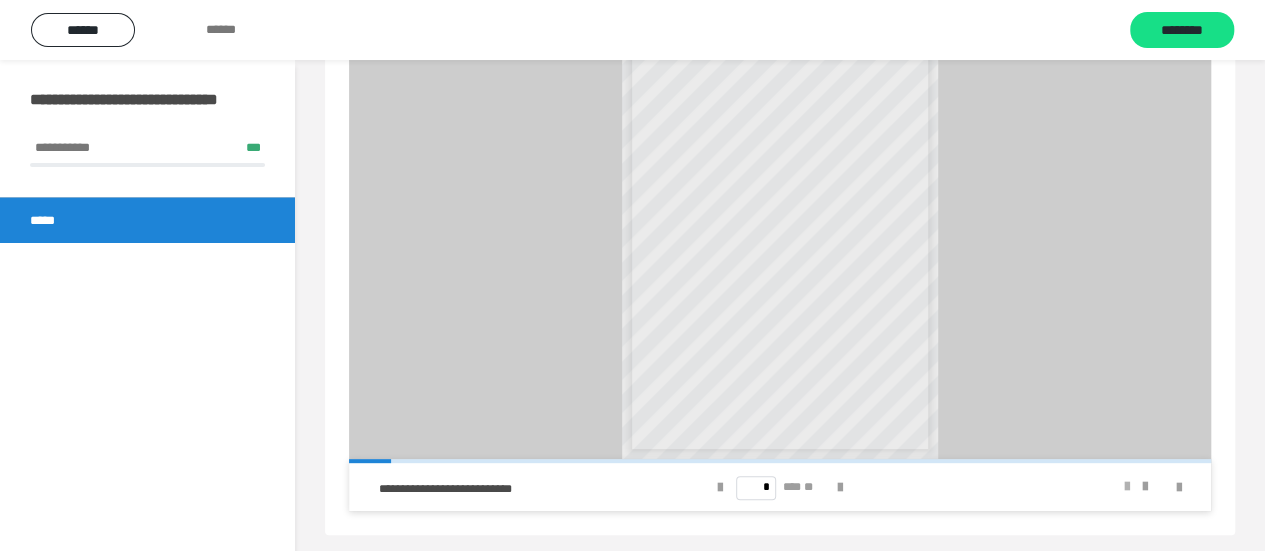 click at bounding box center [1127, 487] 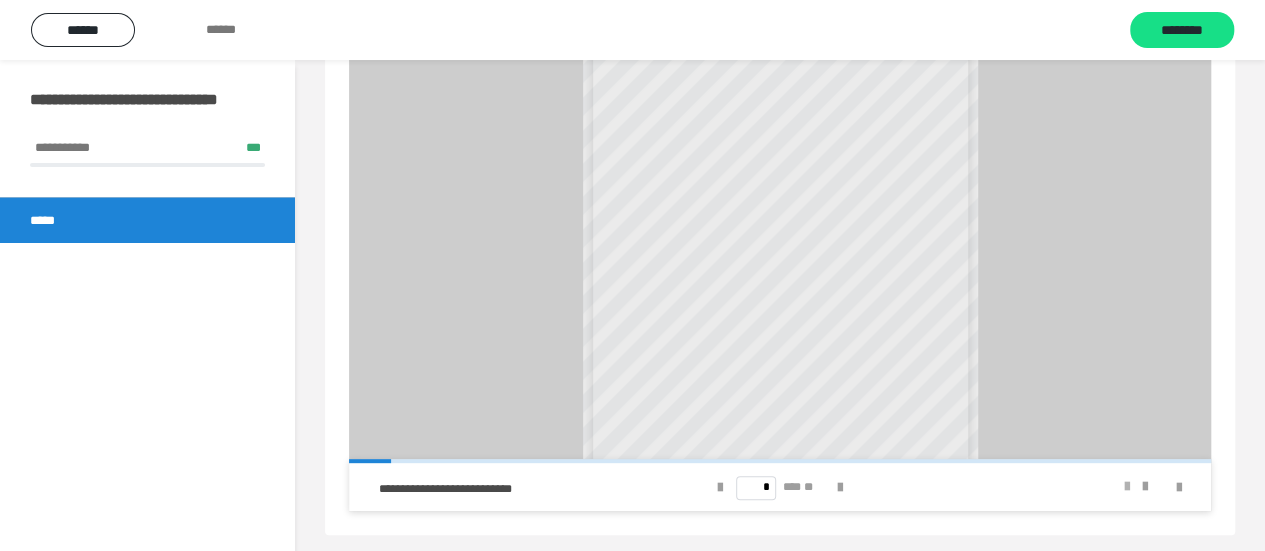 click at bounding box center (1127, 487) 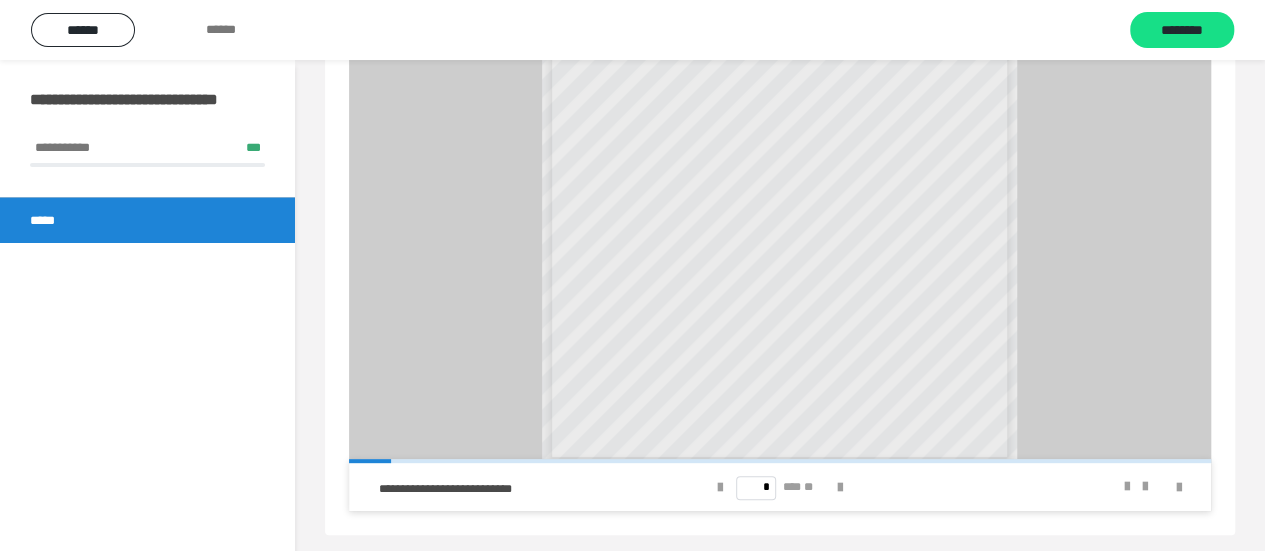 scroll, scrollTop: 218, scrollLeft: 0, axis: vertical 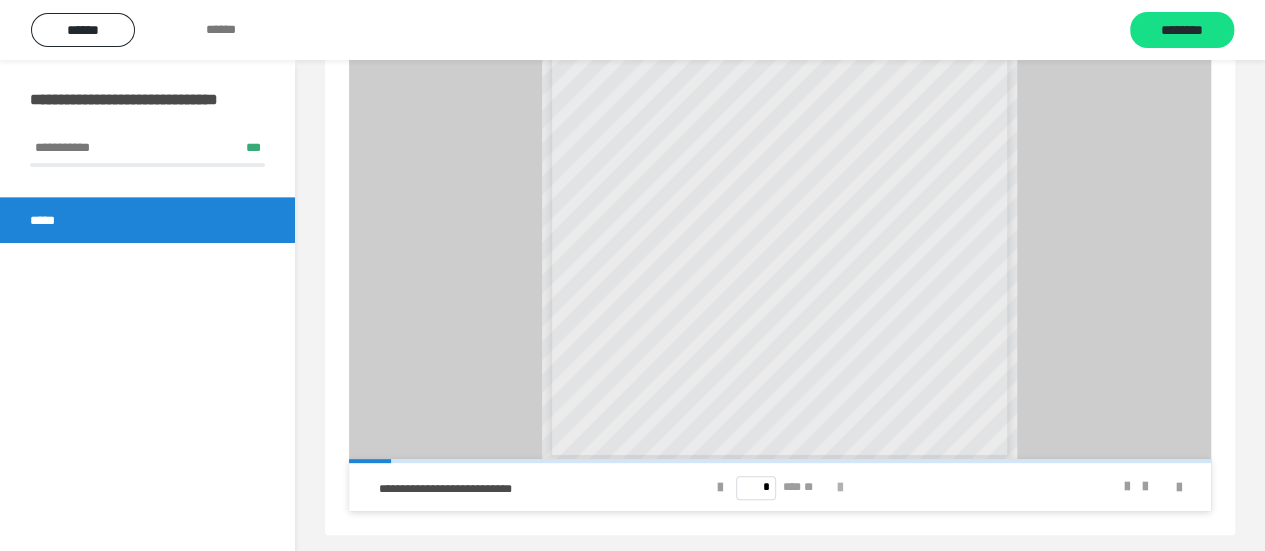 click at bounding box center [840, 488] 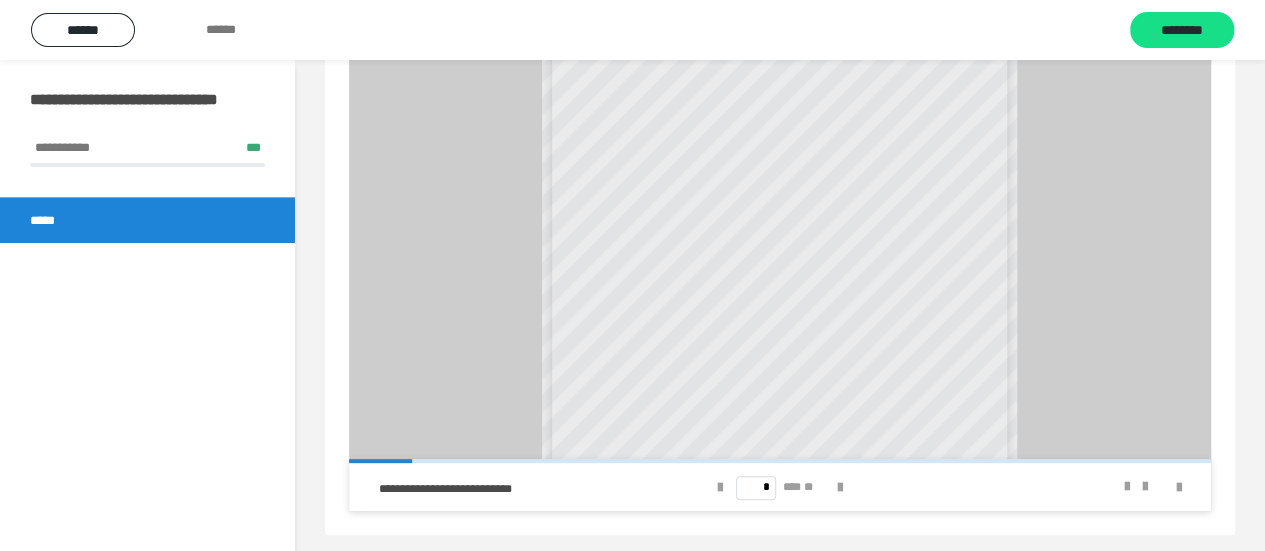 scroll, scrollTop: 200, scrollLeft: 0, axis: vertical 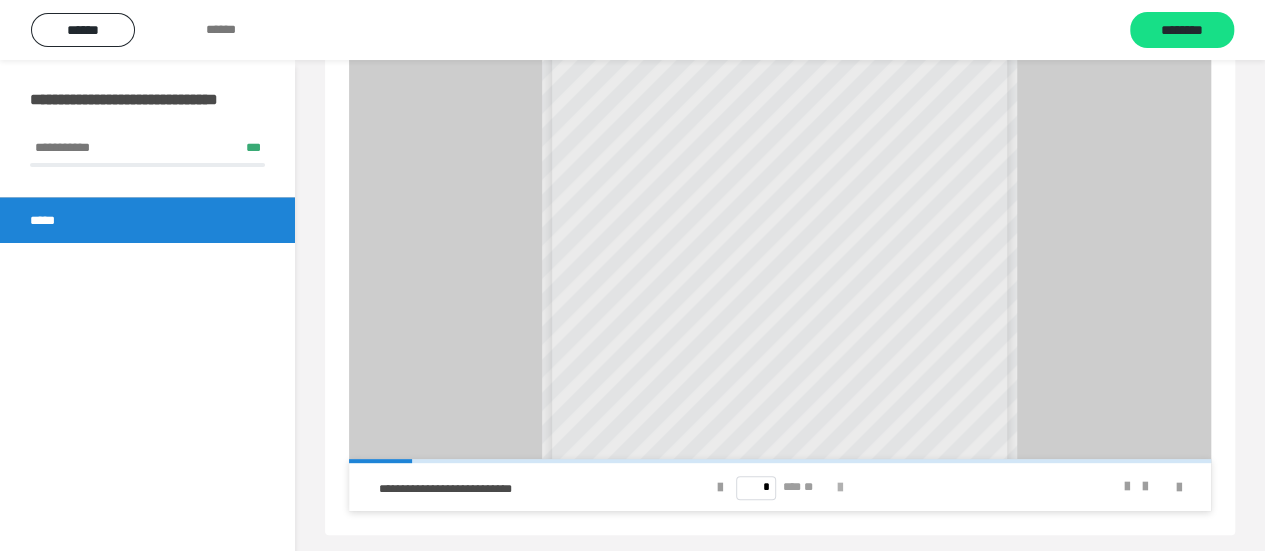 click at bounding box center (840, 488) 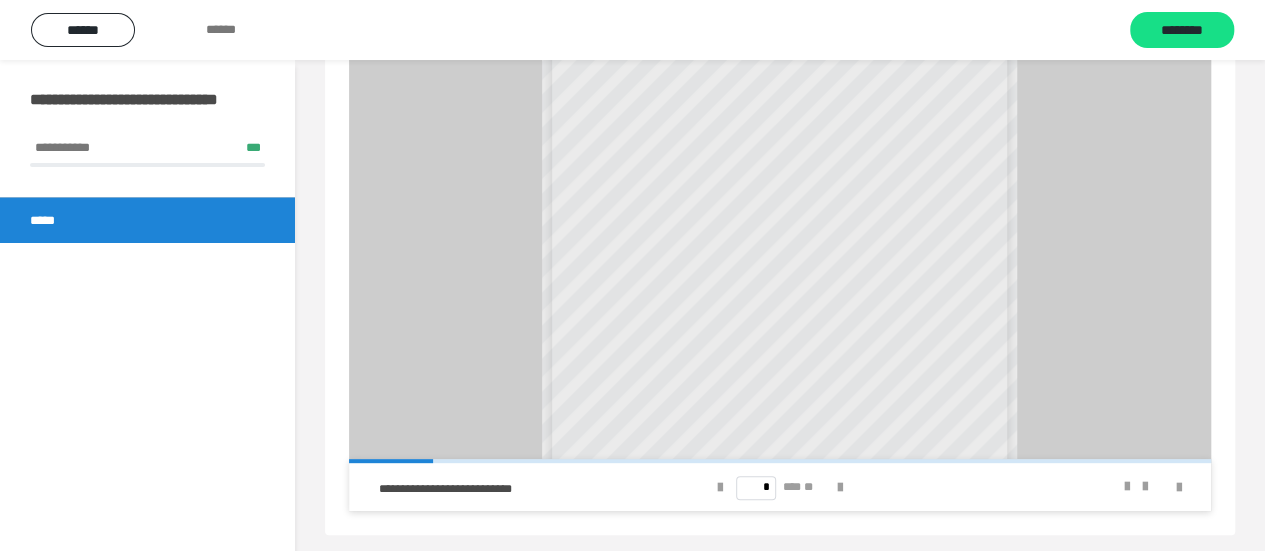scroll, scrollTop: 166, scrollLeft: 0, axis: vertical 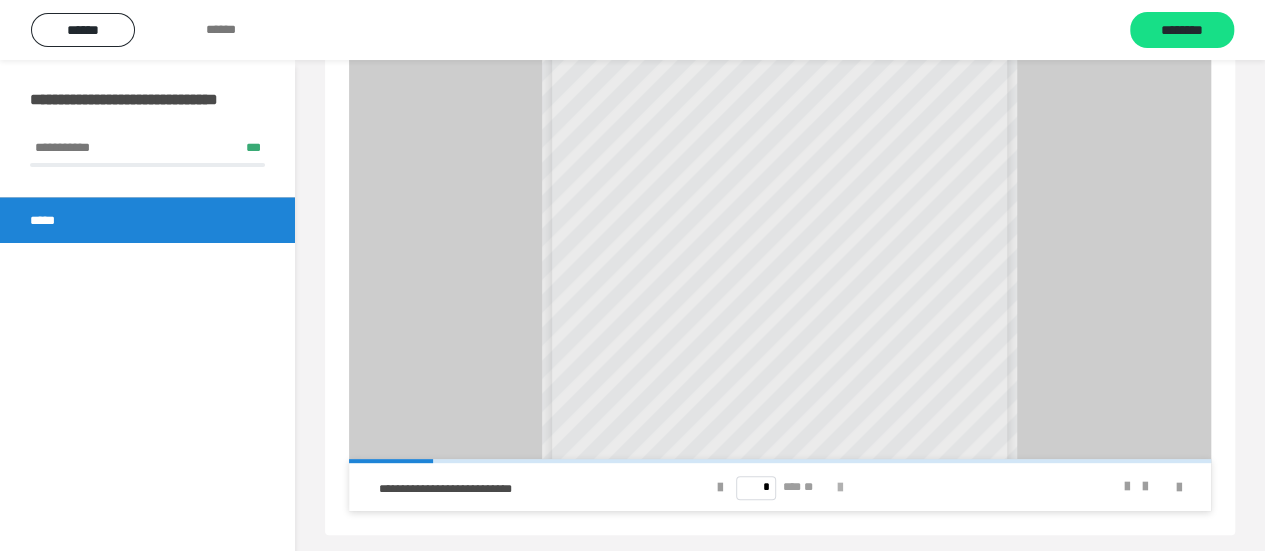 click at bounding box center [840, 488] 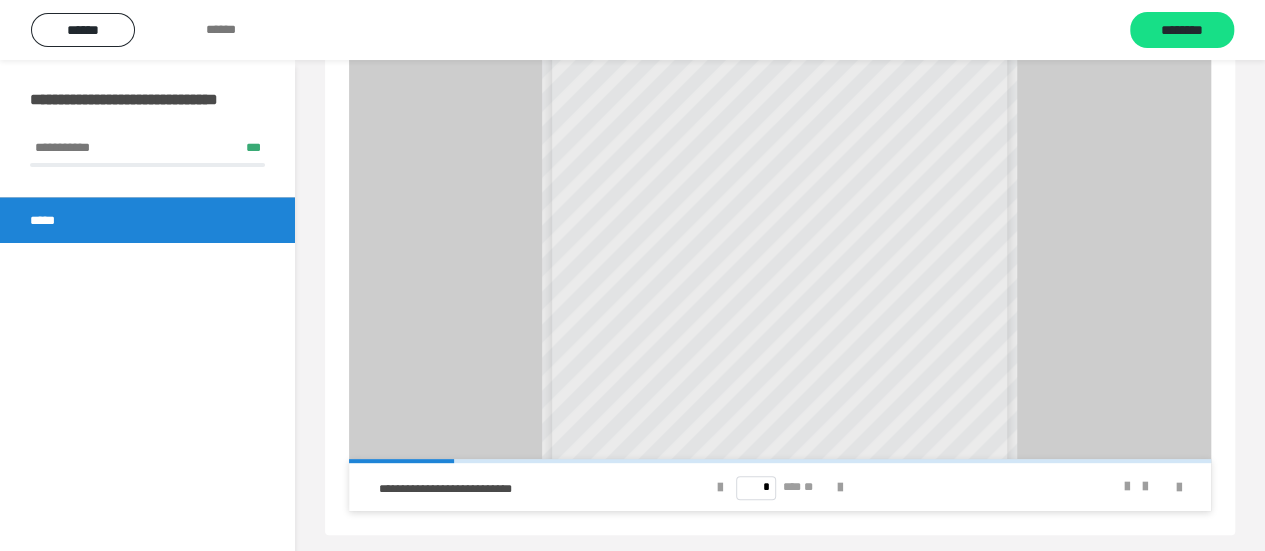 scroll, scrollTop: 224, scrollLeft: 0, axis: vertical 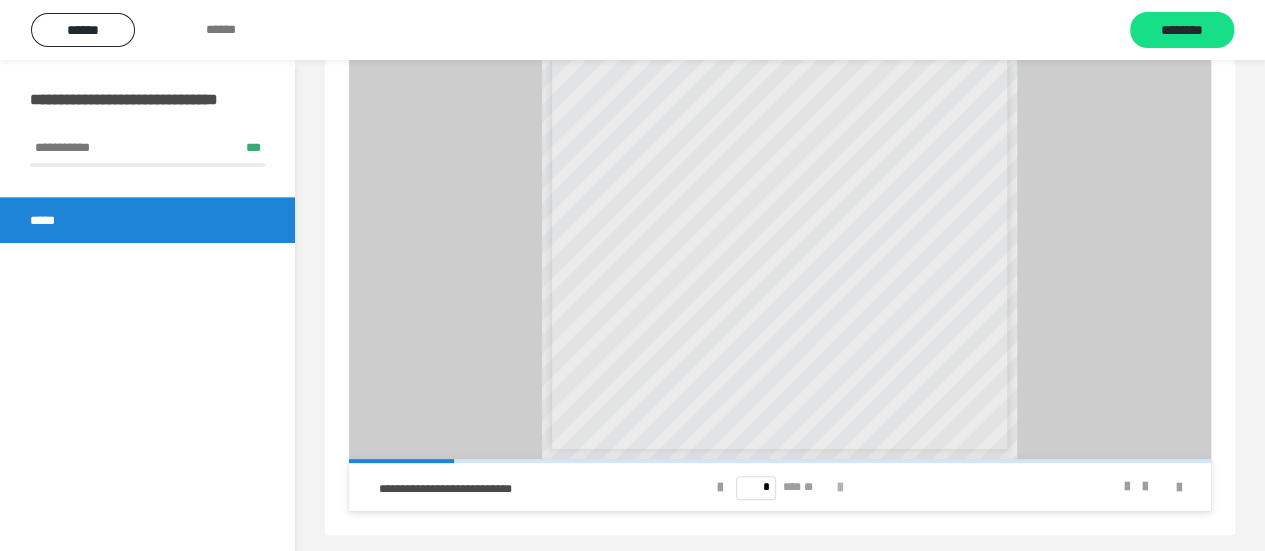 click at bounding box center (840, 488) 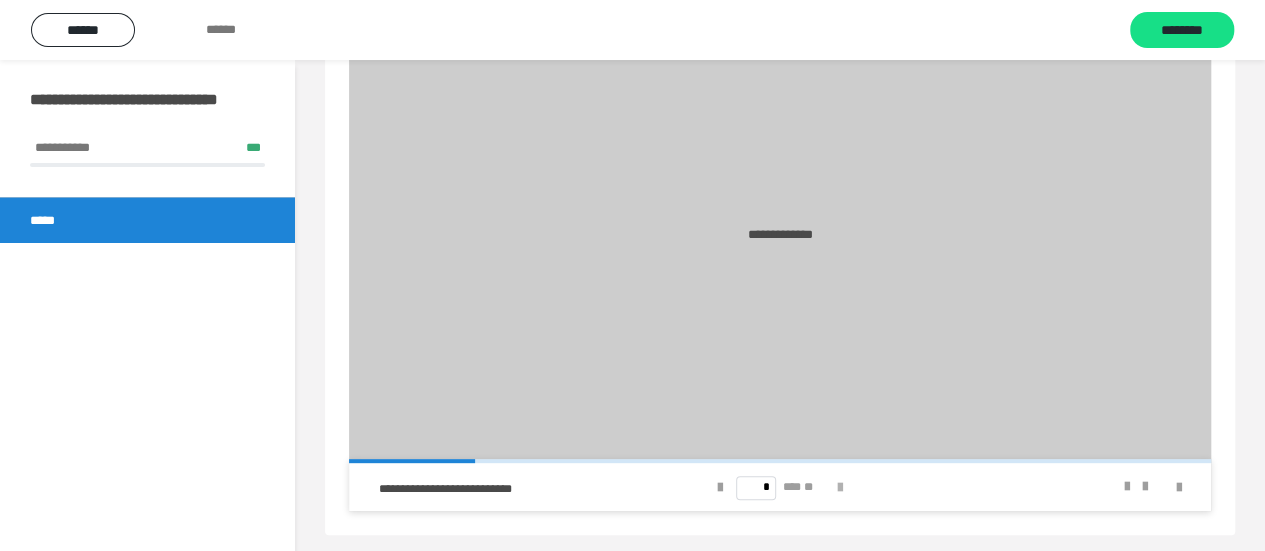 scroll, scrollTop: 0, scrollLeft: 0, axis: both 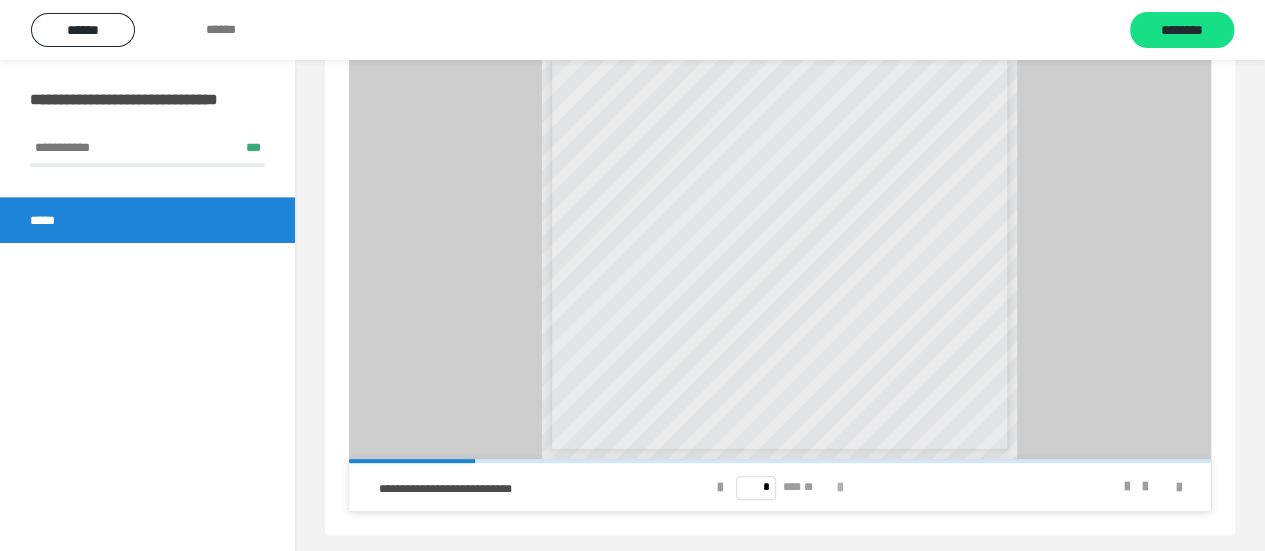 click at bounding box center (840, 488) 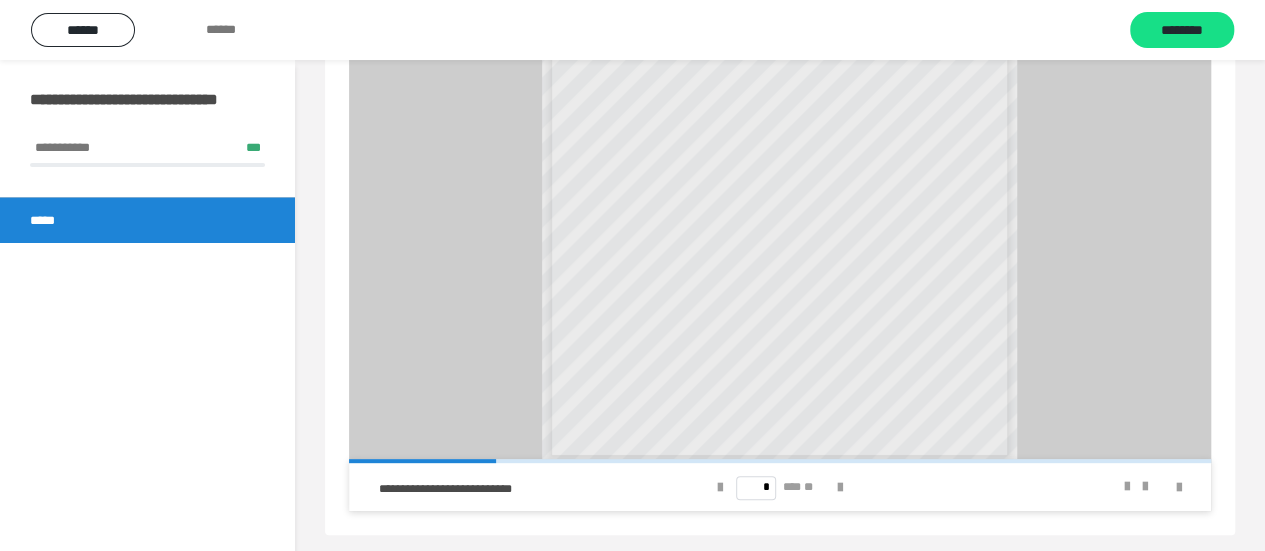 scroll, scrollTop: 224, scrollLeft: 0, axis: vertical 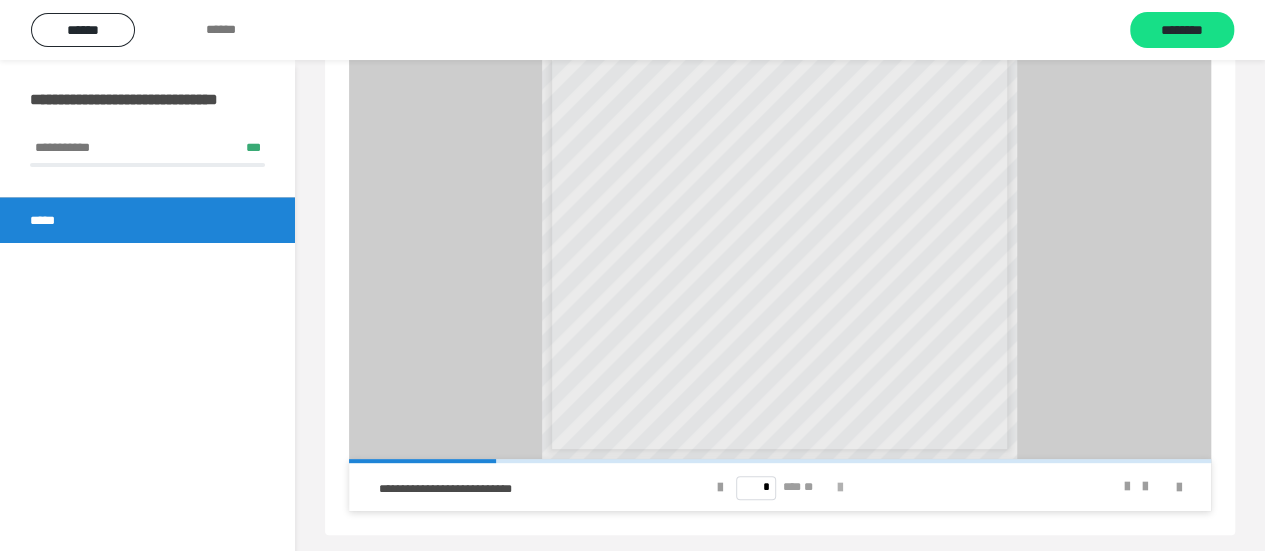 click at bounding box center (840, 488) 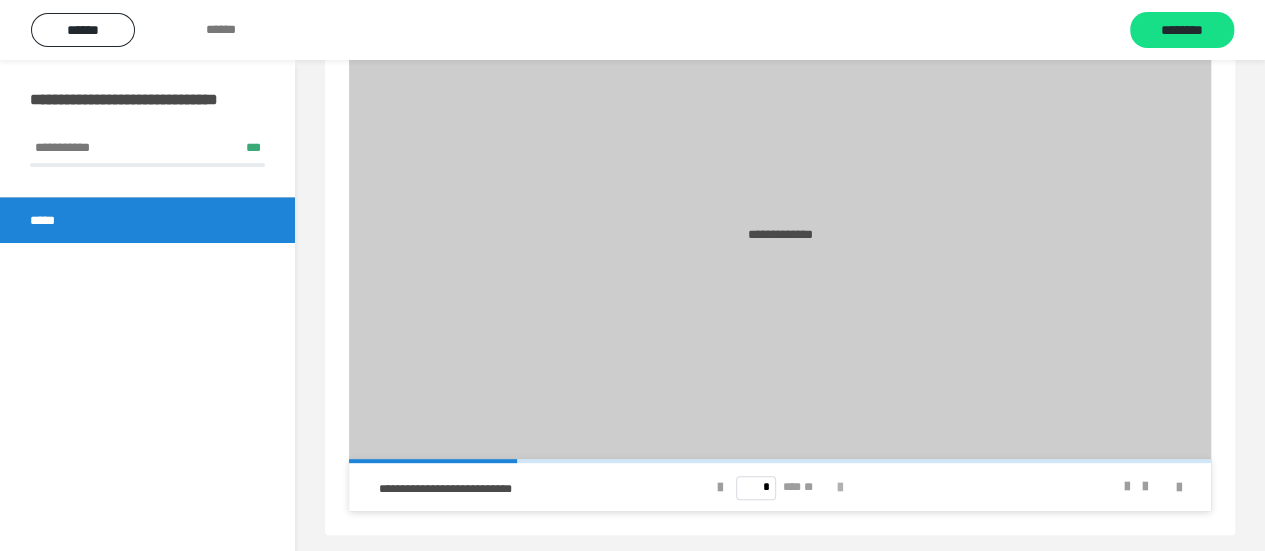 scroll, scrollTop: 0, scrollLeft: 0, axis: both 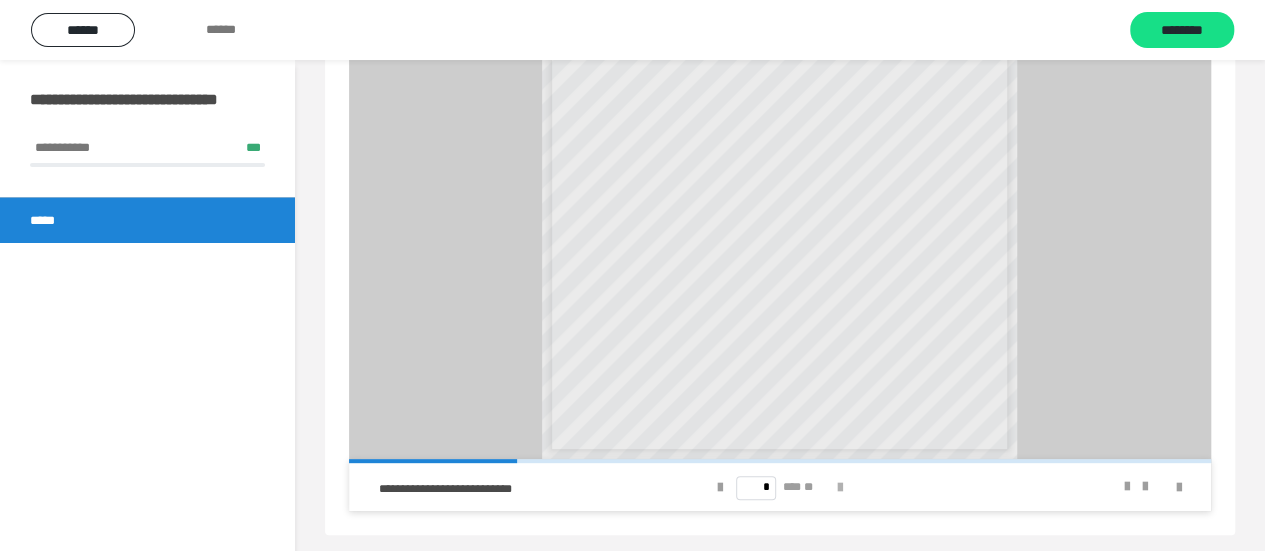 click at bounding box center [840, 488] 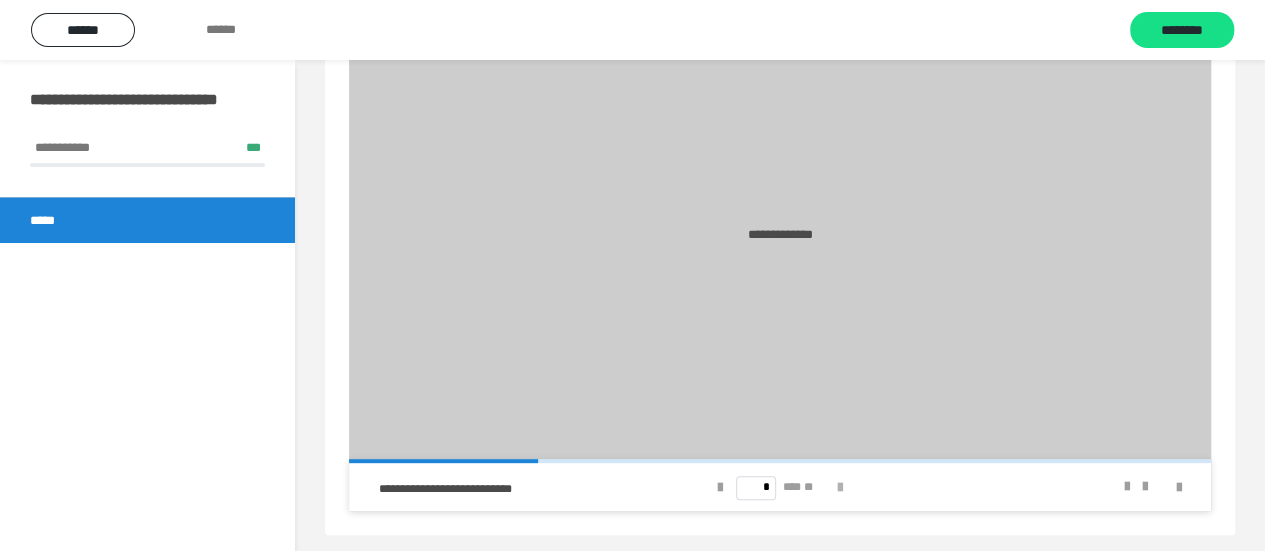 scroll, scrollTop: 0, scrollLeft: 0, axis: both 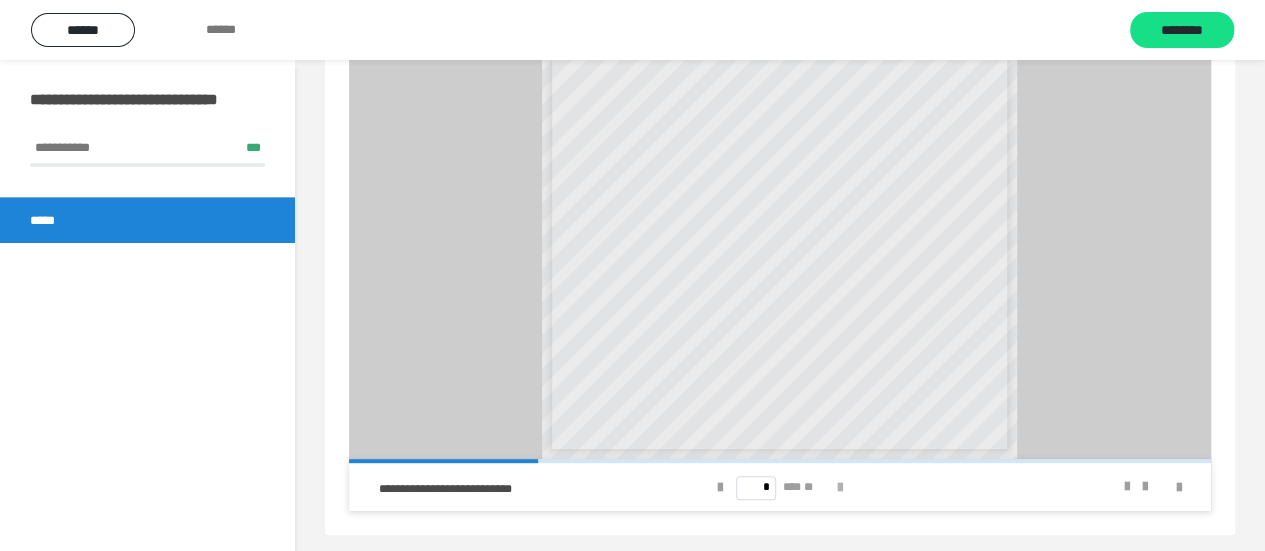 click at bounding box center [840, 488] 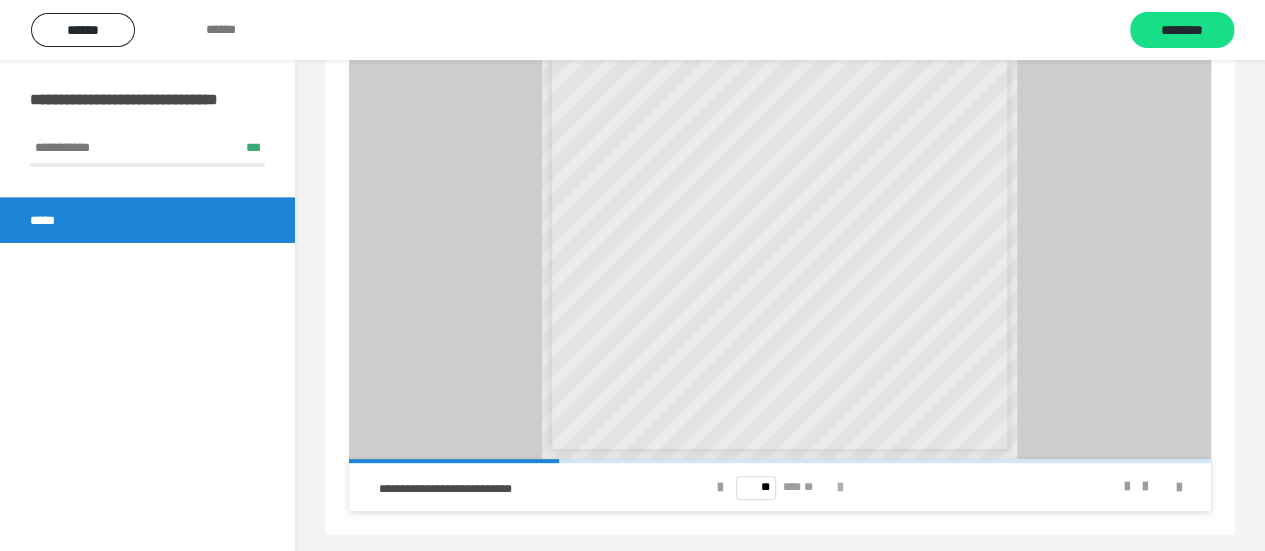 scroll, scrollTop: 0, scrollLeft: 0, axis: both 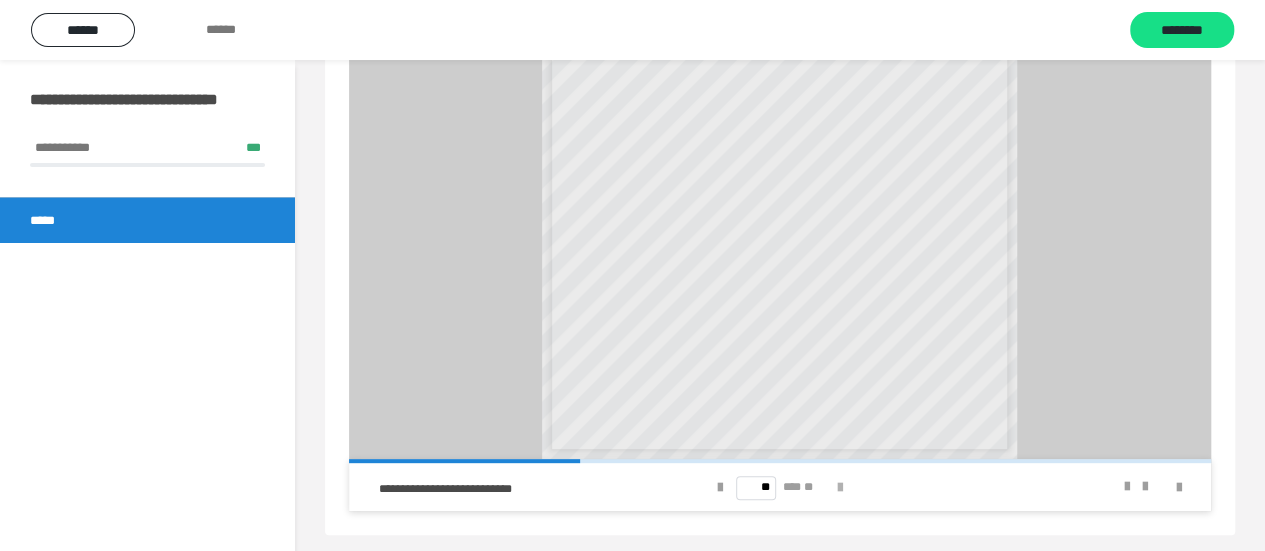click at bounding box center (840, 488) 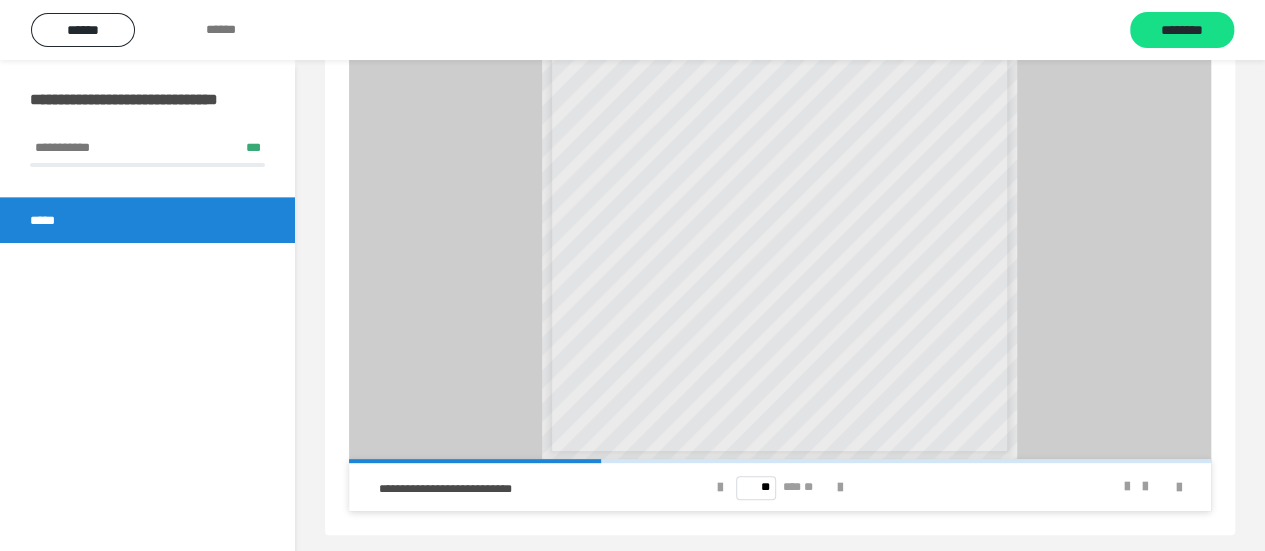 scroll, scrollTop: 224, scrollLeft: 0, axis: vertical 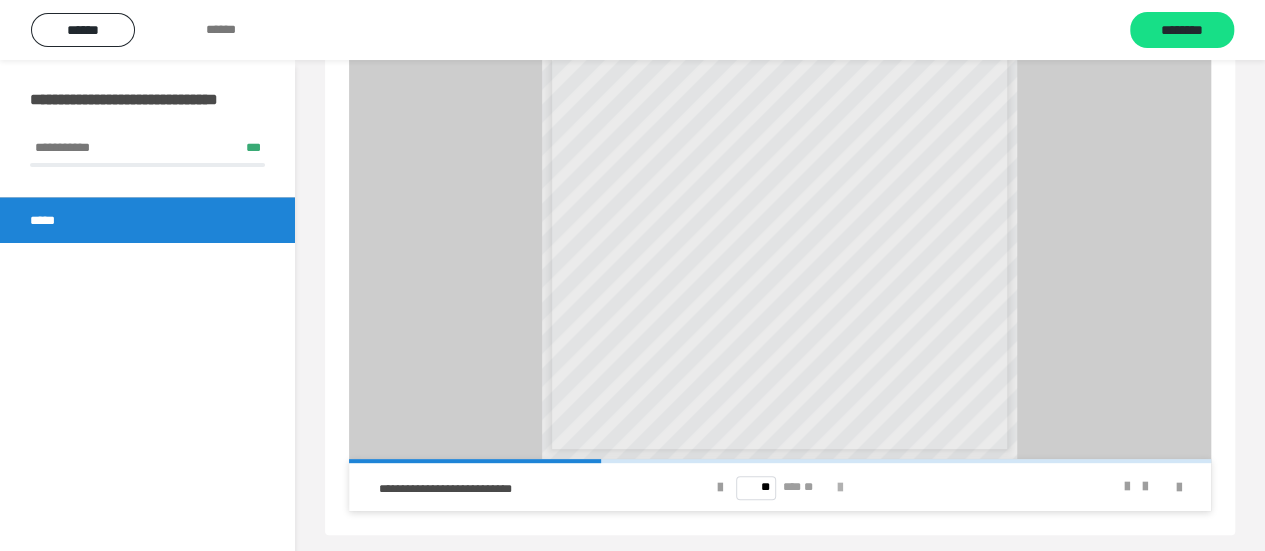 click at bounding box center (840, 488) 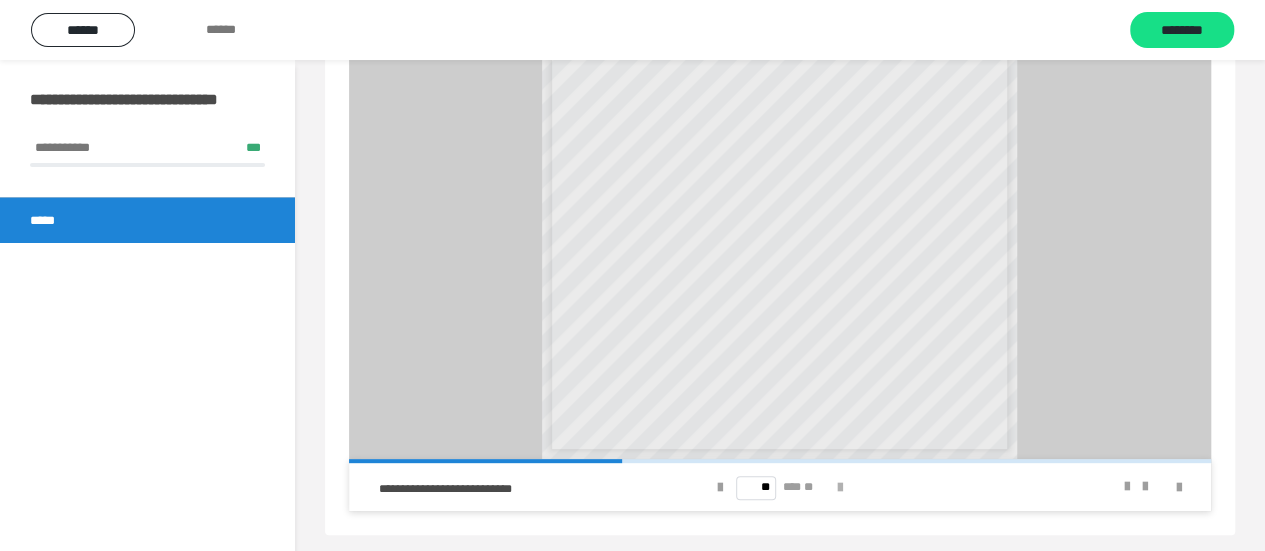 scroll, scrollTop: 0, scrollLeft: 0, axis: both 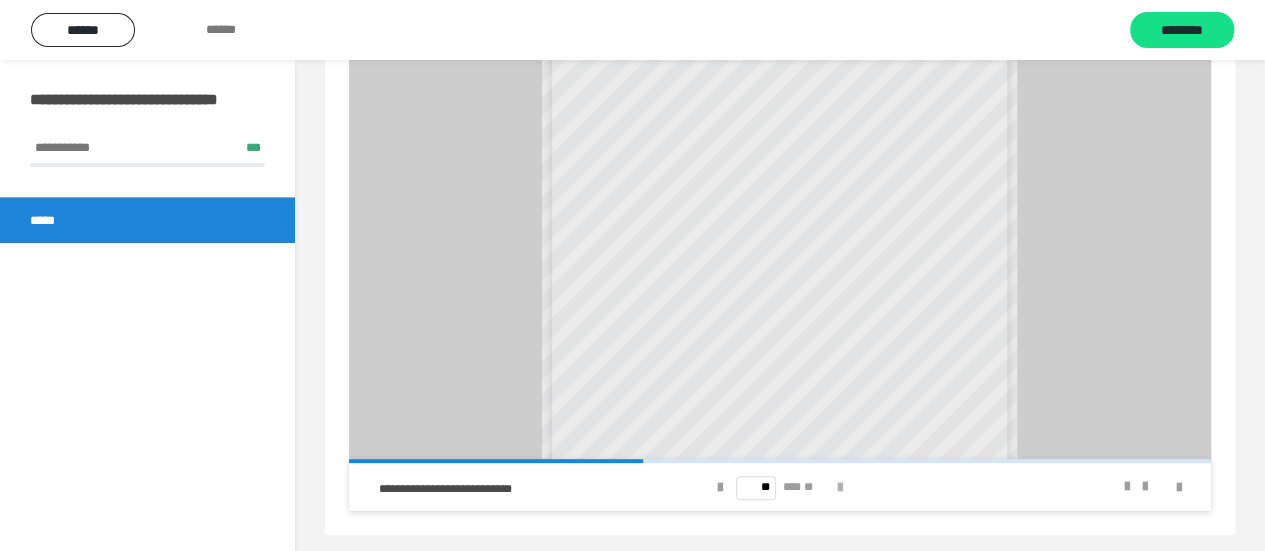 click at bounding box center [840, 488] 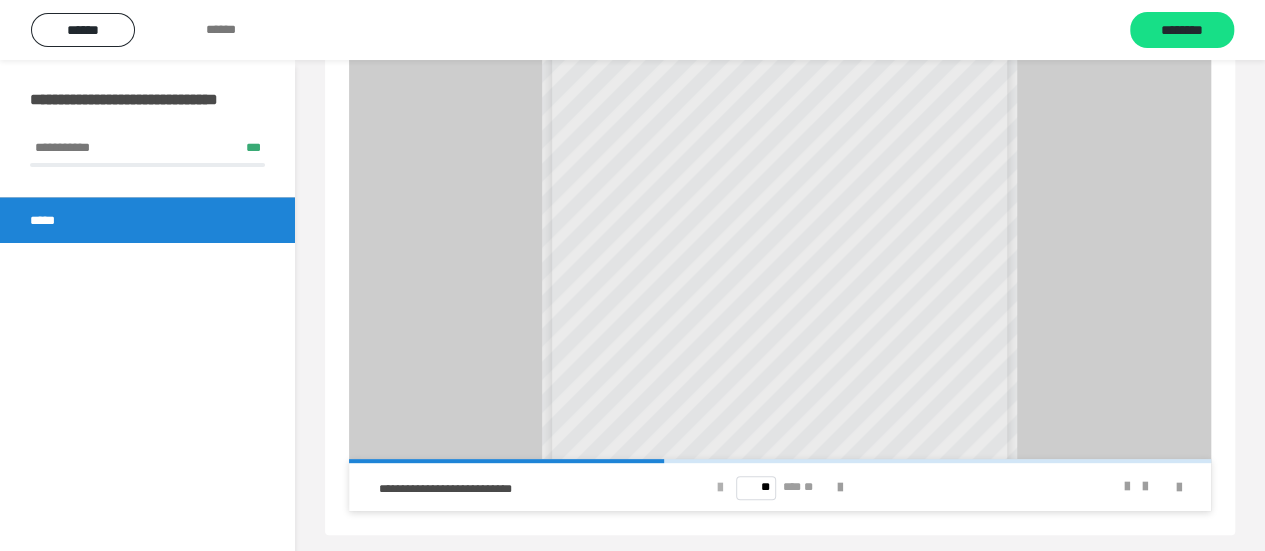 click at bounding box center [720, 488] 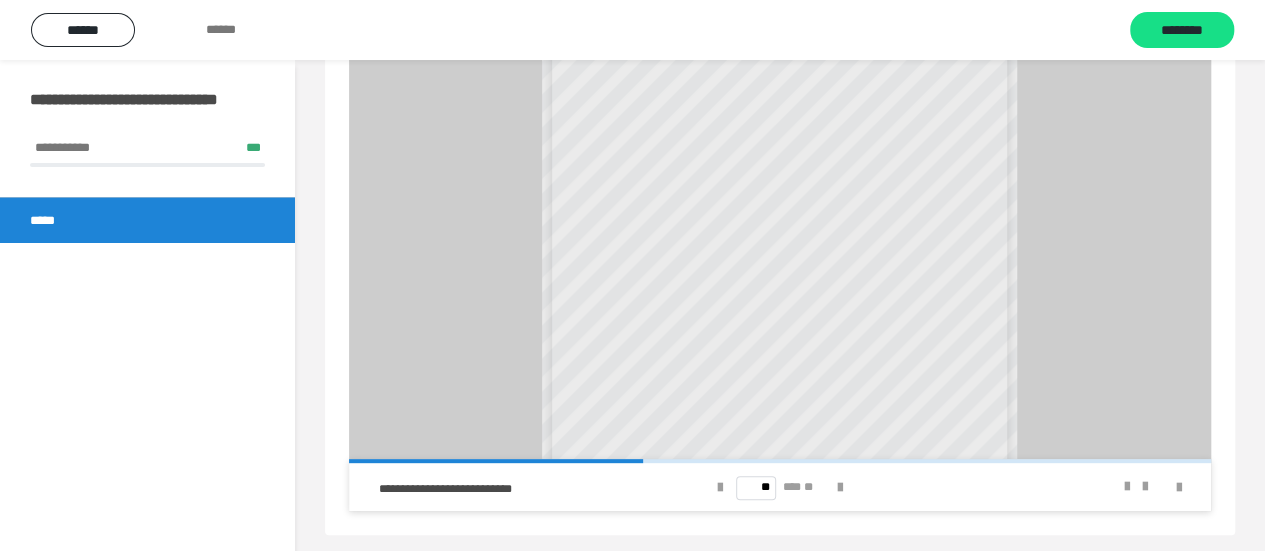 scroll, scrollTop: 224, scrollLeft: 0, axis: vertical 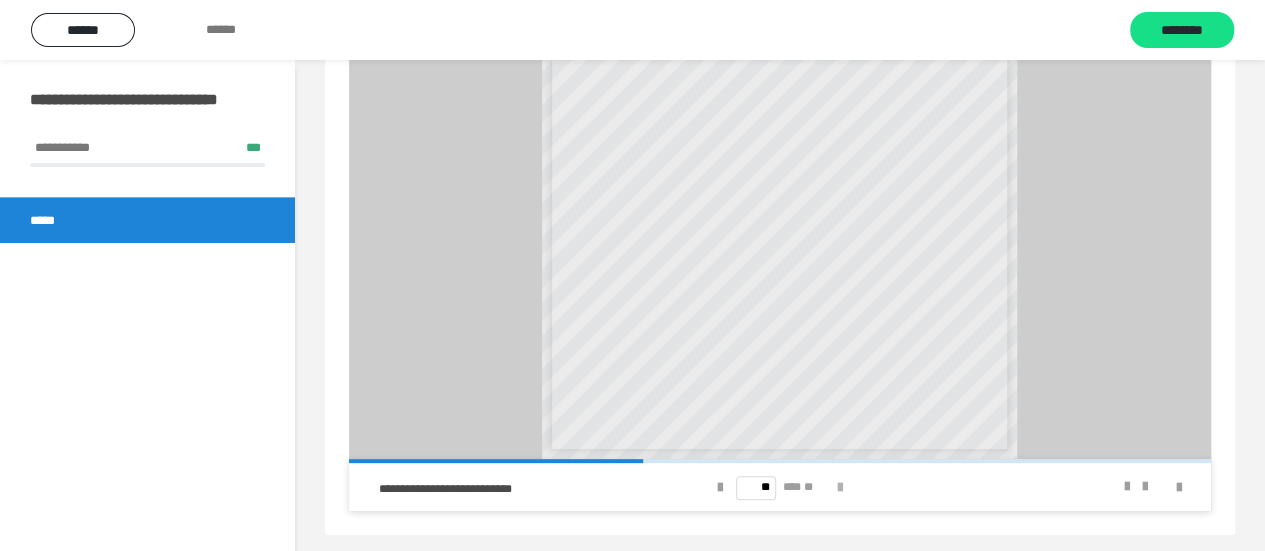 click at bounding box center (840, 488) 